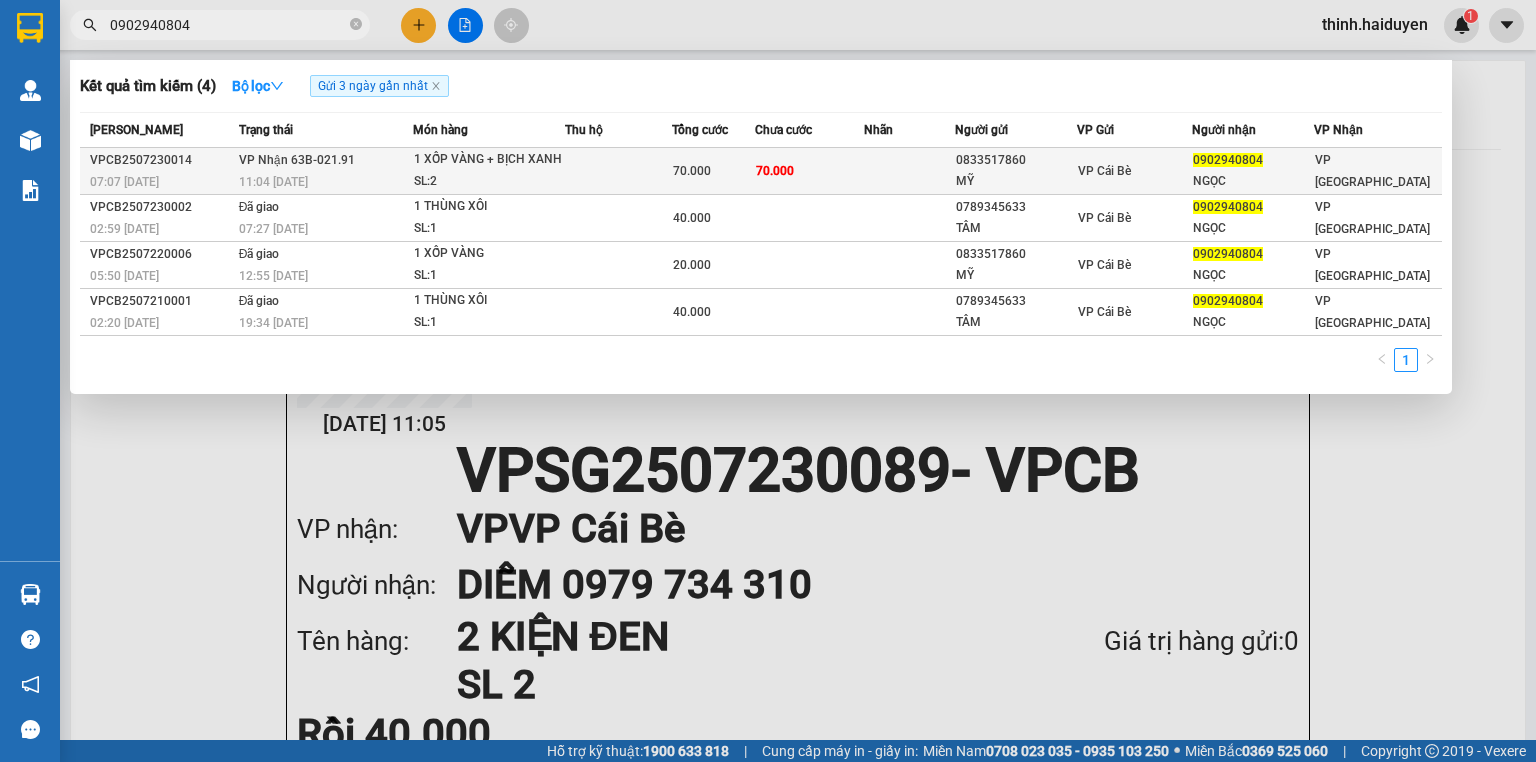 scroll, scrollTop: 0, scrollLeft: 0, axis: both 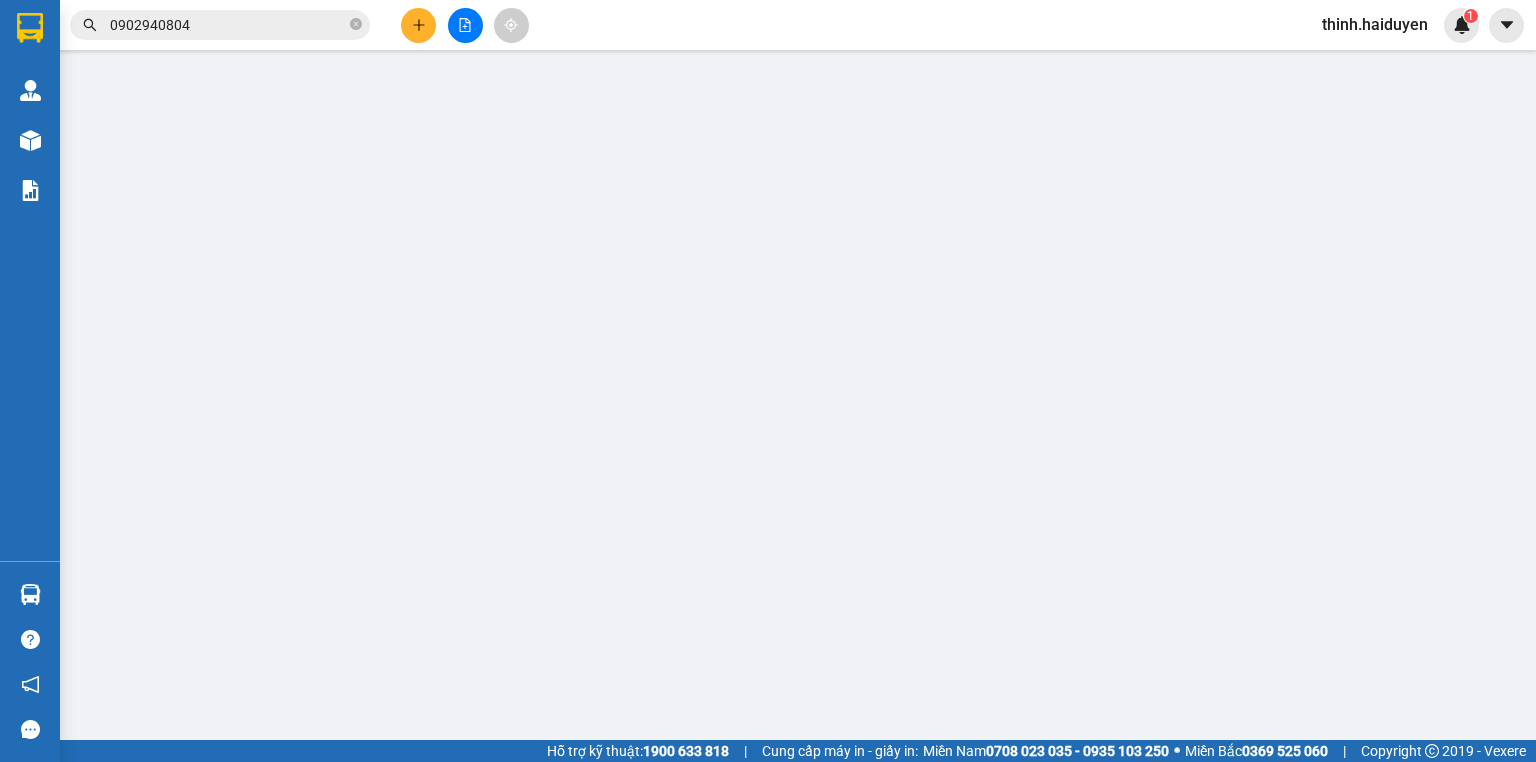 type on "0833517860" 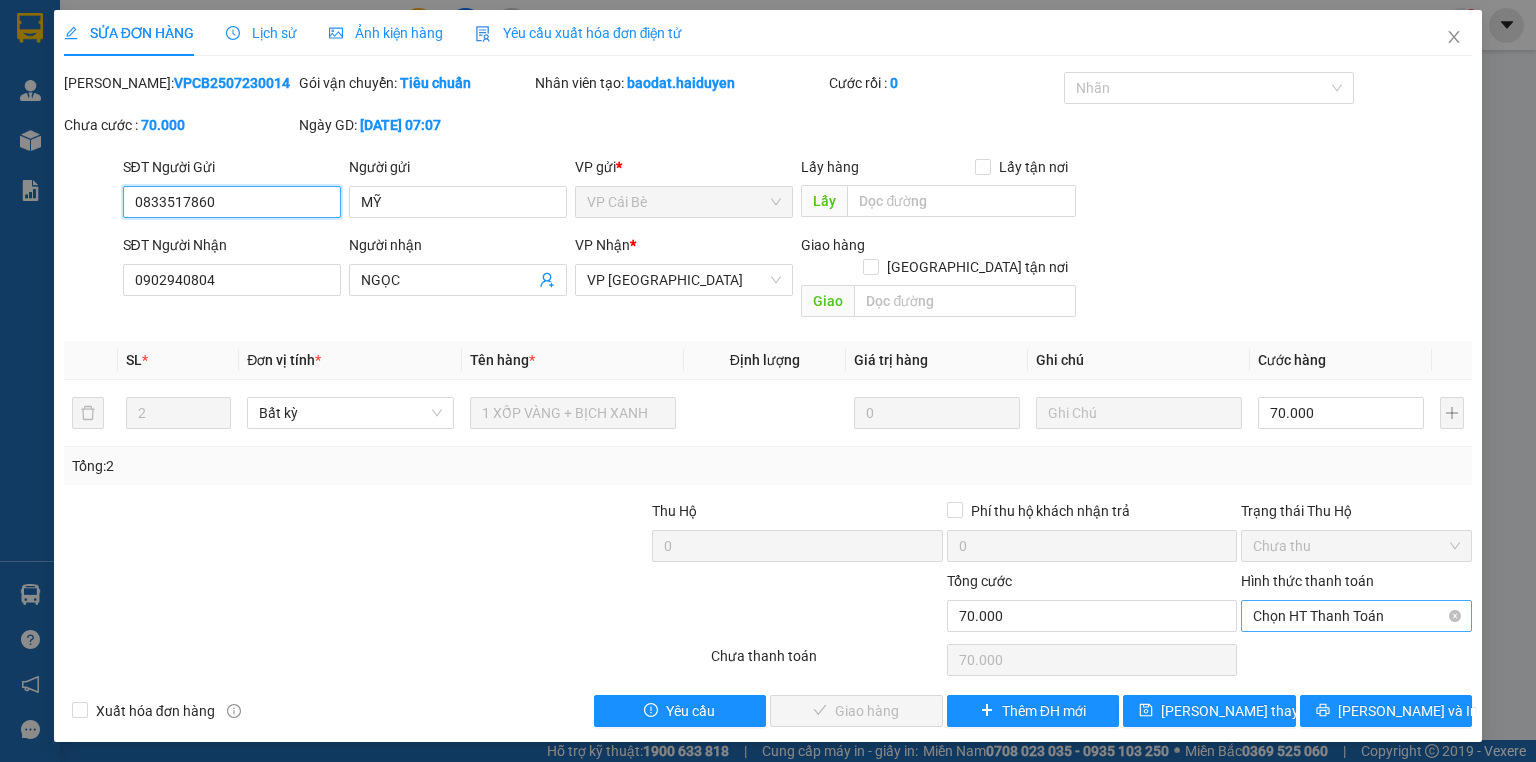 click on "Chọn HT Thanh Toán" at bounding box center (1356, 616) 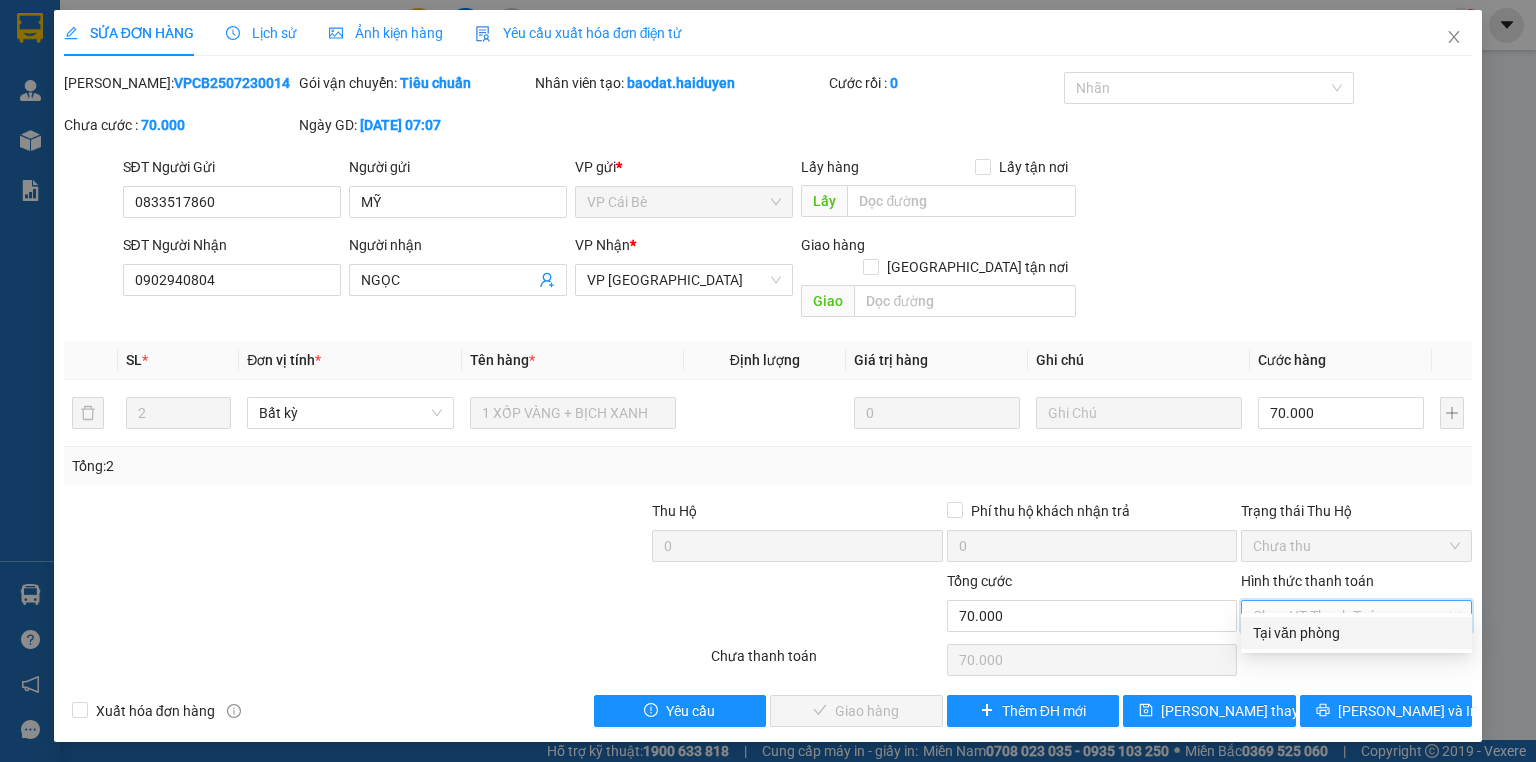 click on "Tại văn phòng" at bounding box center [1356, 633] 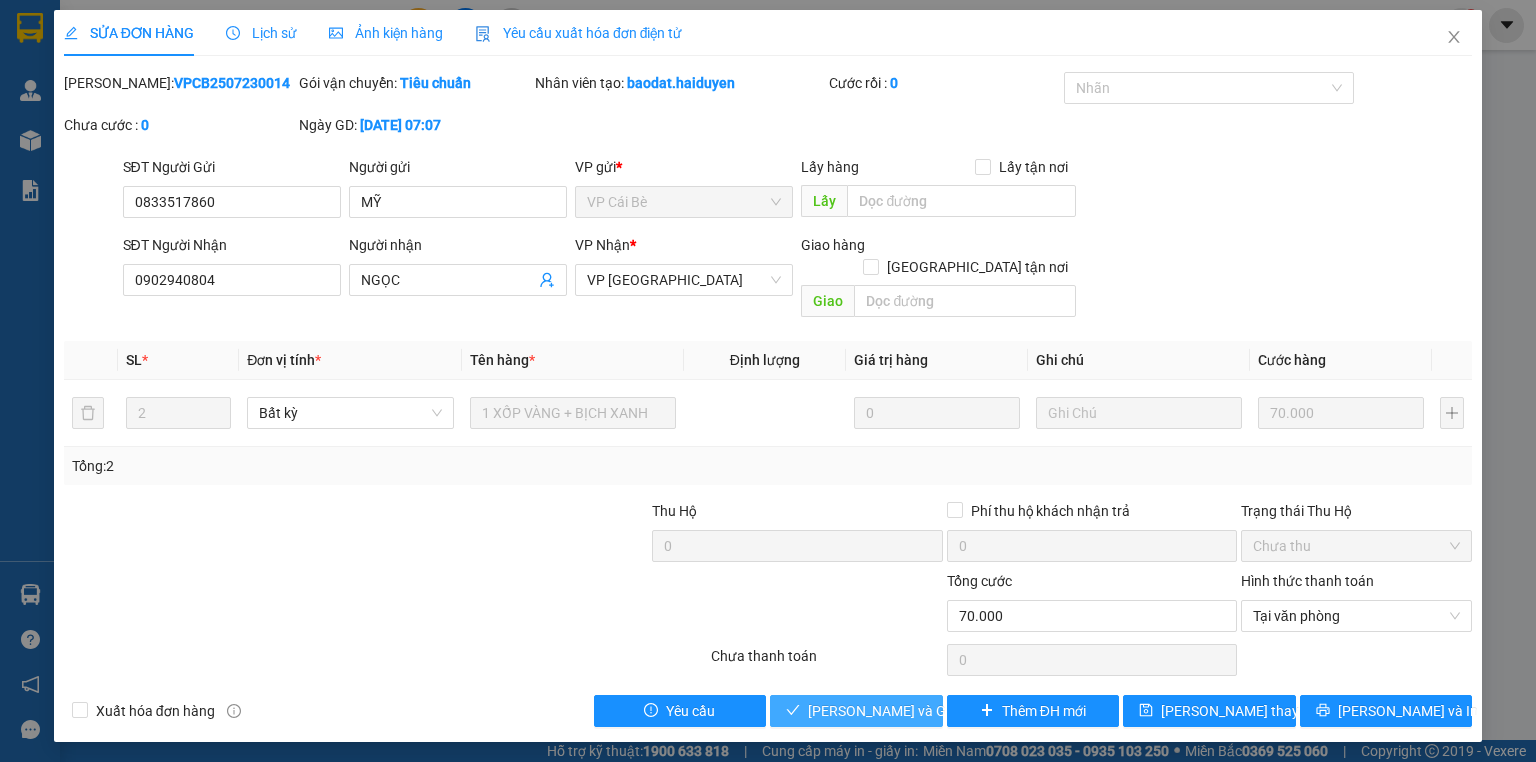 click 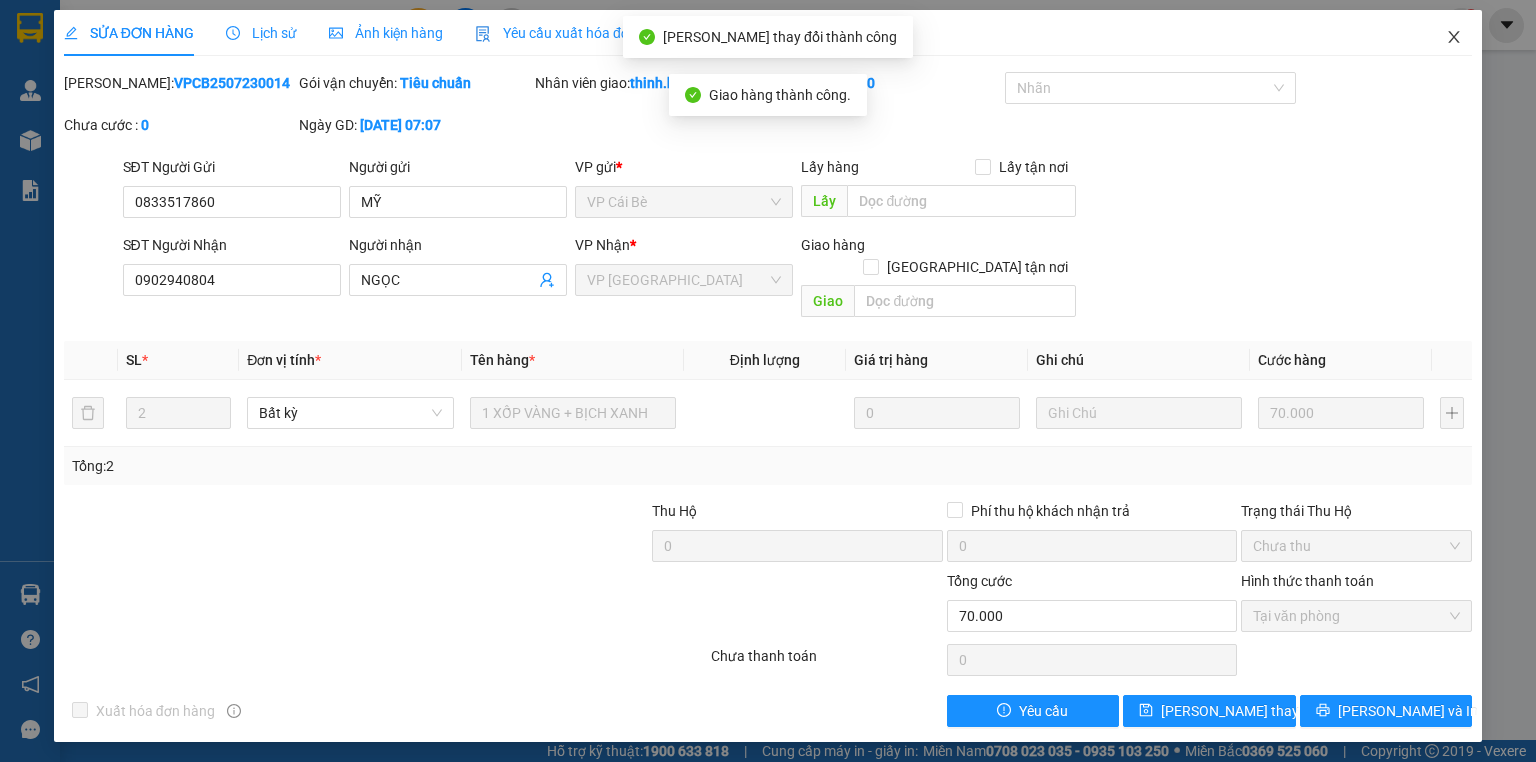 click at bounding box center [1454, 38] 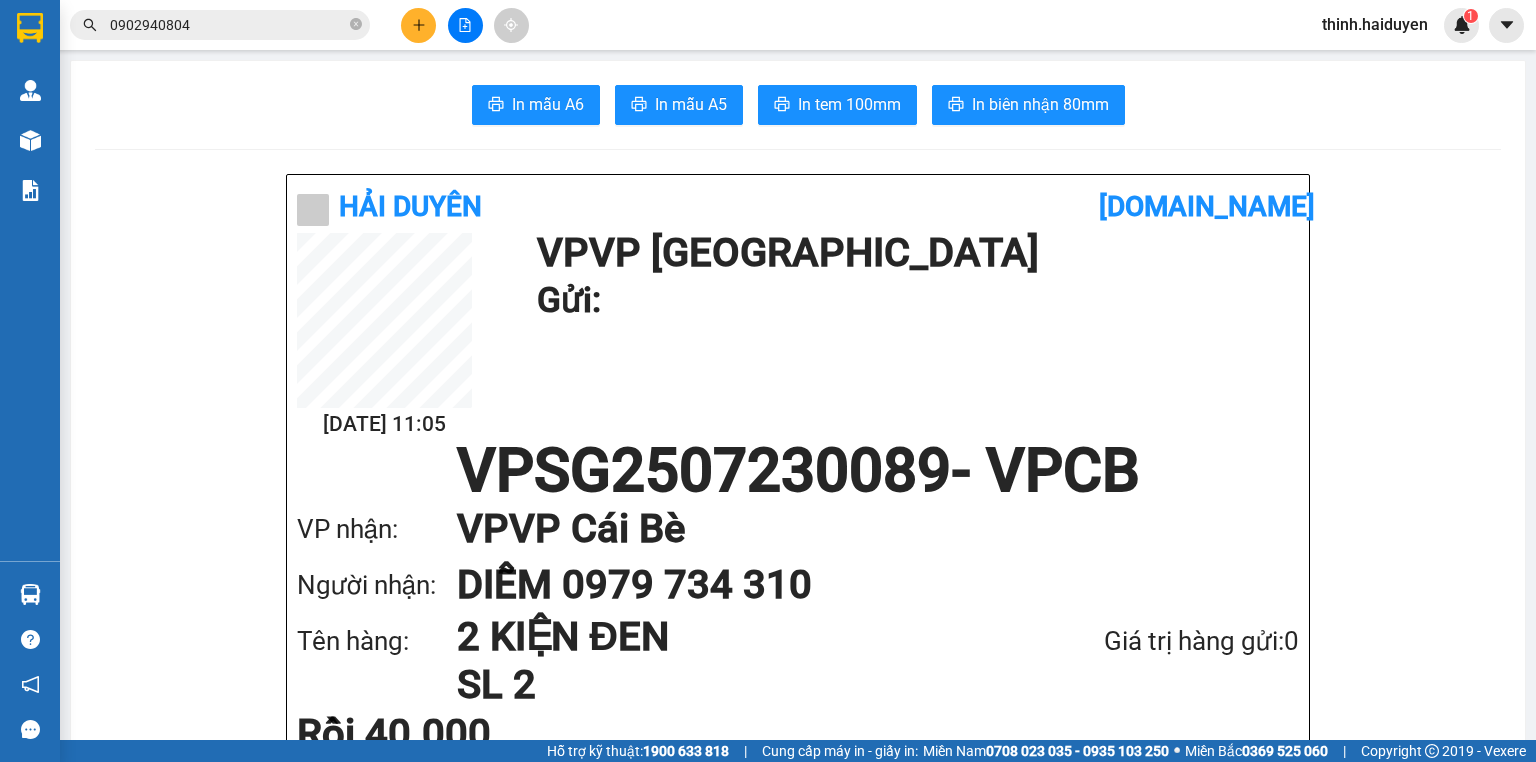 click on "0902940804" at bounding box center [228, 25] 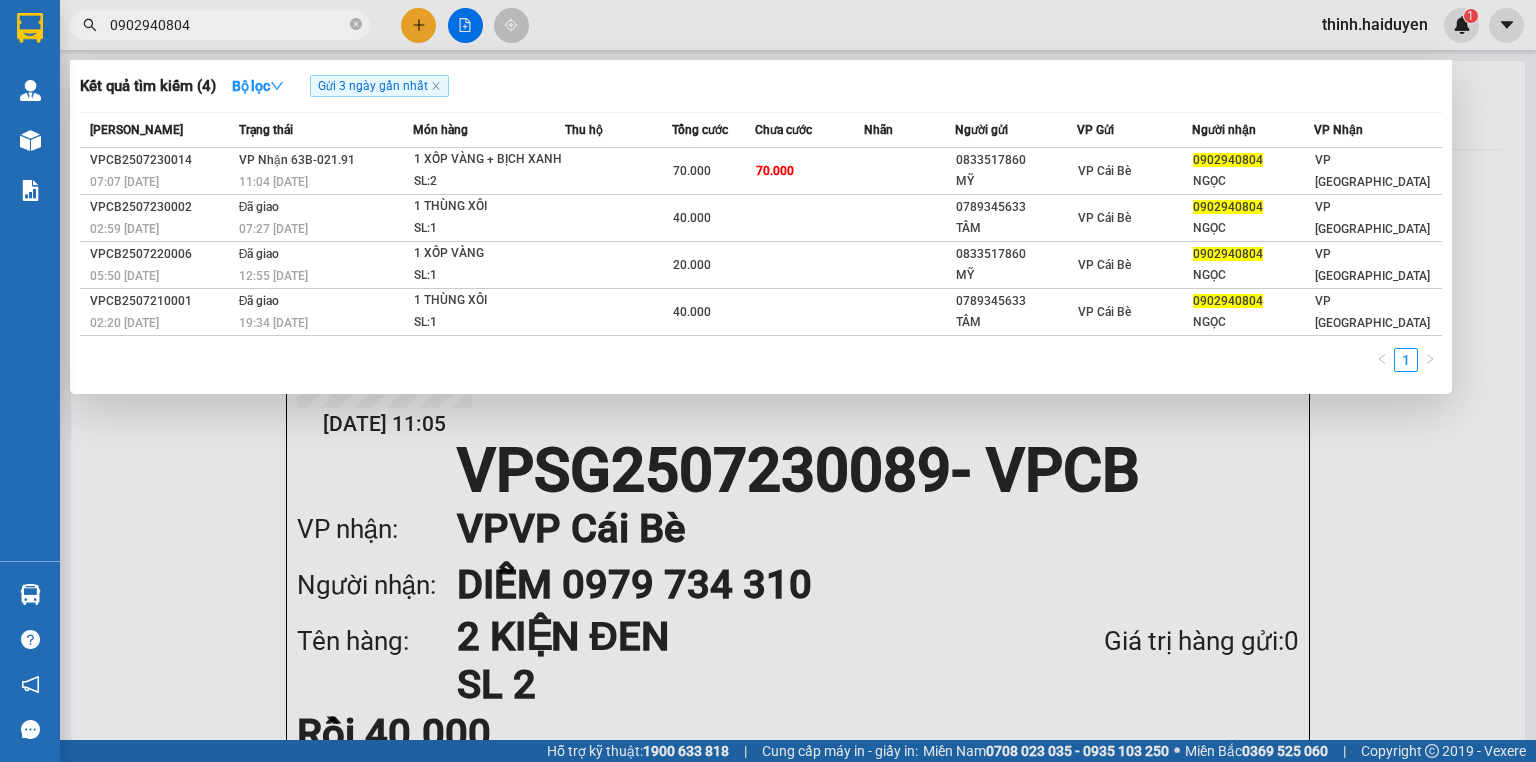 click on "0902940804" at bounding box center (228, 25) 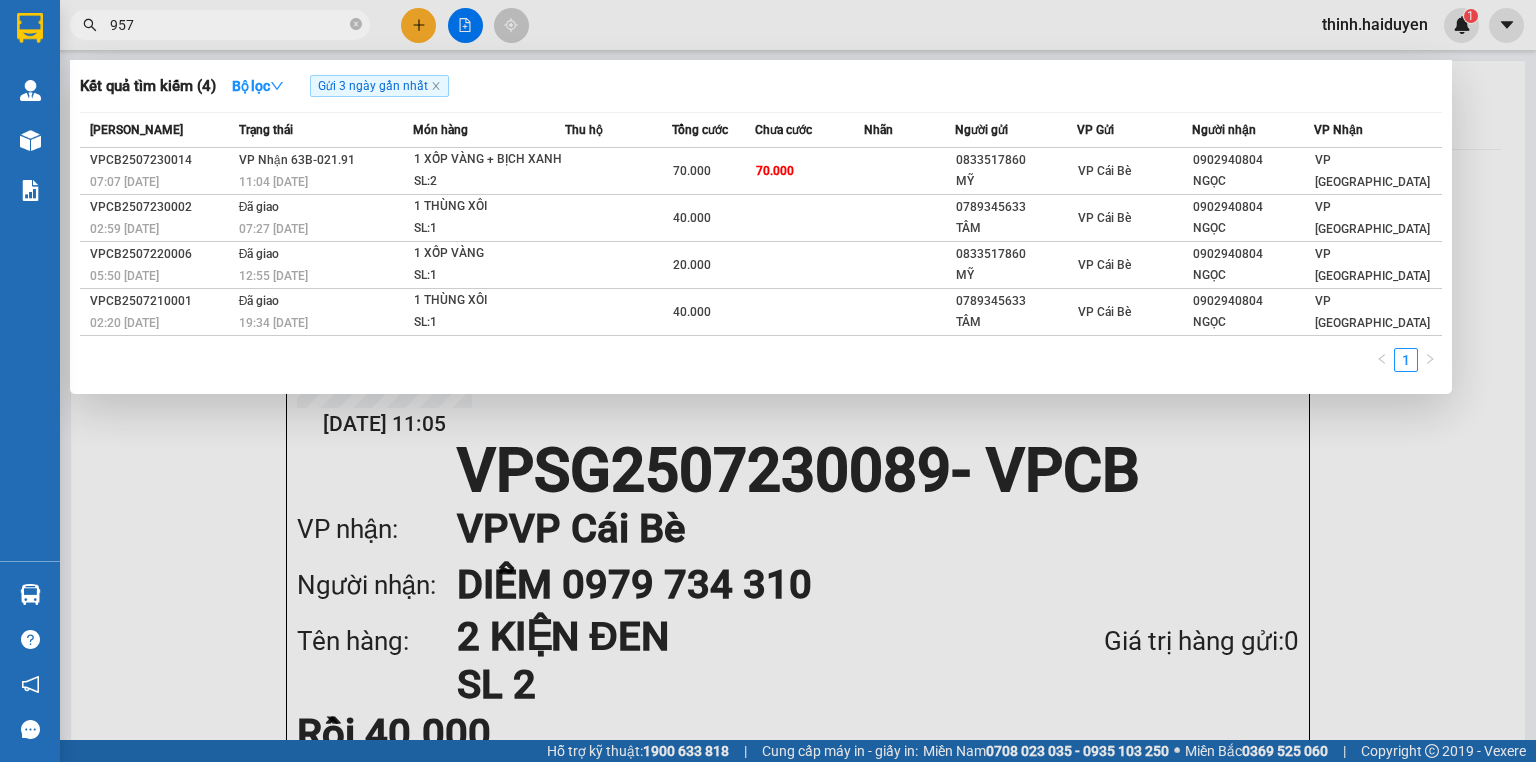type on "9571" 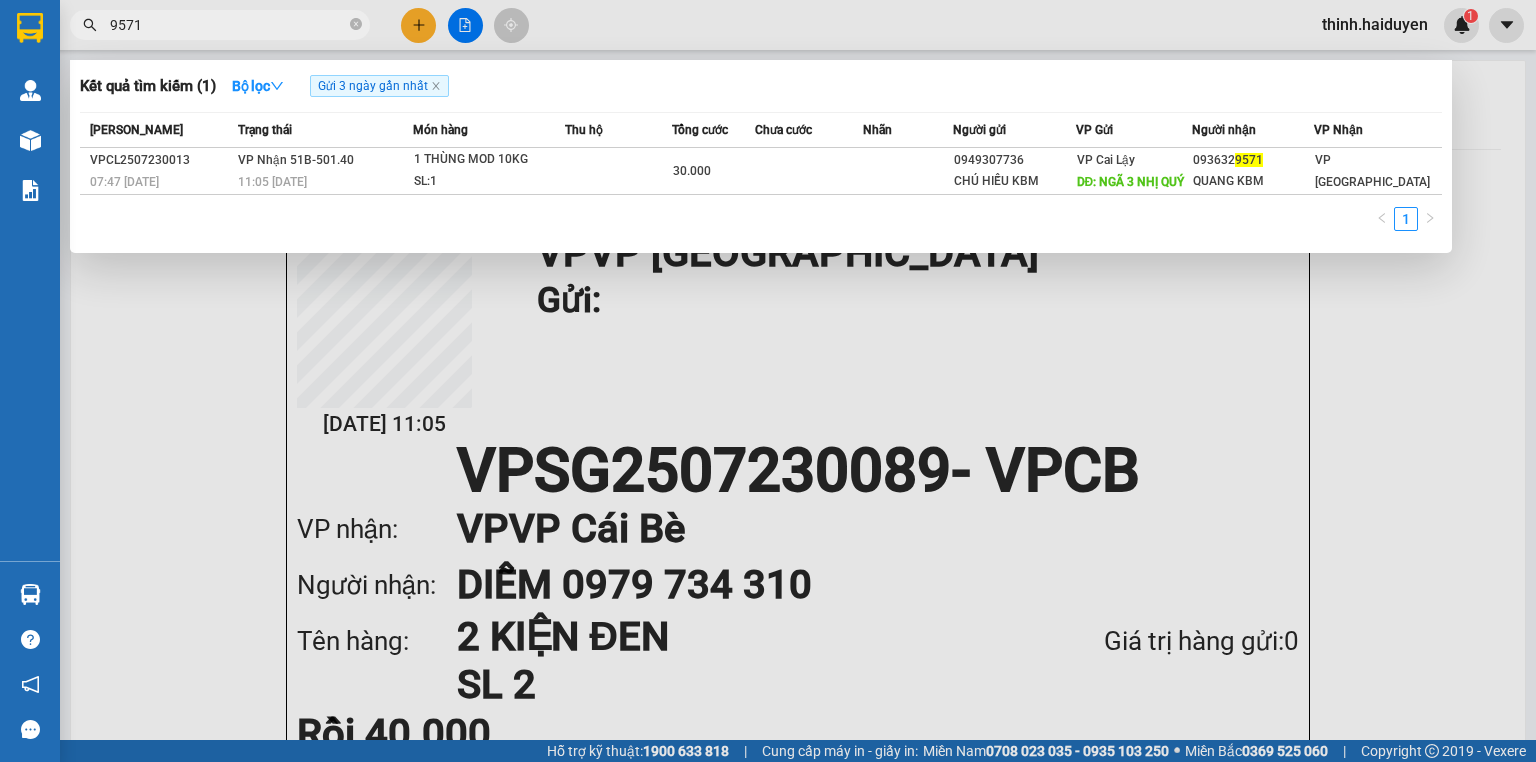 click on "9571" at bounding box center [228, 25] 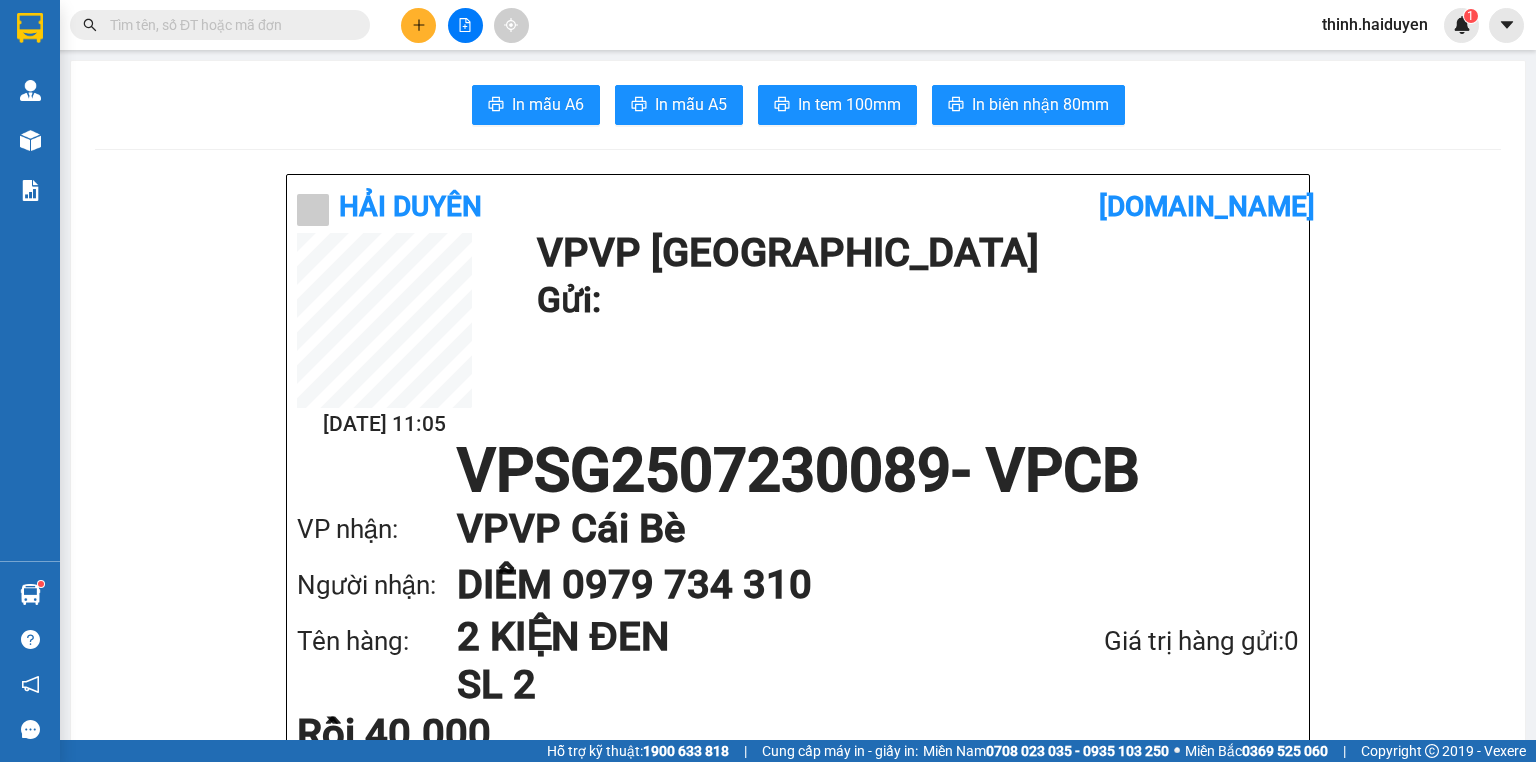 type 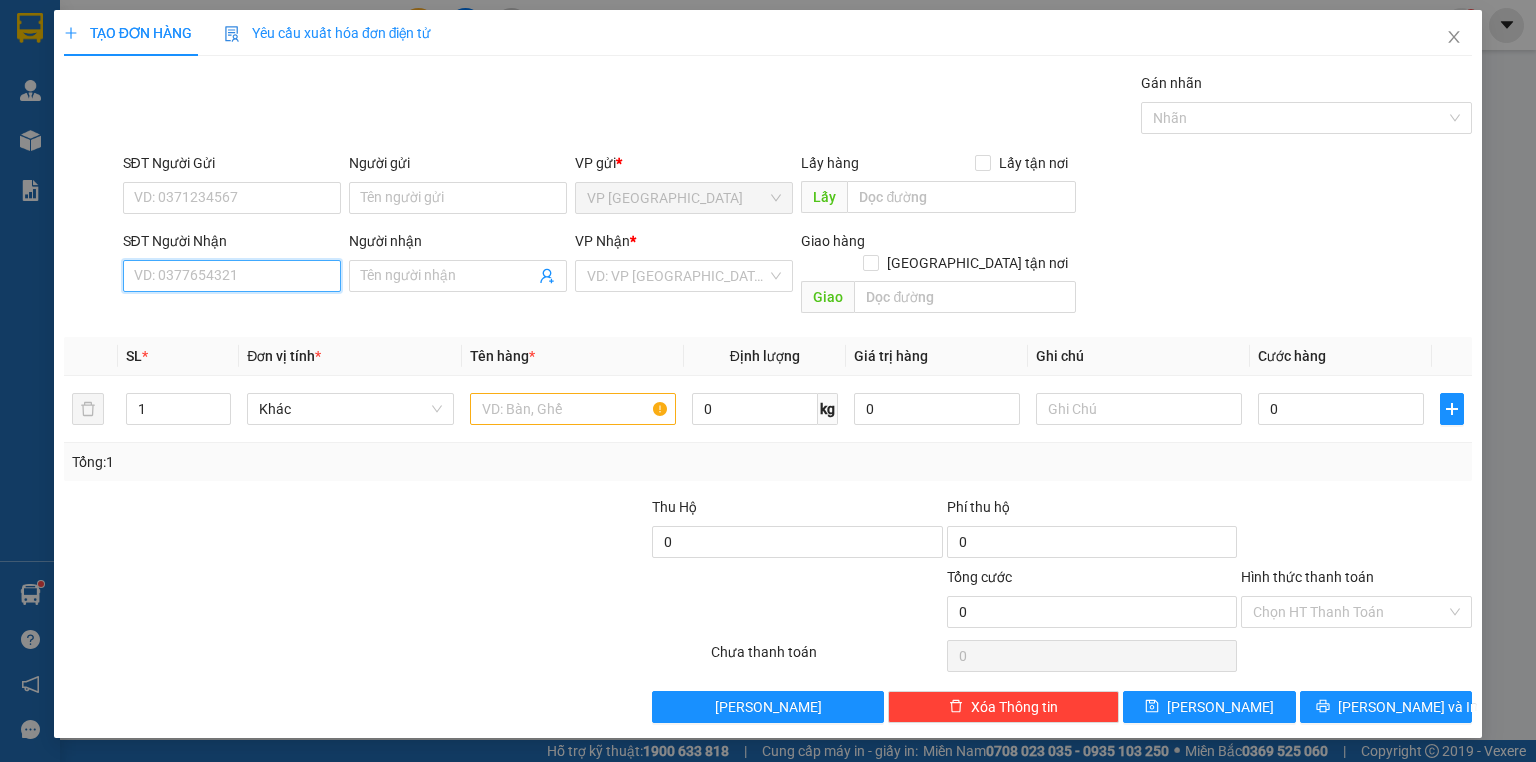click on "SĐT Người Nhận" at bounding box center (232, 276) 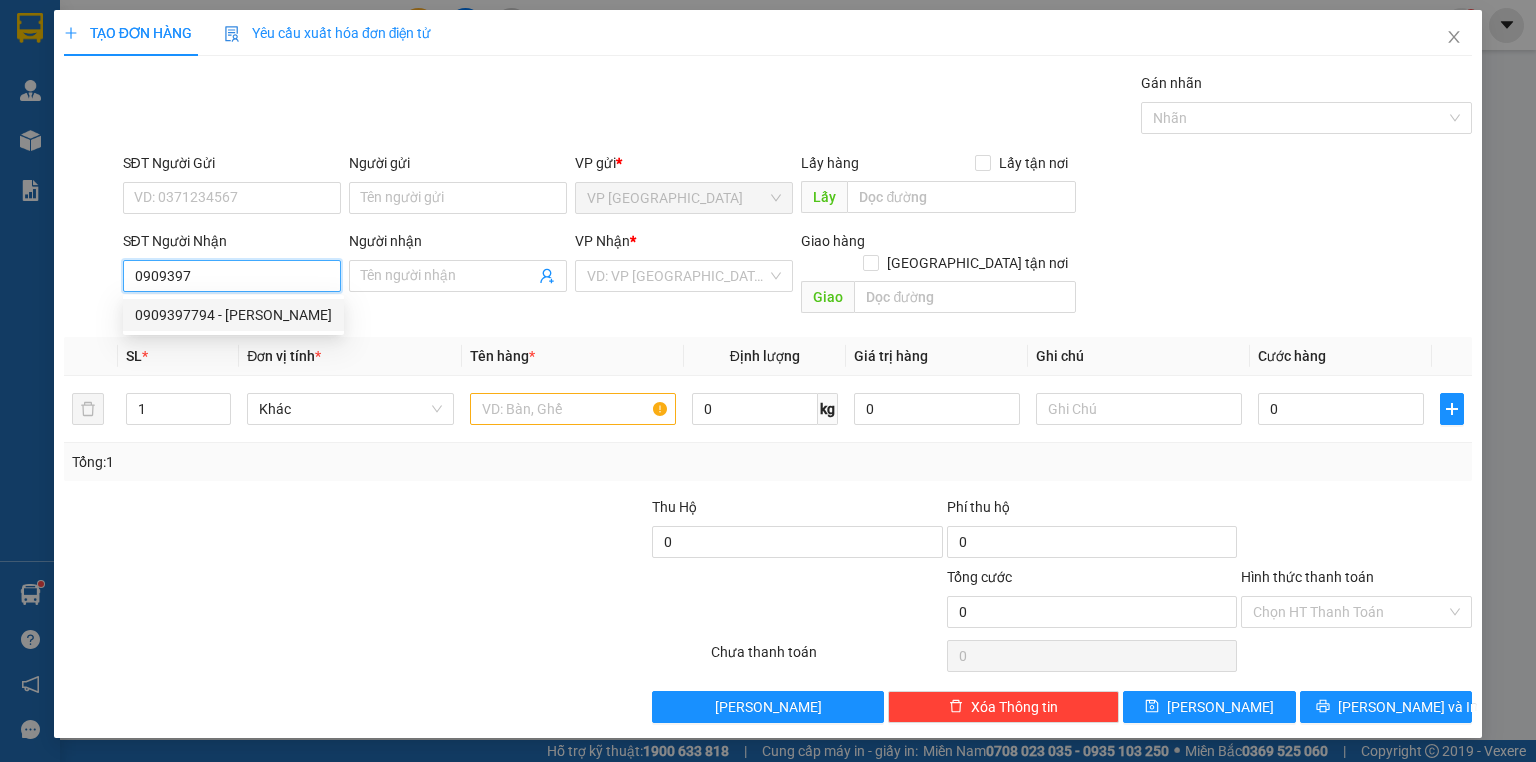 click on "0909397794 - [PERSON_NAME]" at bounding box center (233, 315) 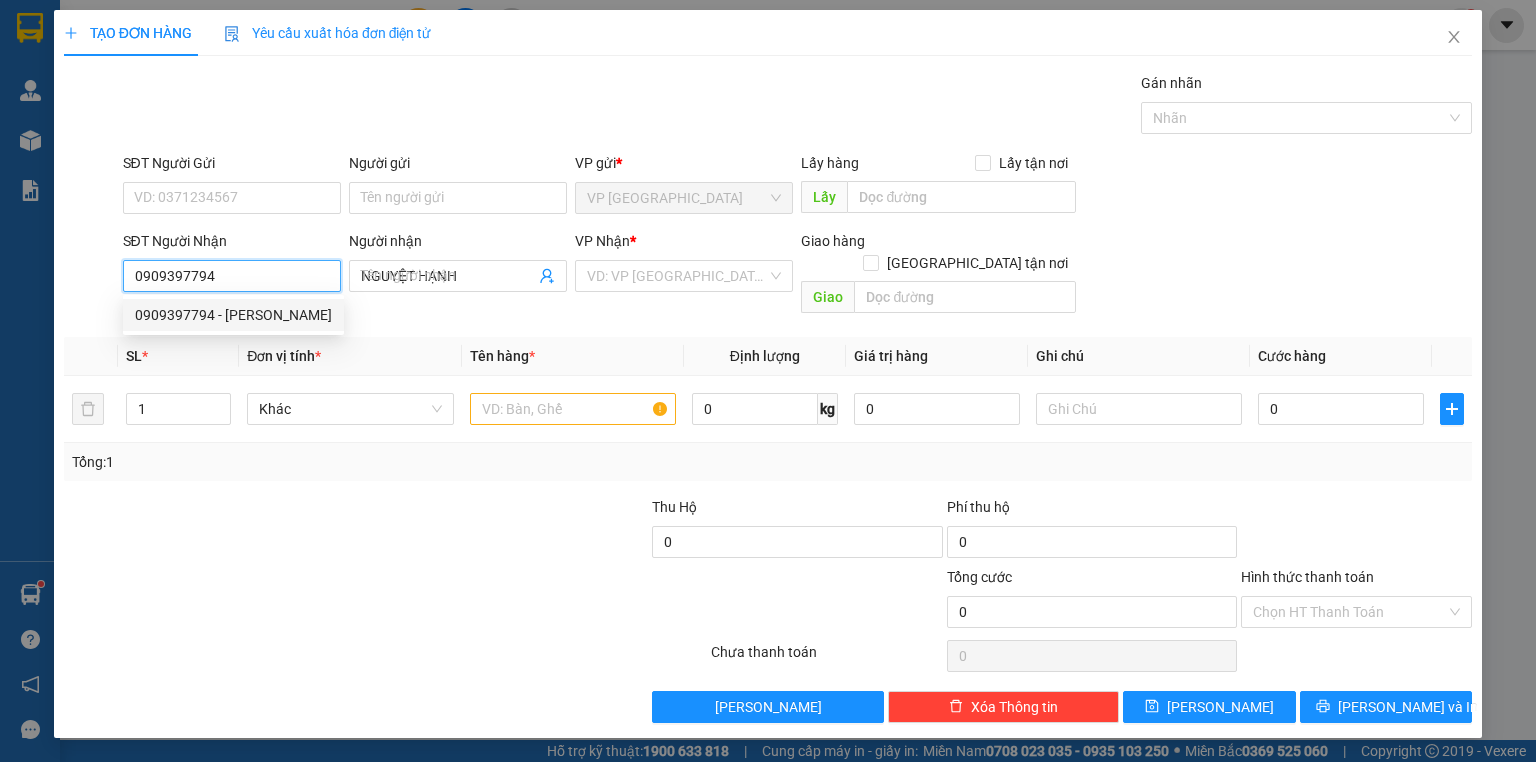 type on "60.000" 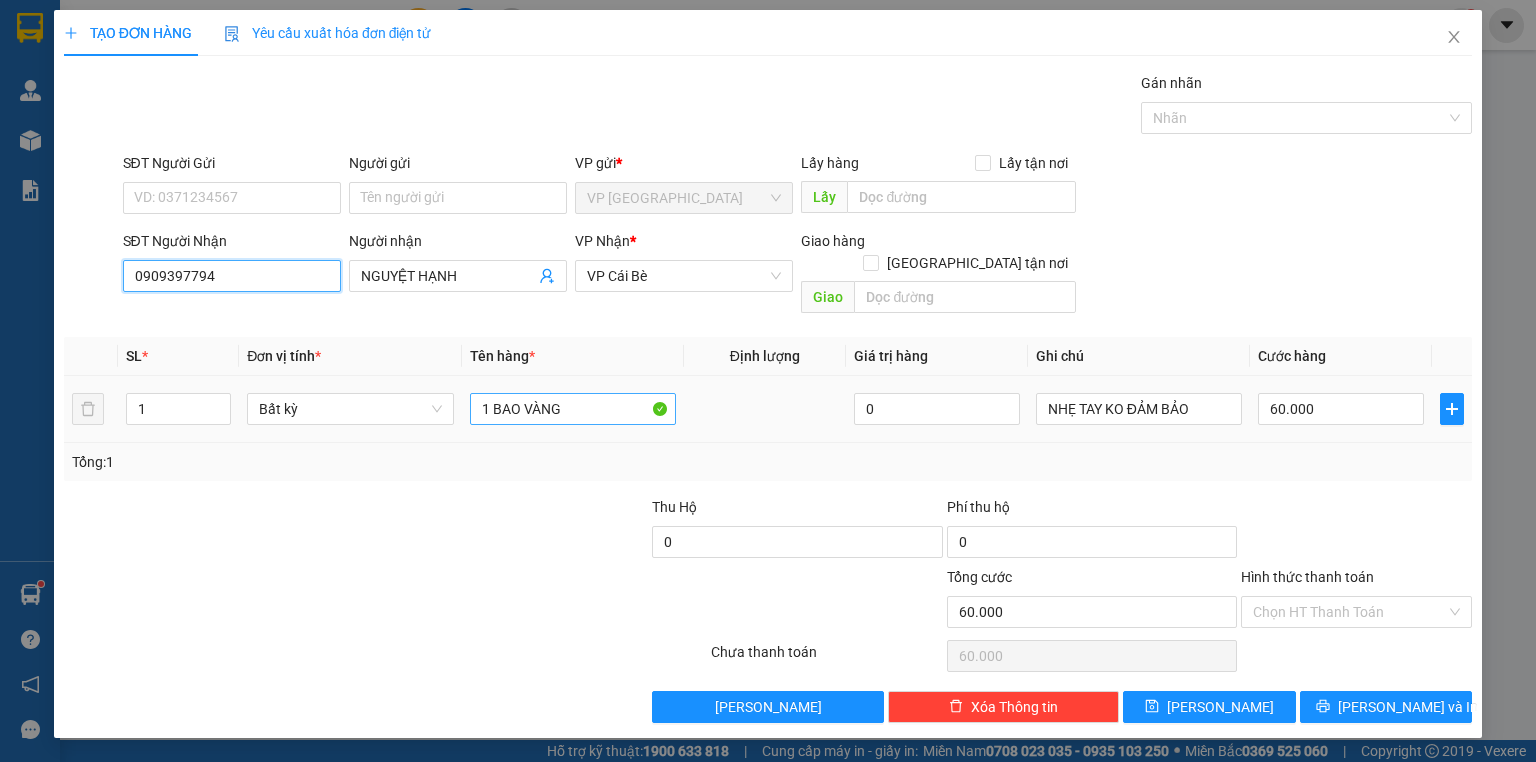 type on "0909397794" 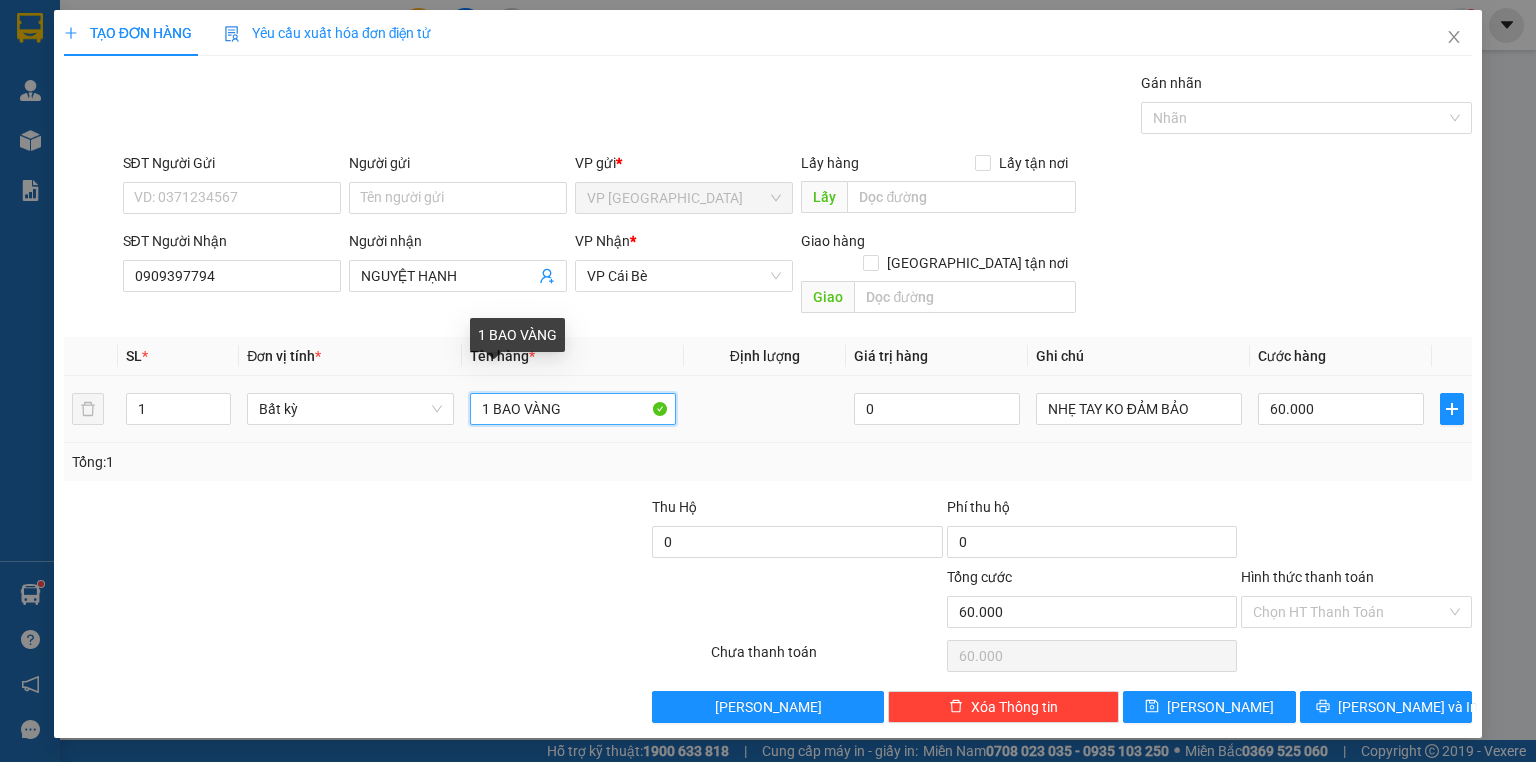 drag, startPoint x: 575, startPoint y: 382, endPoint x: 496, endPoint y: 391, distance: 79.51101 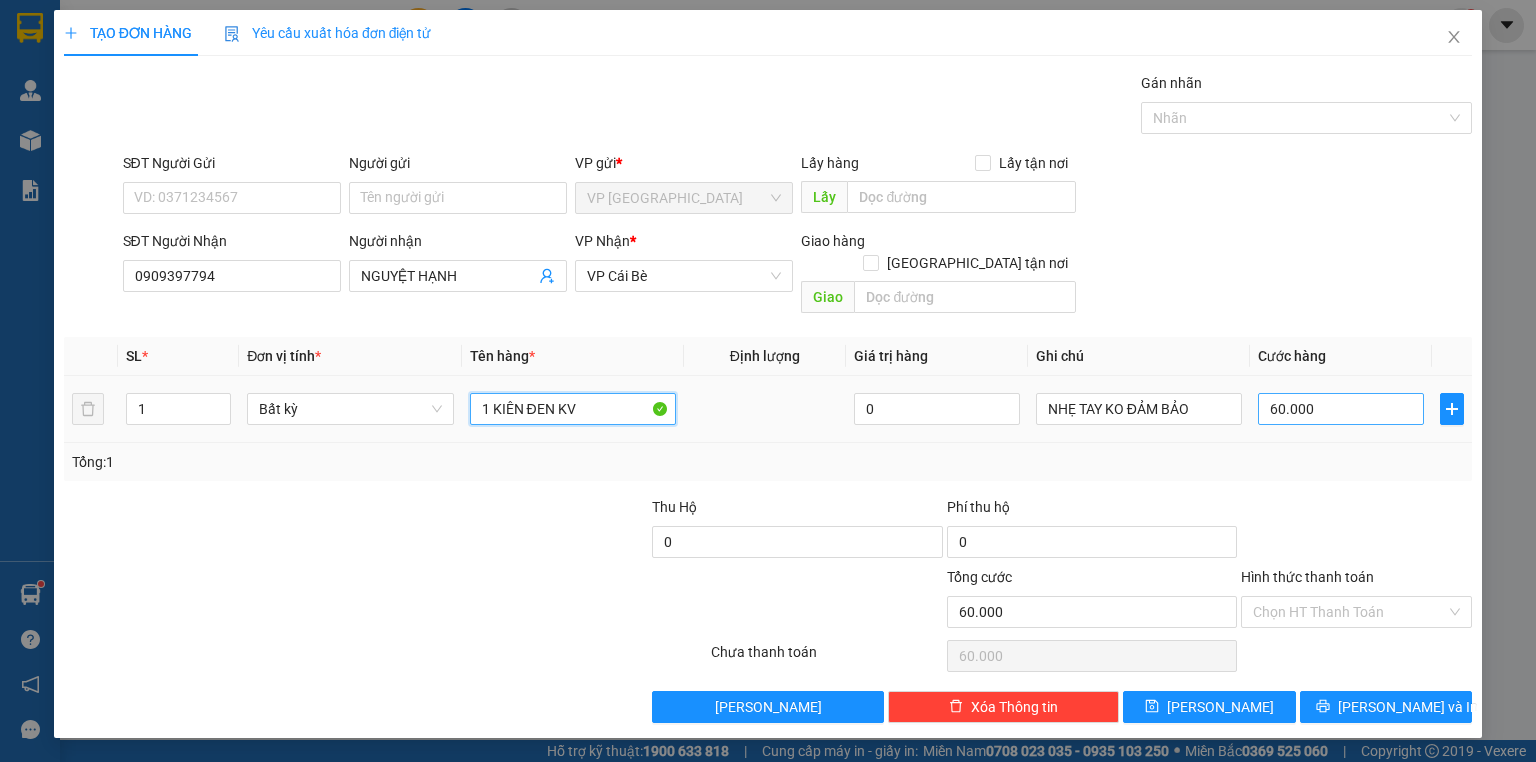 type on "1 KIÊN ĐEN KV" 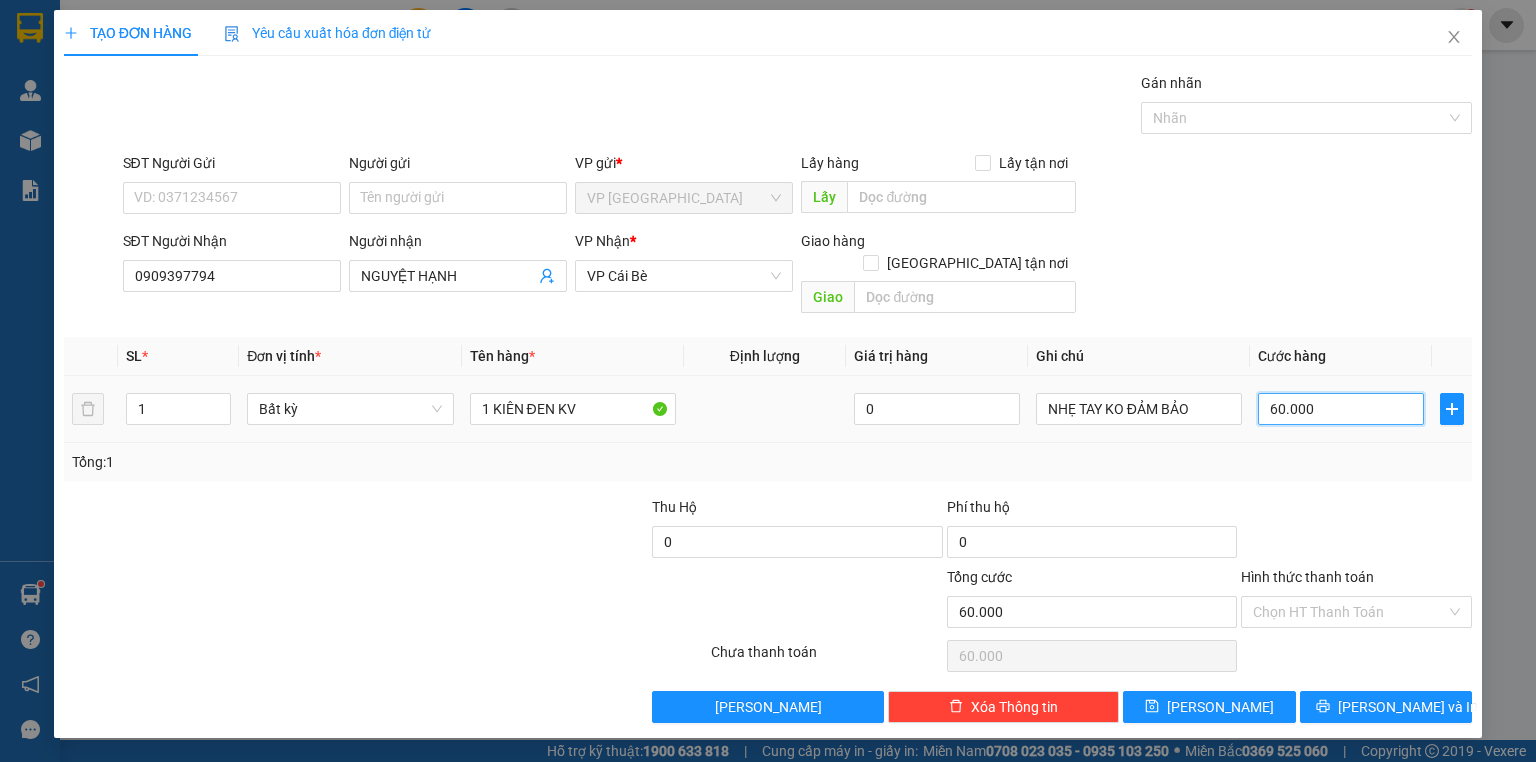 click on "60.000" at bounding box center [1341, 409] 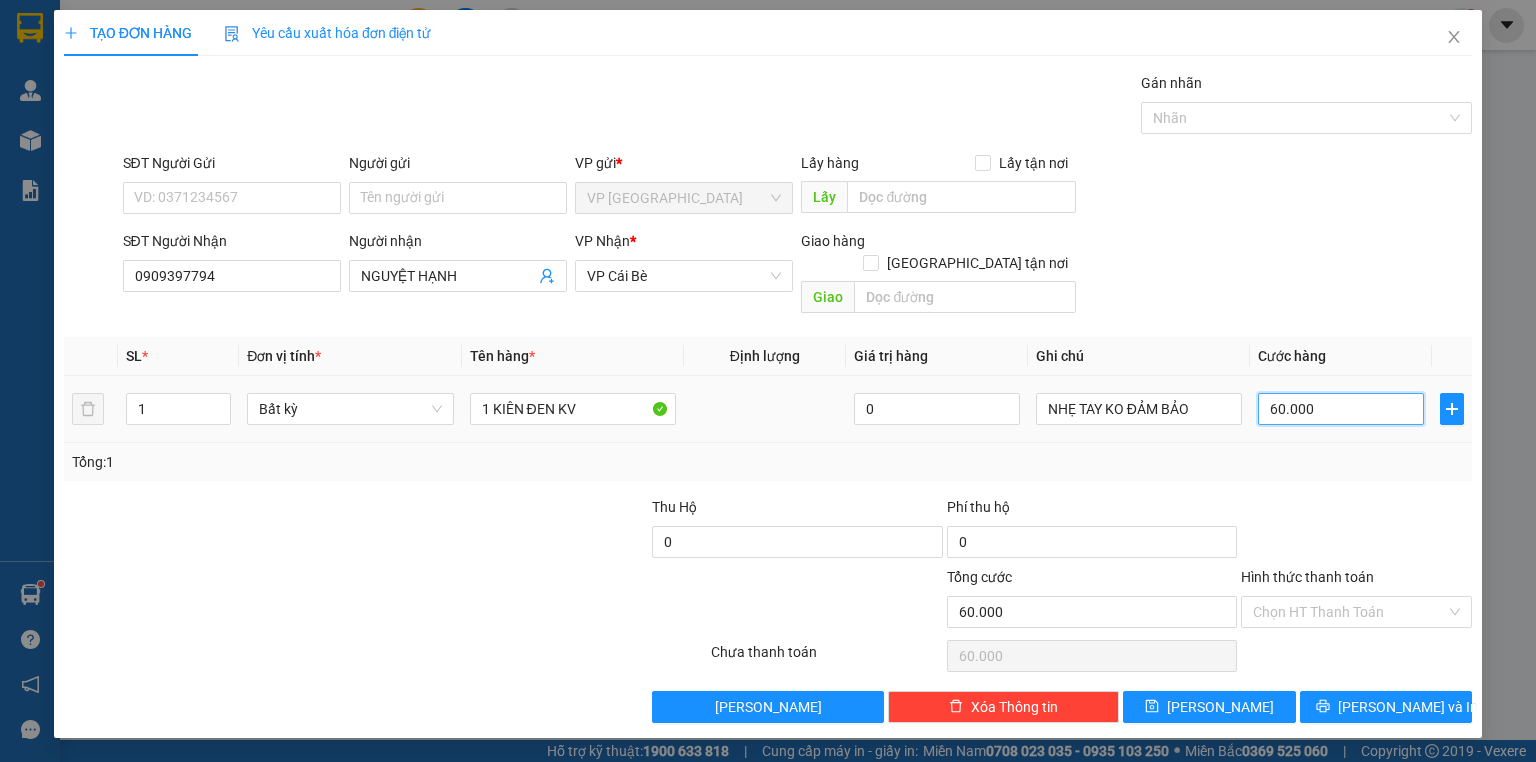 type on "2" 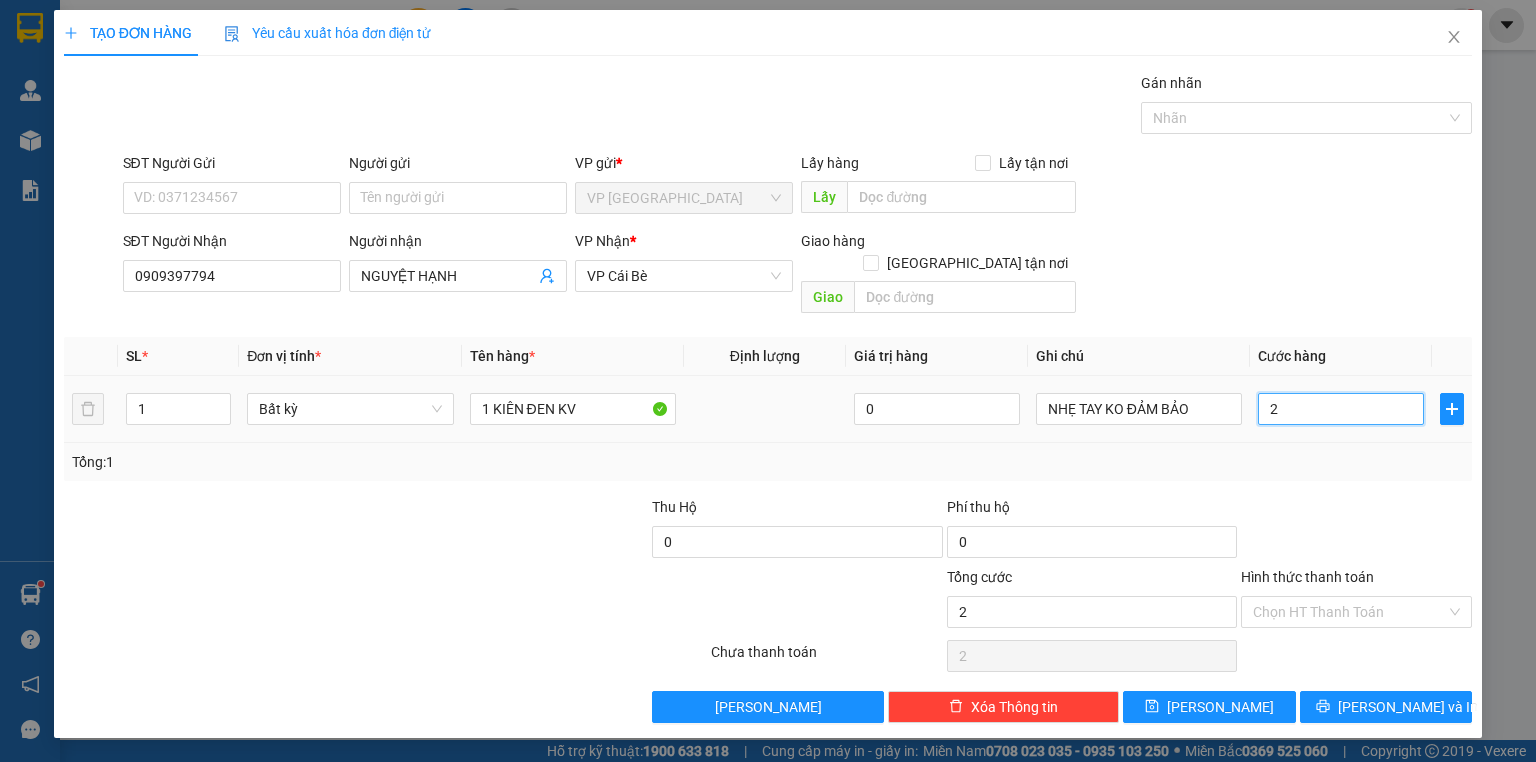 type on "20" 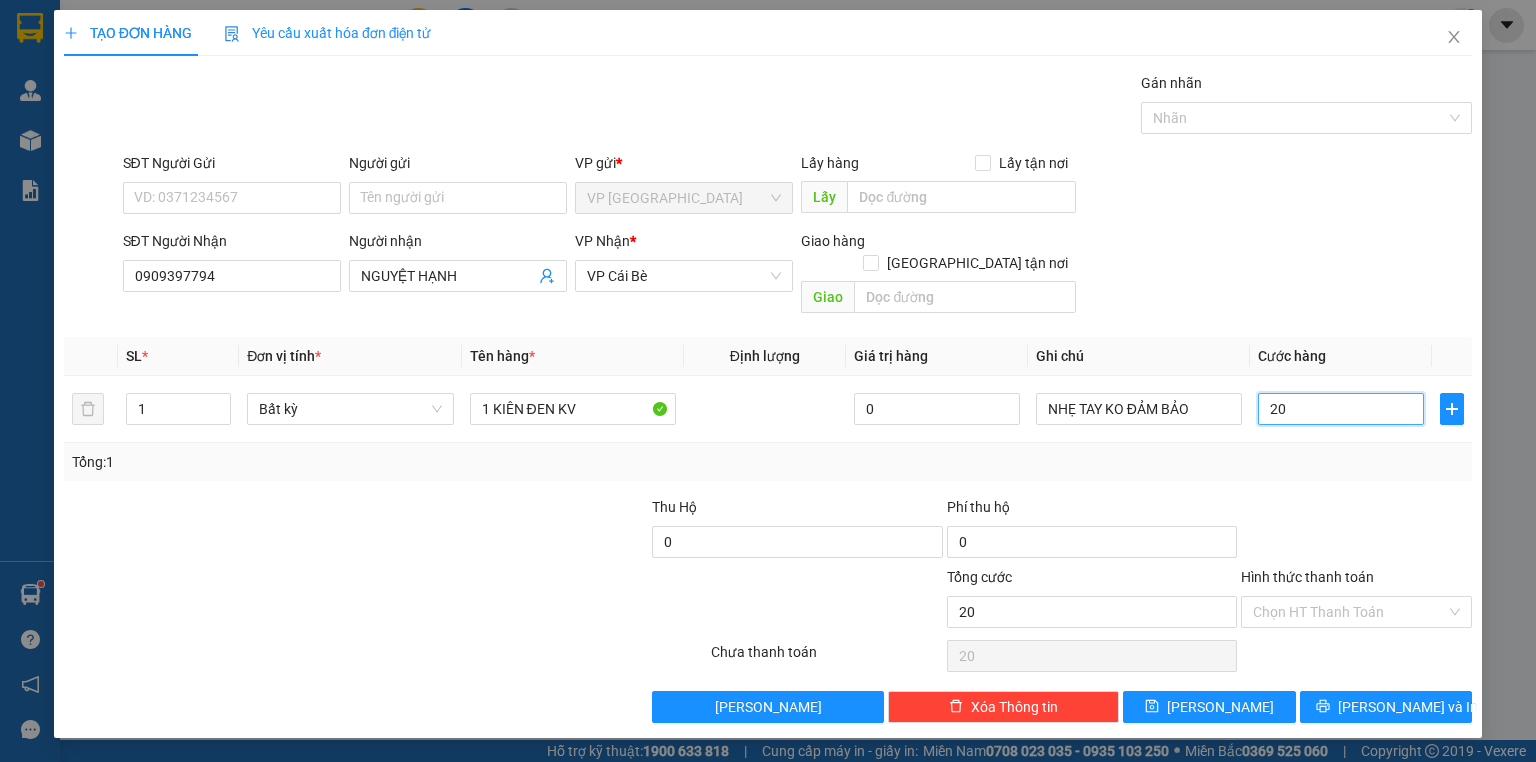 type on "20" 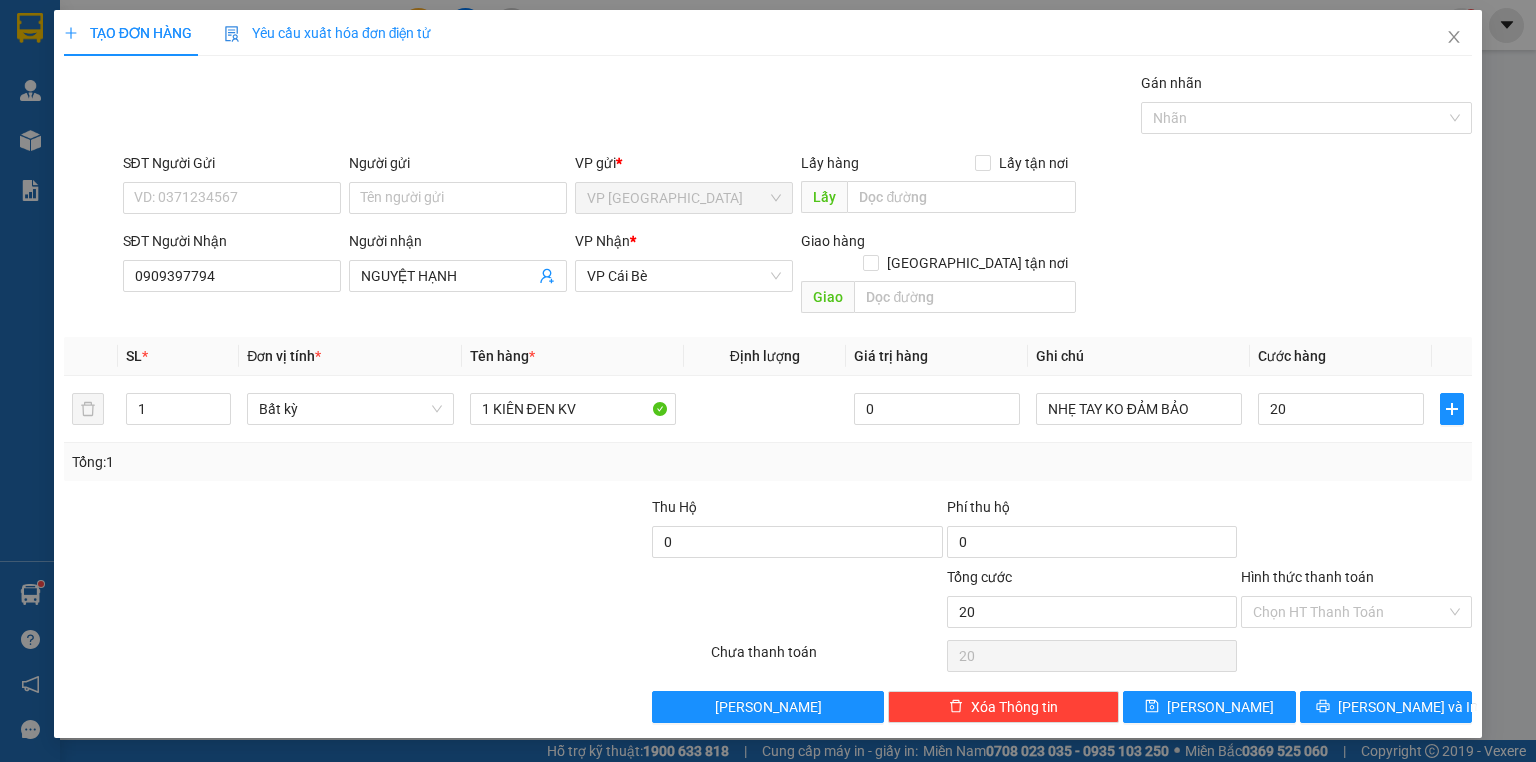 type on "20.000" 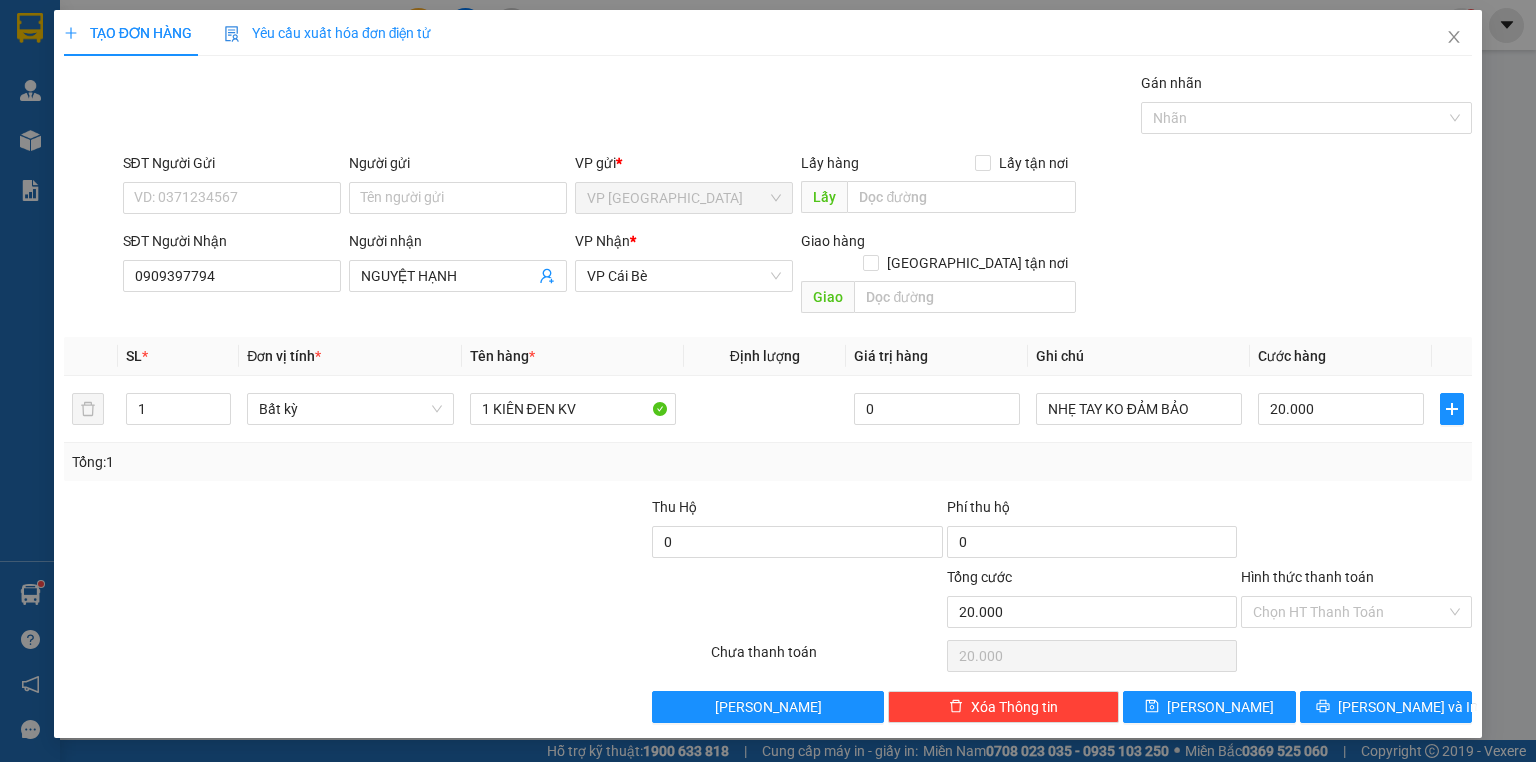 drag, startPoint x: 1223, startPoint y: 295, endPoint x: 1233, endPoint y: 280, distance: 18.027756 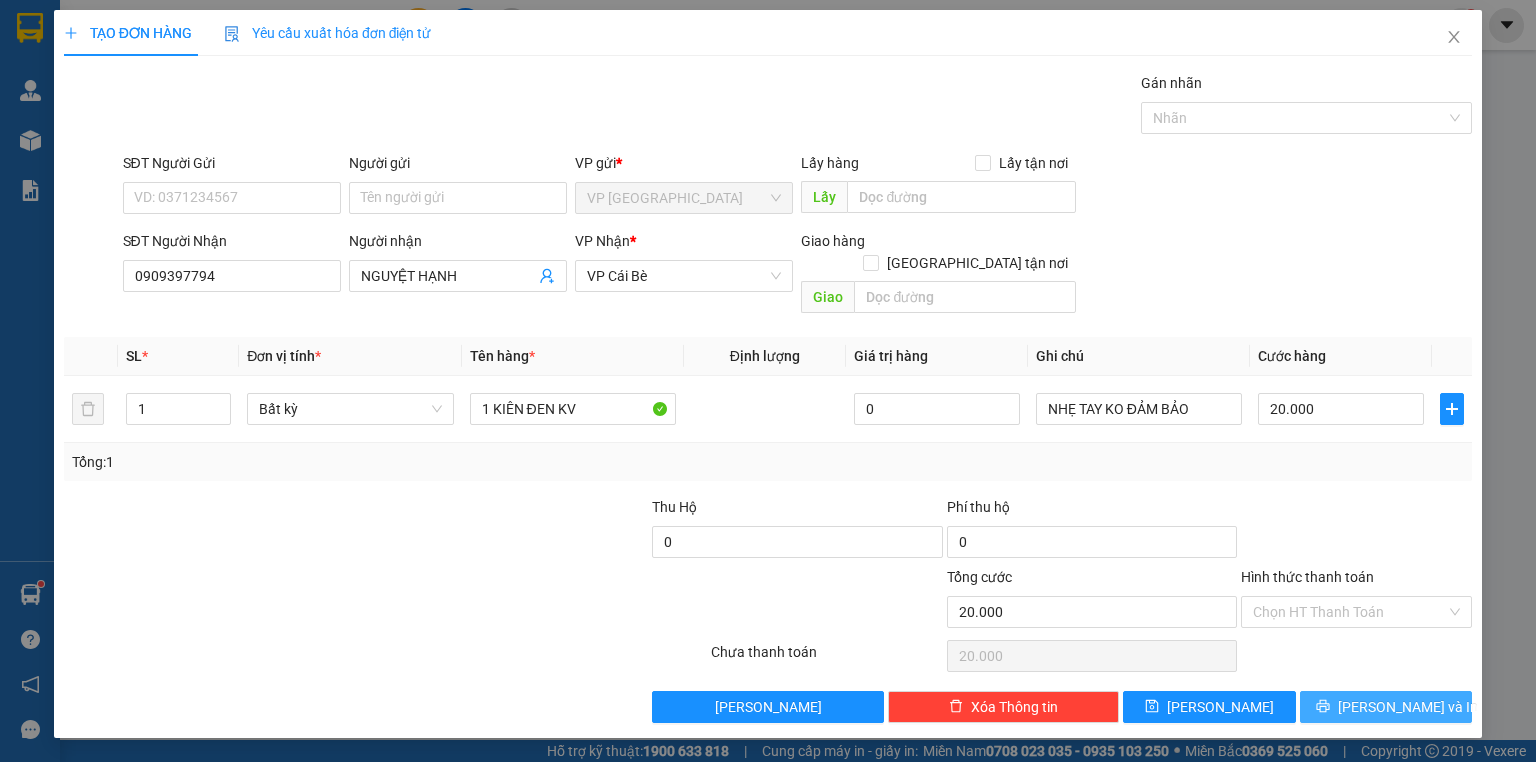 drag, startPoint x: 1357, startPoint y: 689, endPoint x: 1352, endPoint y: 663, distance: 26.476404 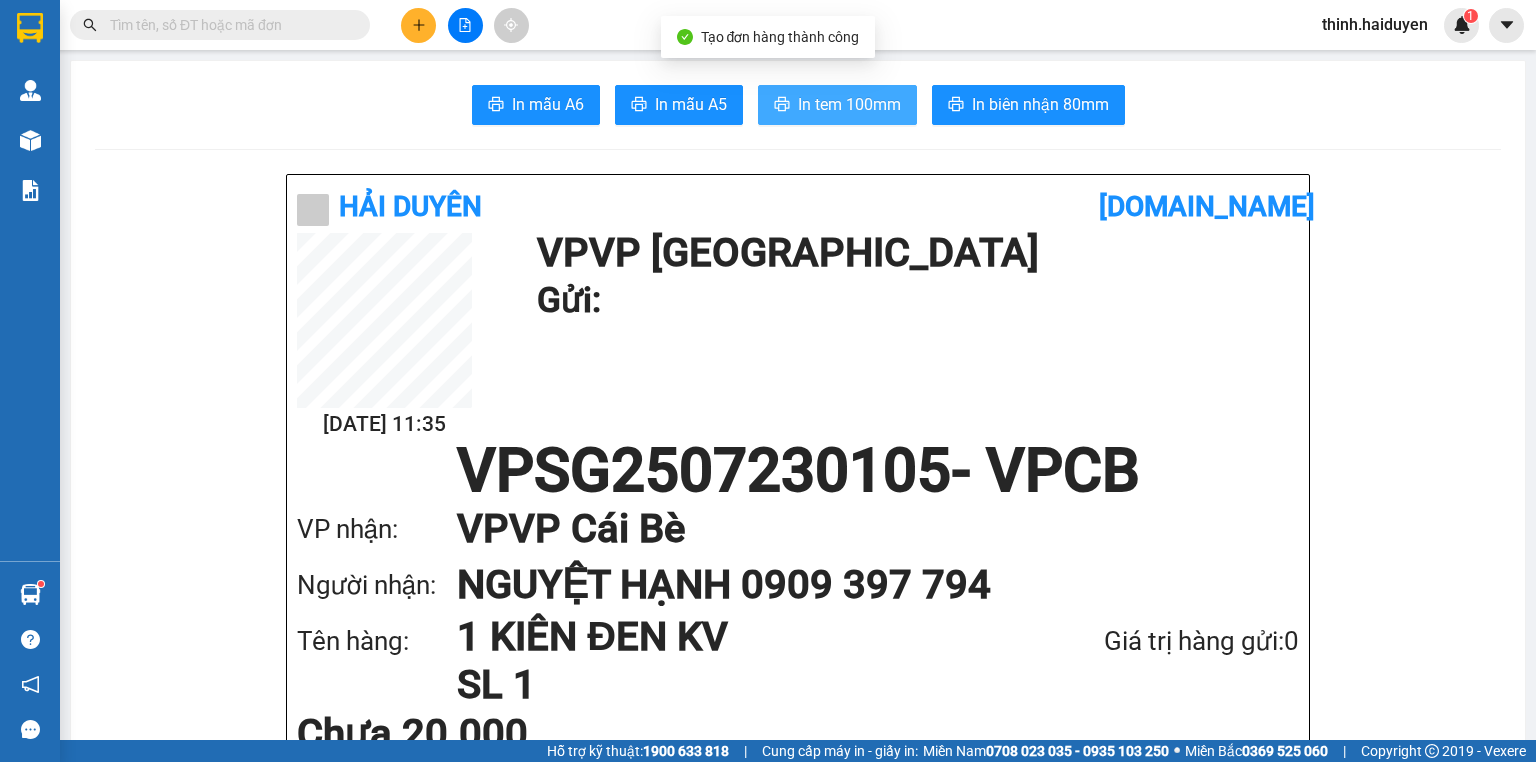 click on "In tem 100mm" at bounding box center (849, 104) 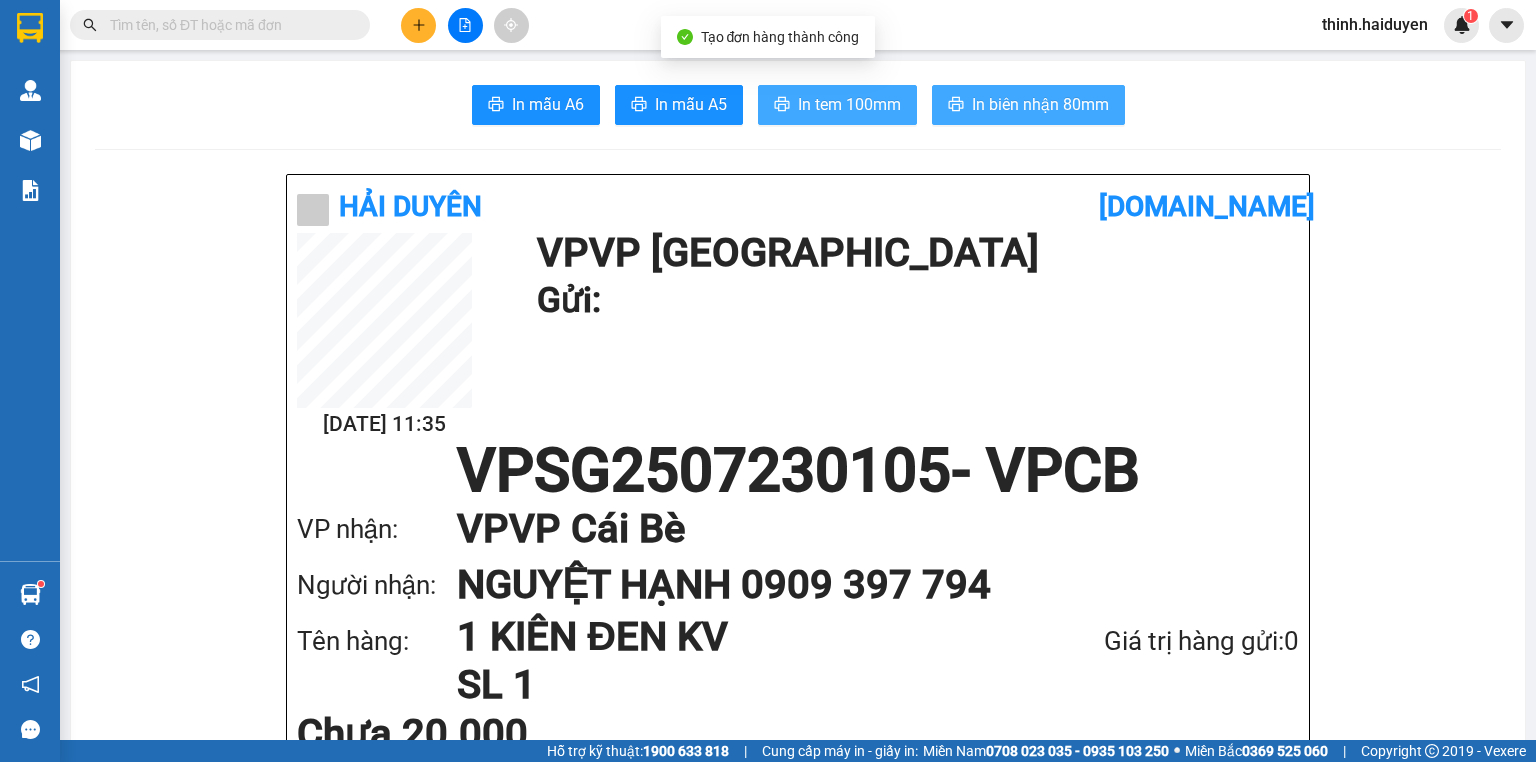 scroll, scrollTop: 0, scrollLeft: 0, axis: both 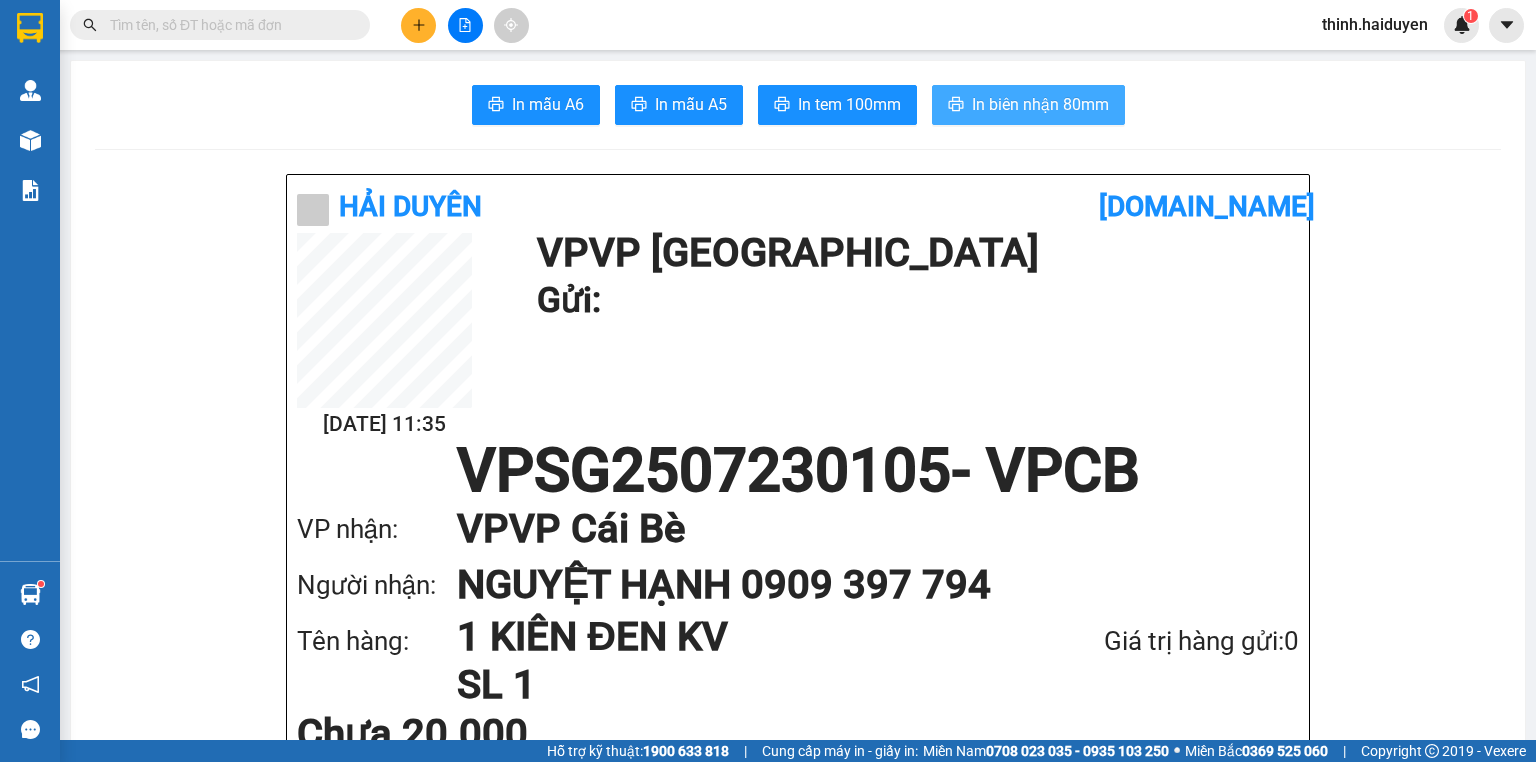 drag, startPoint x: 1036, startPoint y: 125, endPoint x: 1039, endPoint y: 100, distance: 25.179358 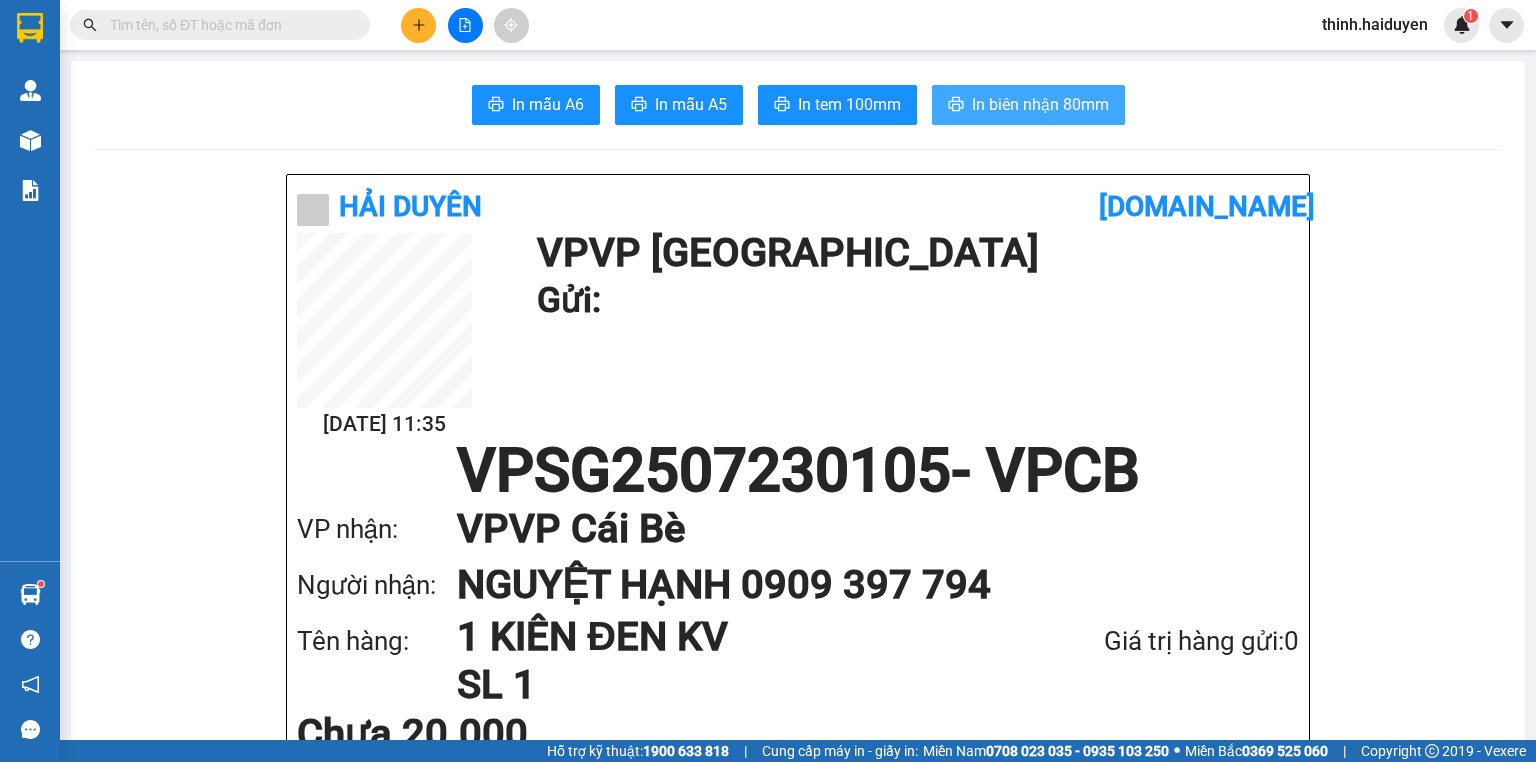 click on "In biên nhận 80mm" at bounding box center (1040, 104) 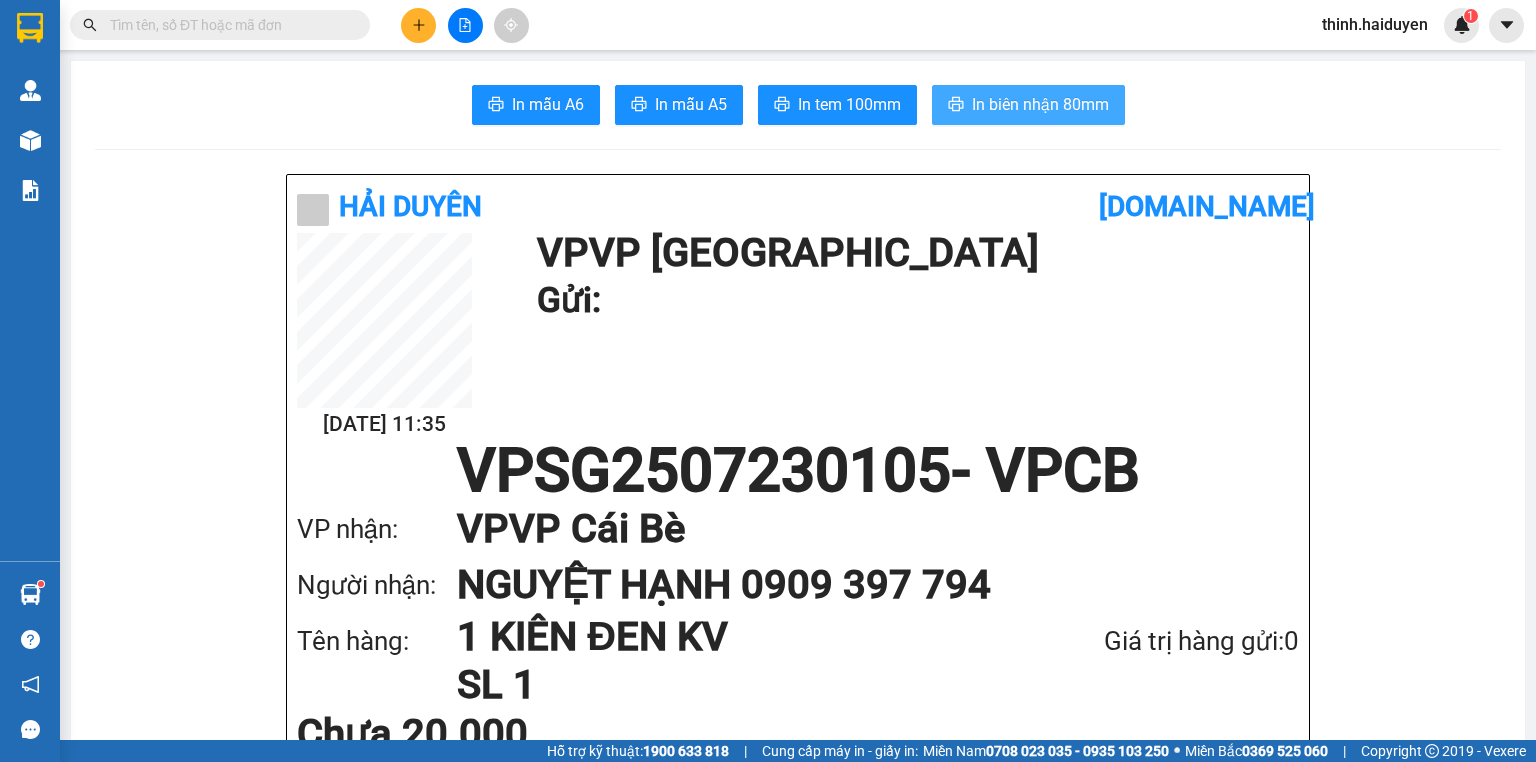 scroll, scrollTop: 0, scrollLeft: 0, axis: both 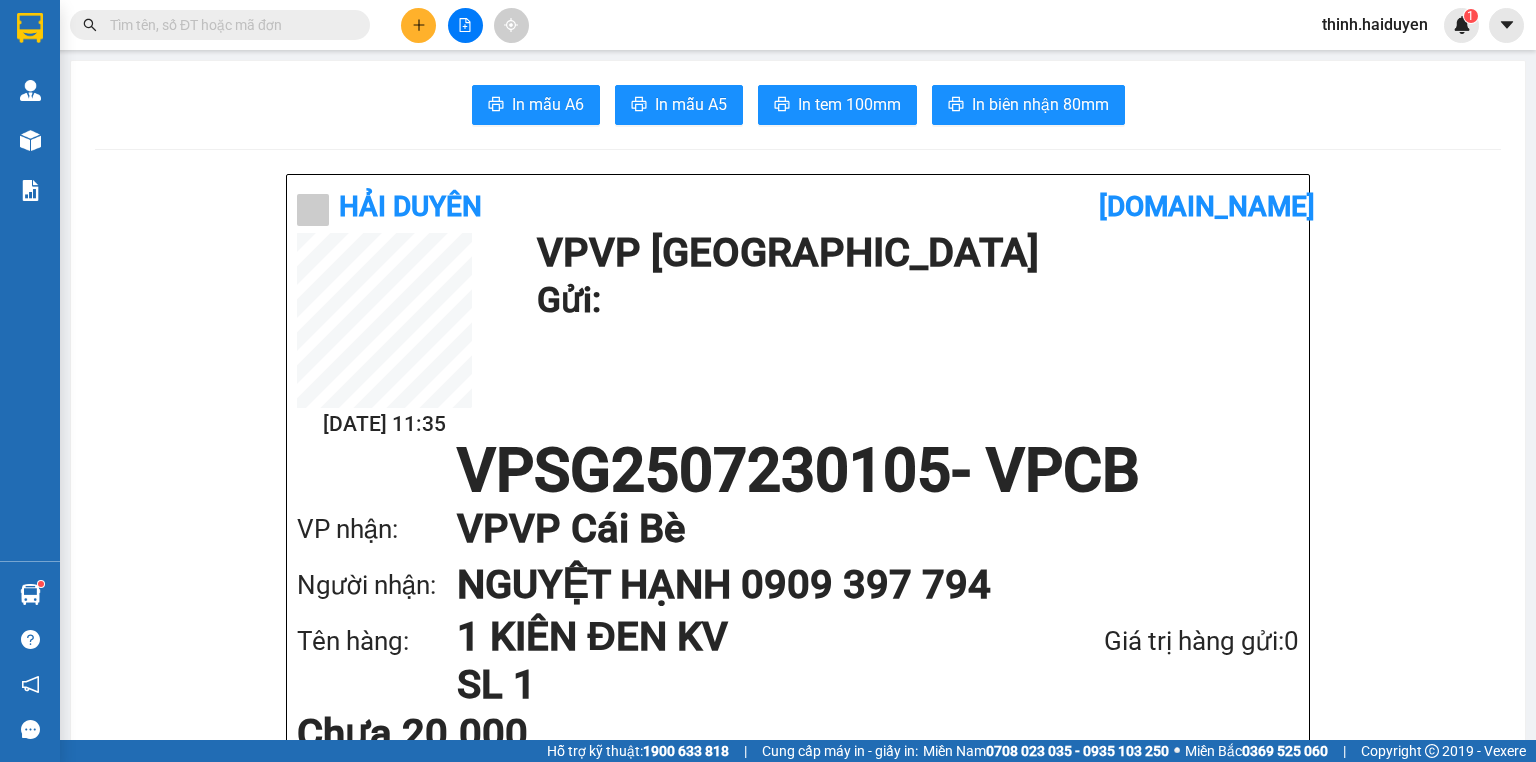 click at bounding box center (465, 25) 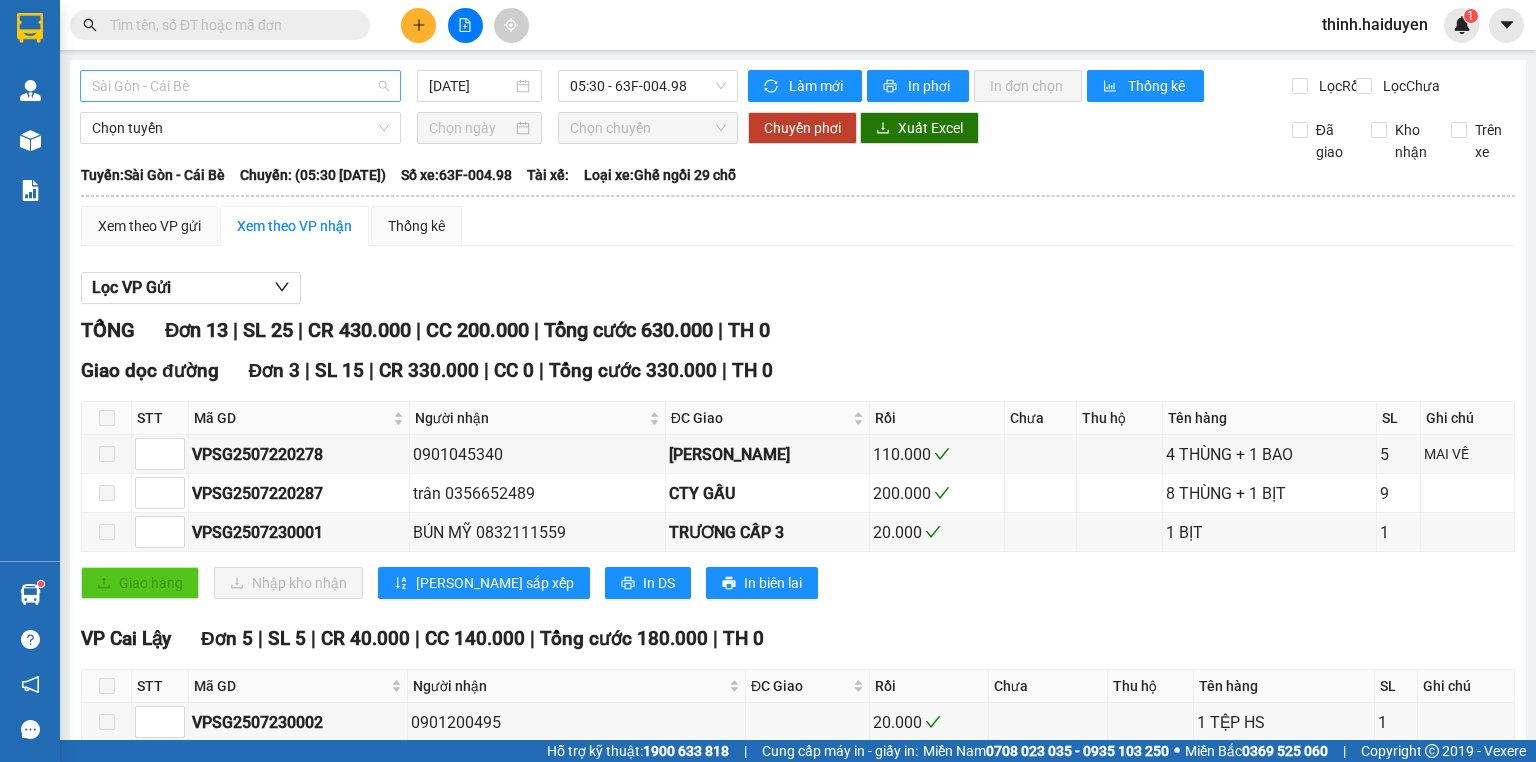 click on "Sài Gòn - Cái Bè" at bounding box center (240, 86) 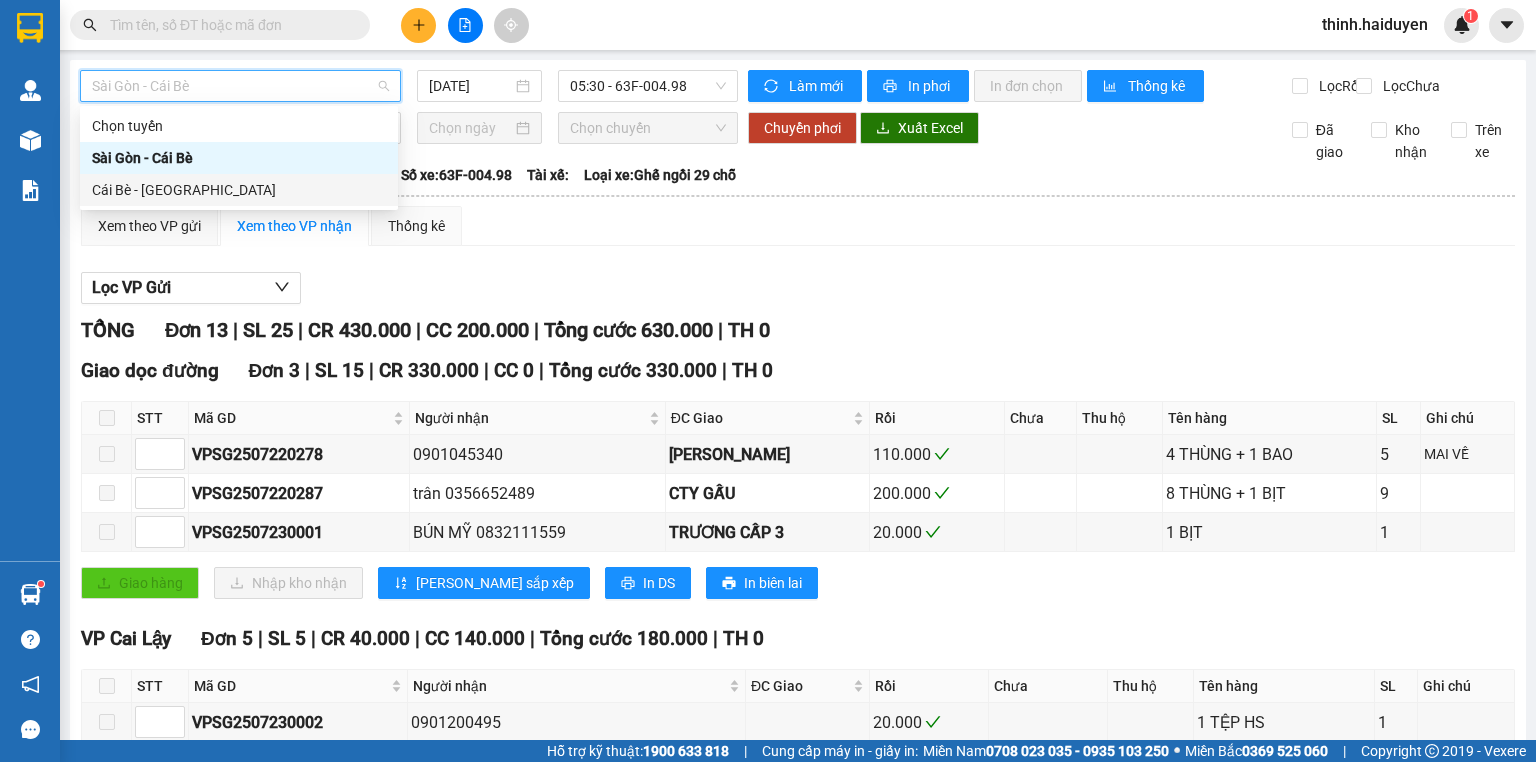 drag, startPoint x: 144, startPoint y: 187, endPoint x: 195, endPoint y: 178, distance: 51.78803 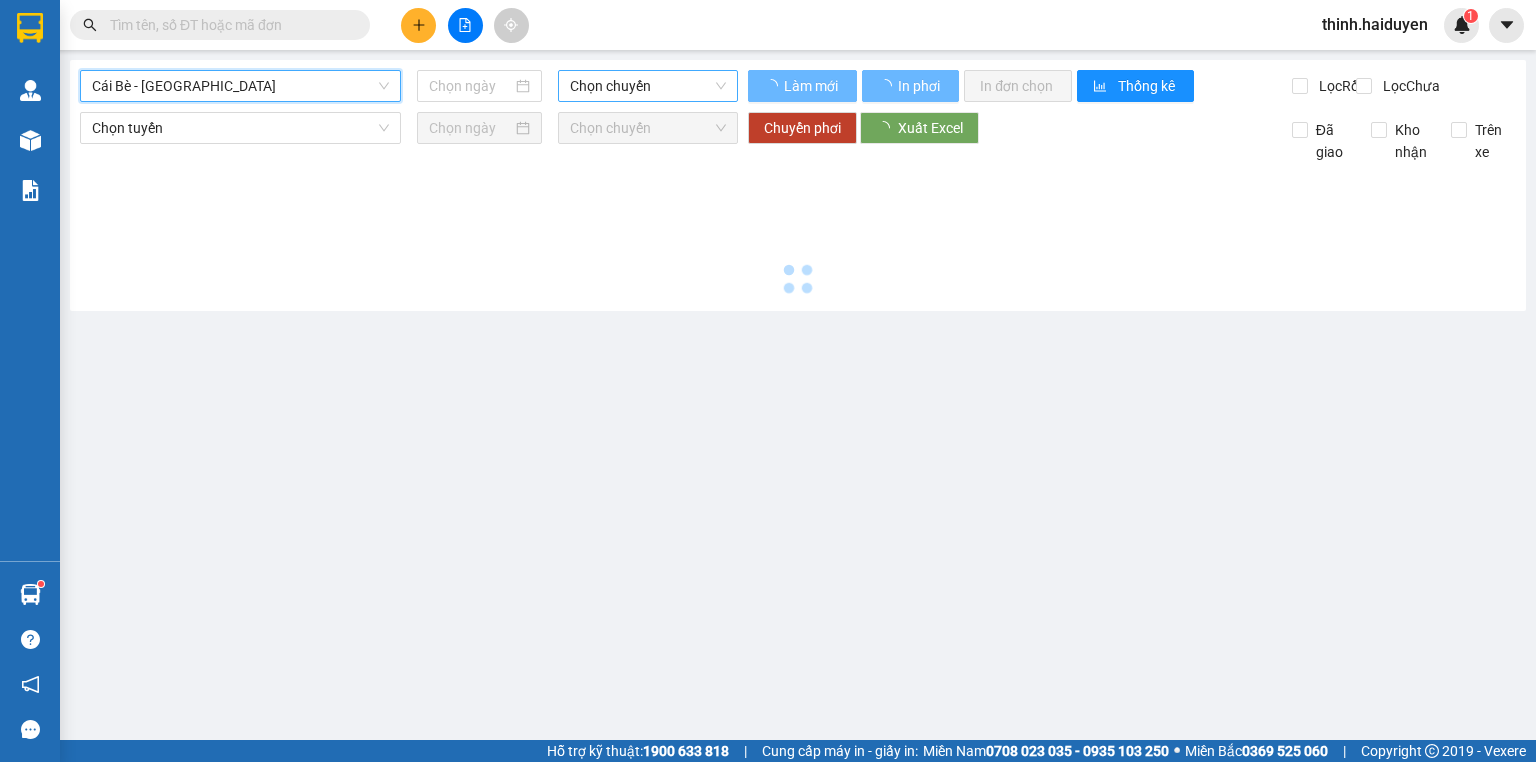 type on "[DATE]" 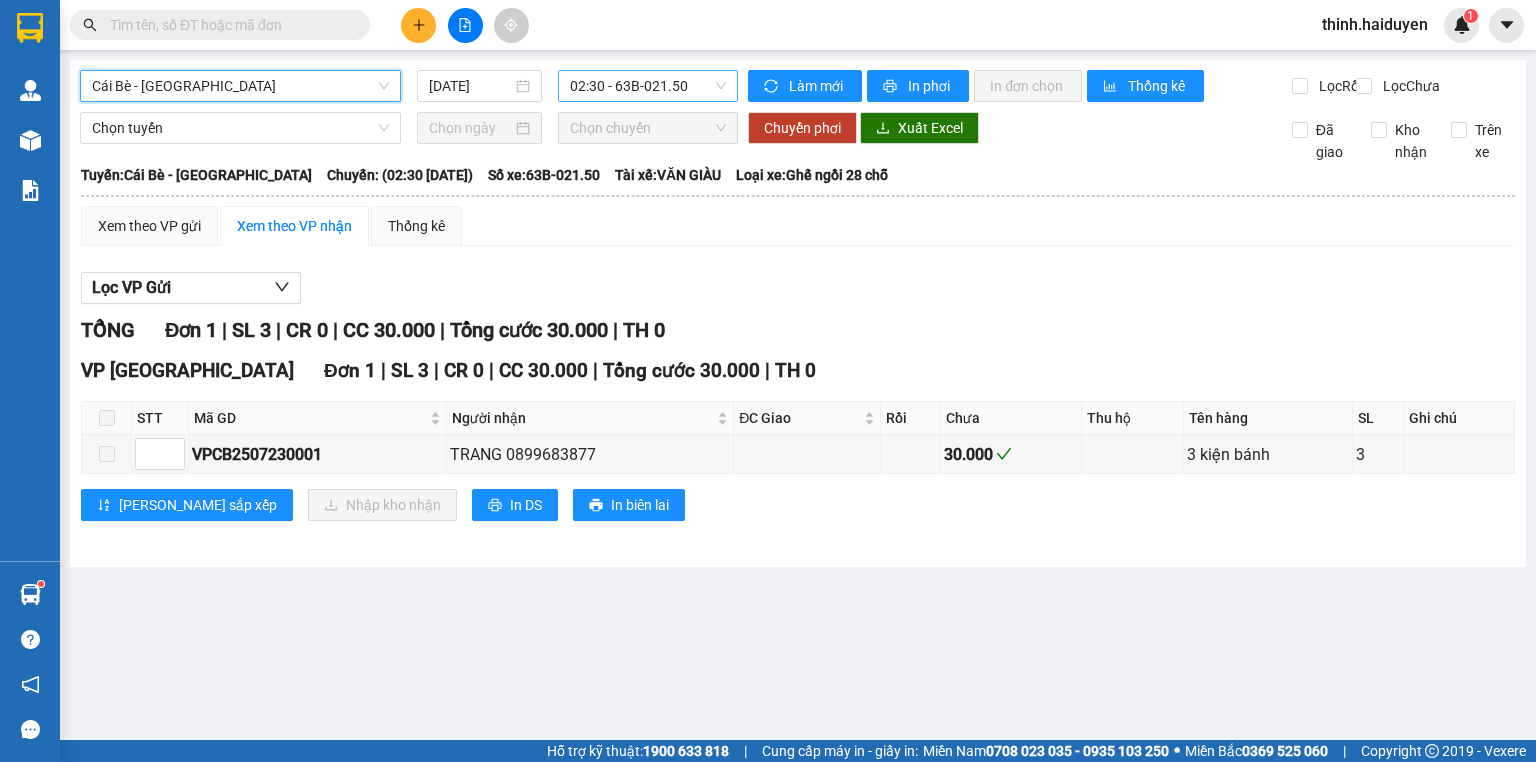 click on "02:30     - 63B-021.50" at bounding box center (648, 86) 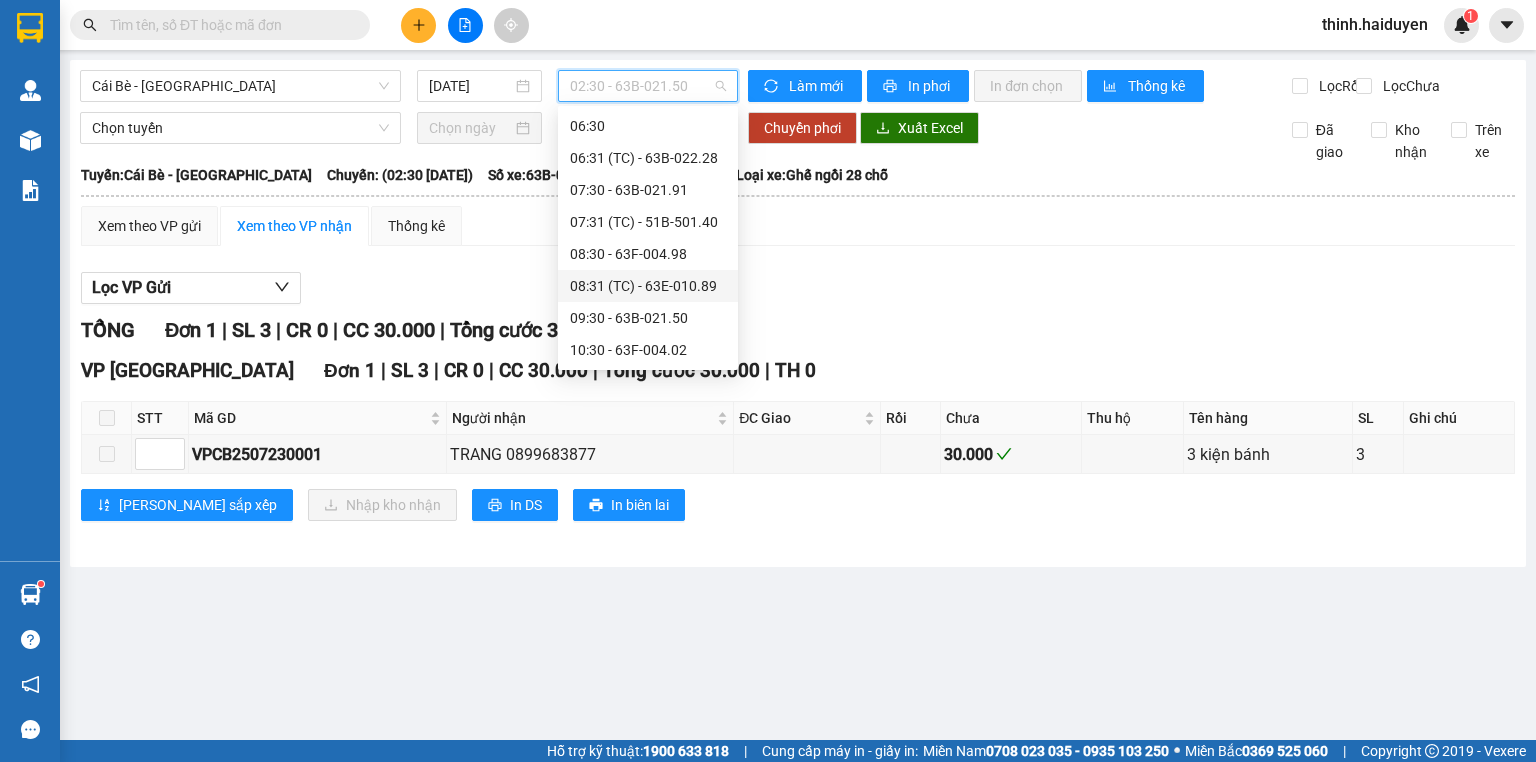 scroll, scrollTop: 320, scrollLeft: 0, axis: vertical 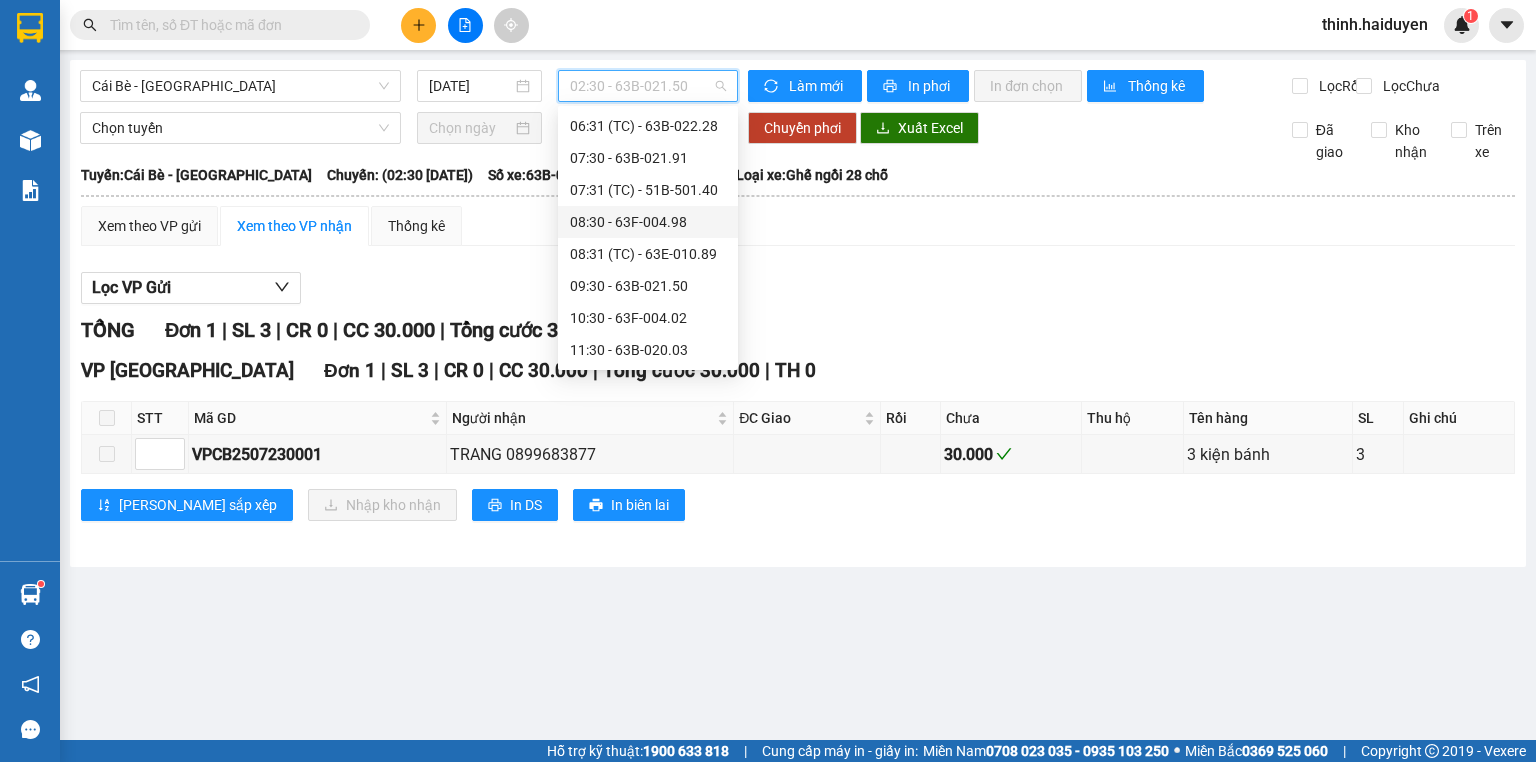 click on "08:30     - 63F-004.98" at bounding box center (648, 222) 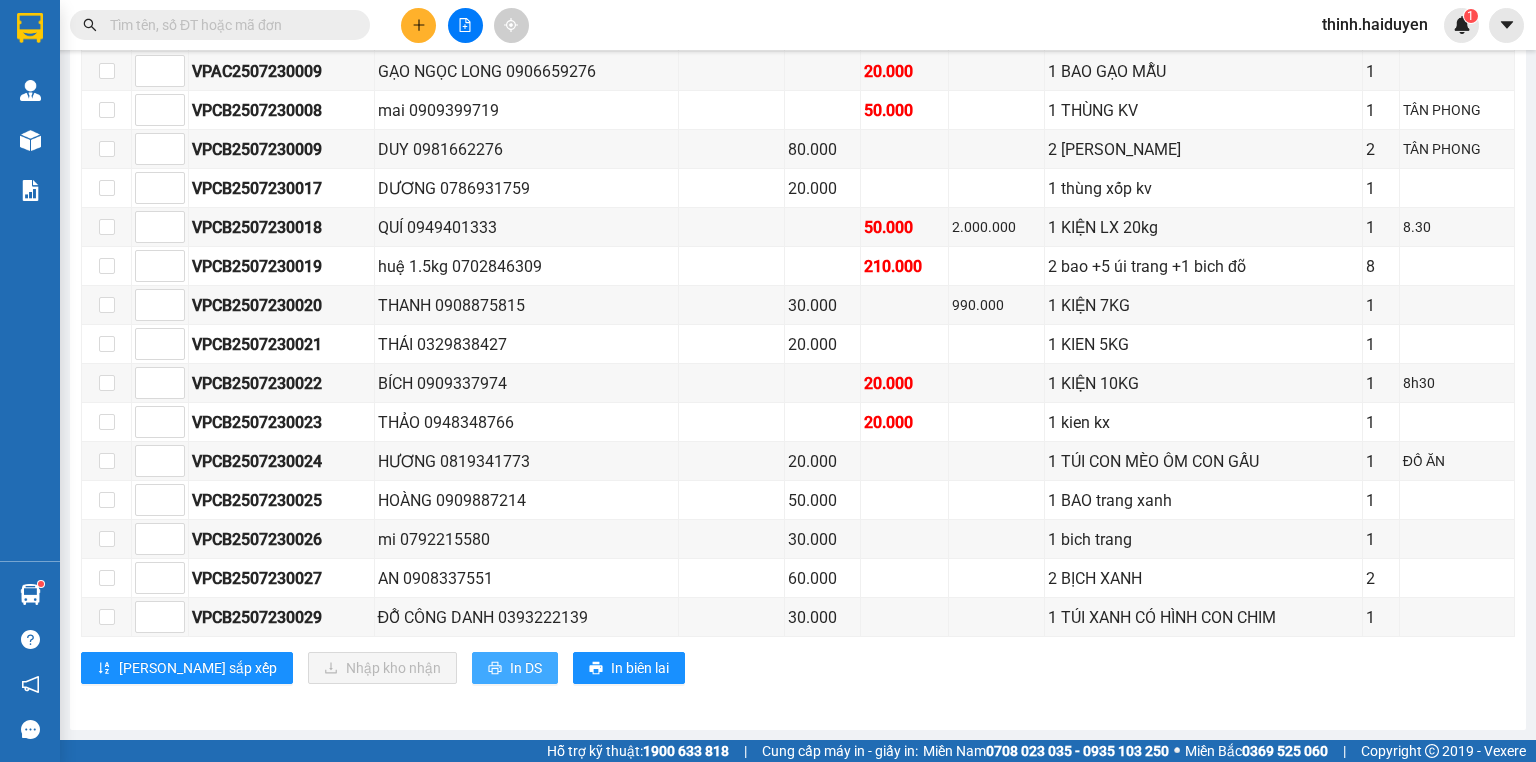 scroll, scrollTop: 578, scrollLeft: 0, axis: vertical 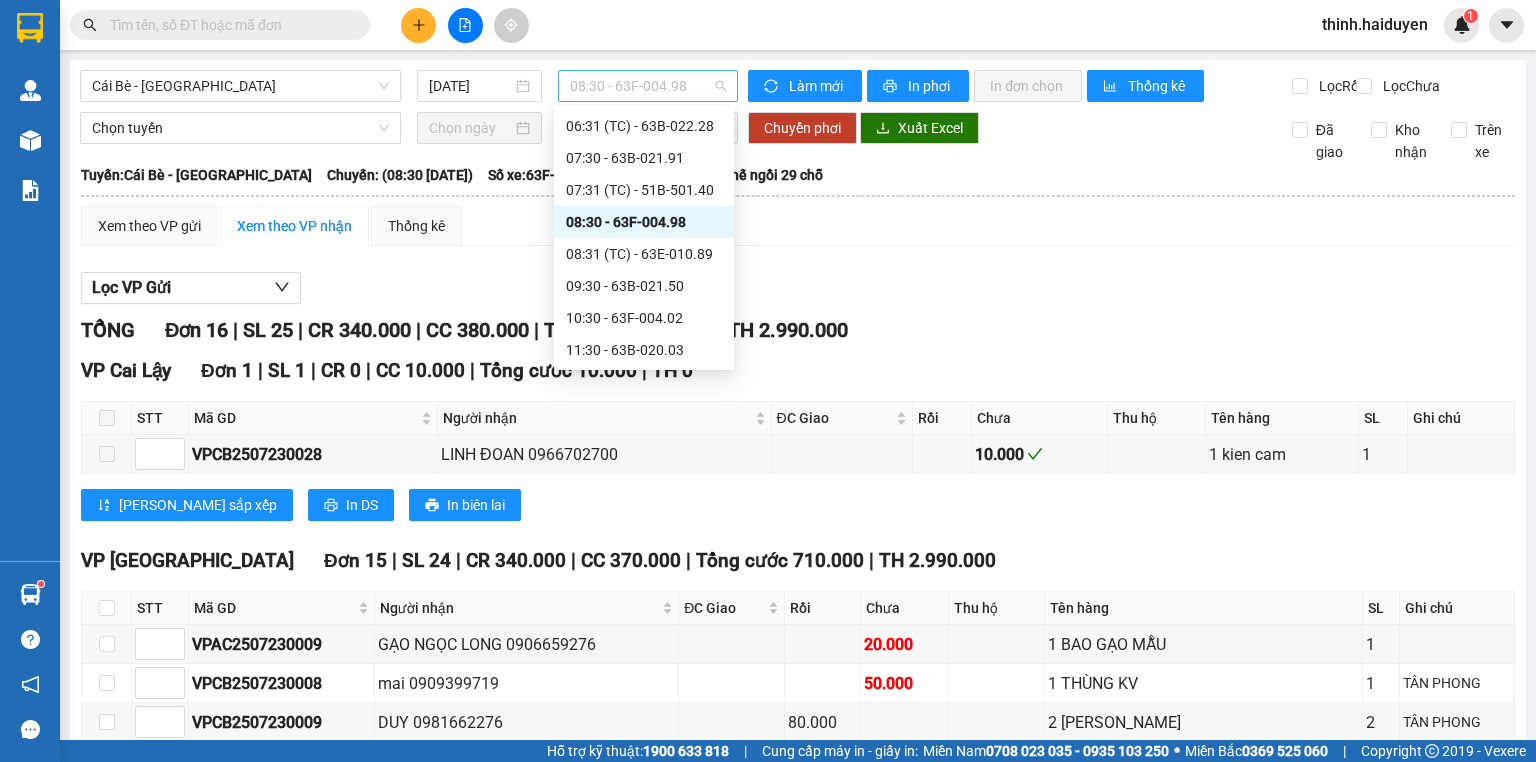 click on "08:30     - 63F-004.98" at bounding box center [648, 86] 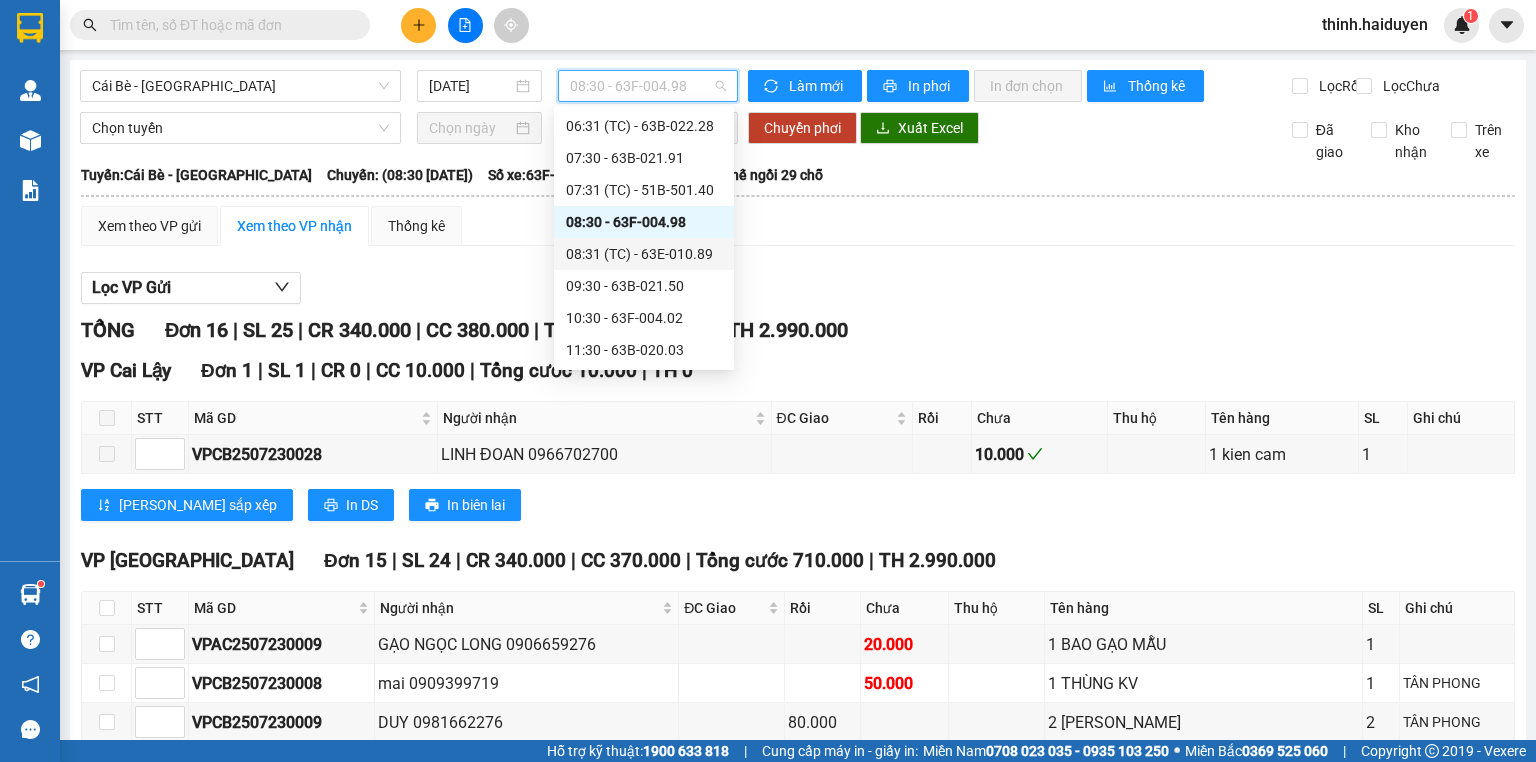 click on "08:31   (TC)   - 63E-010.89" at bounding box center [644, 254] 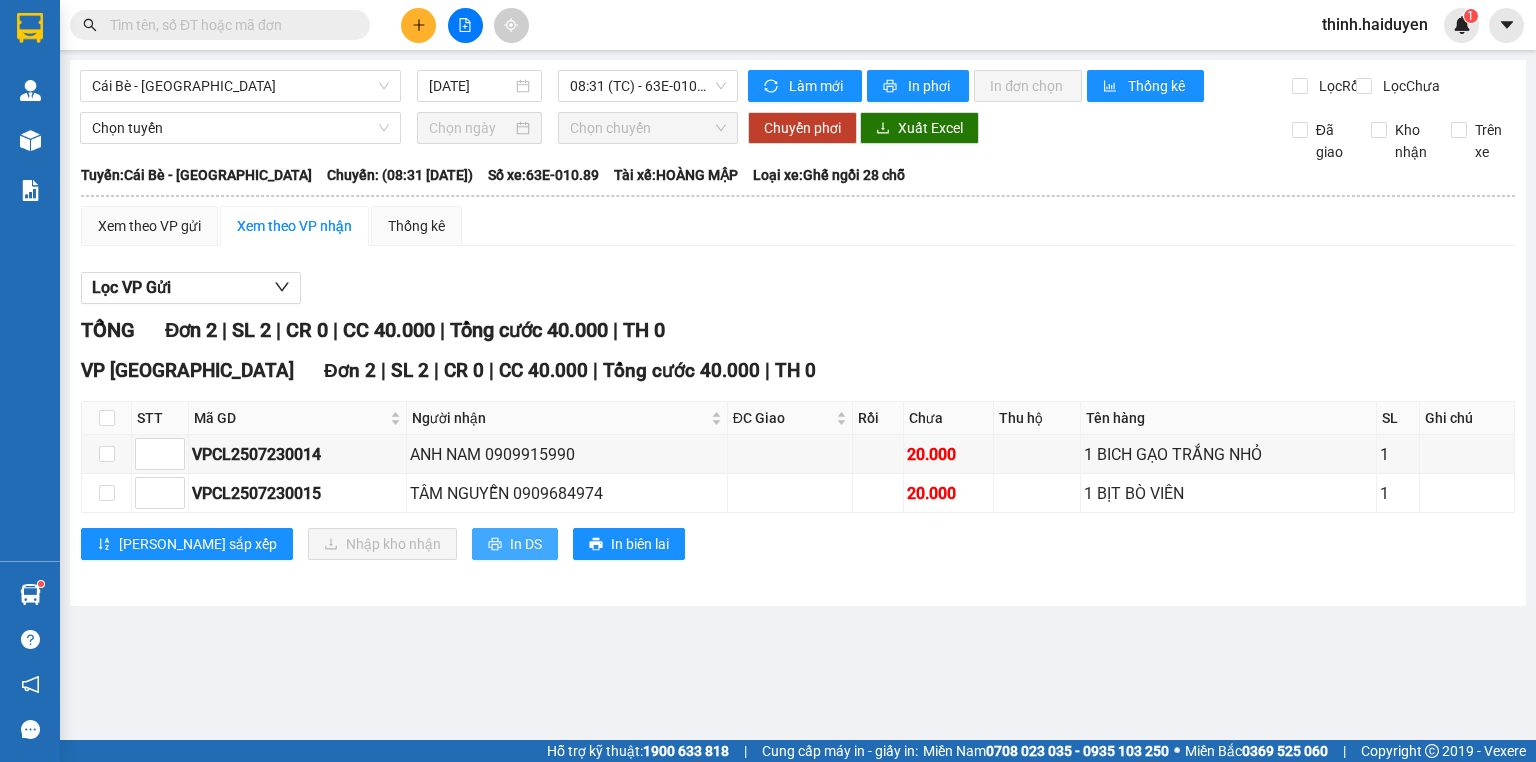 click on "In DS" at bounding box center (526, 544) 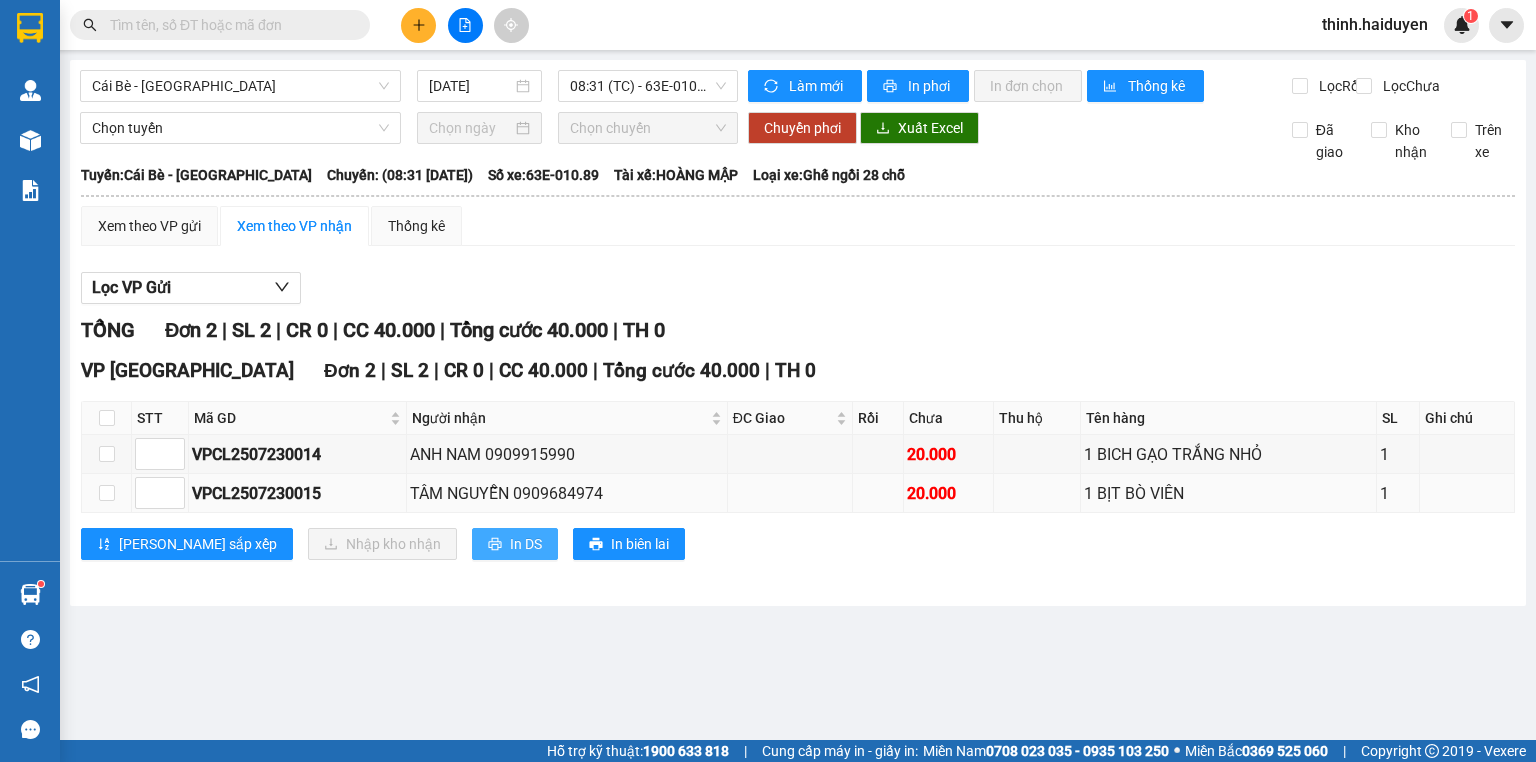 scroll, scrollTop: 0, scrollLeft: 0, axis: both 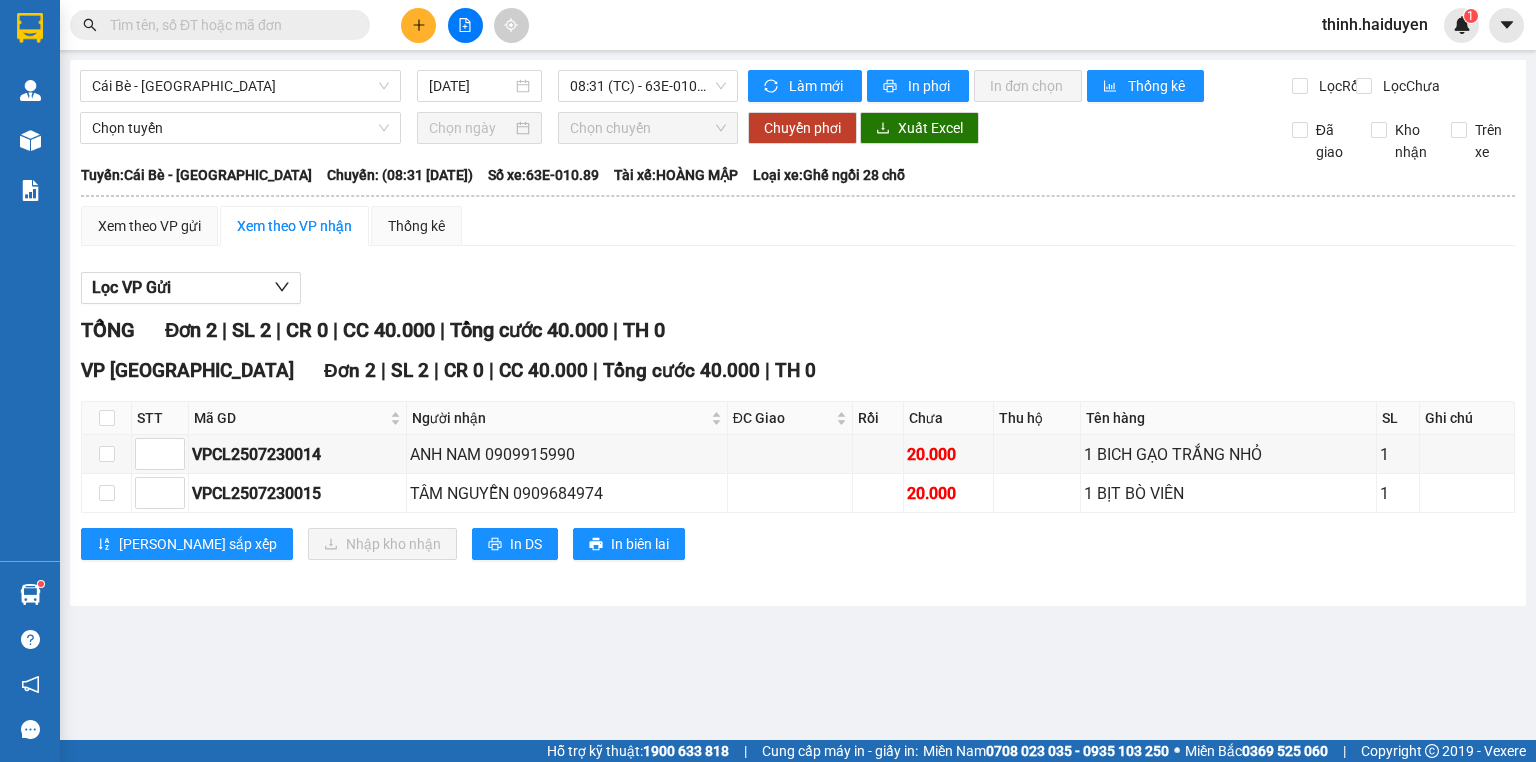 click at bounding box center [228, 25] 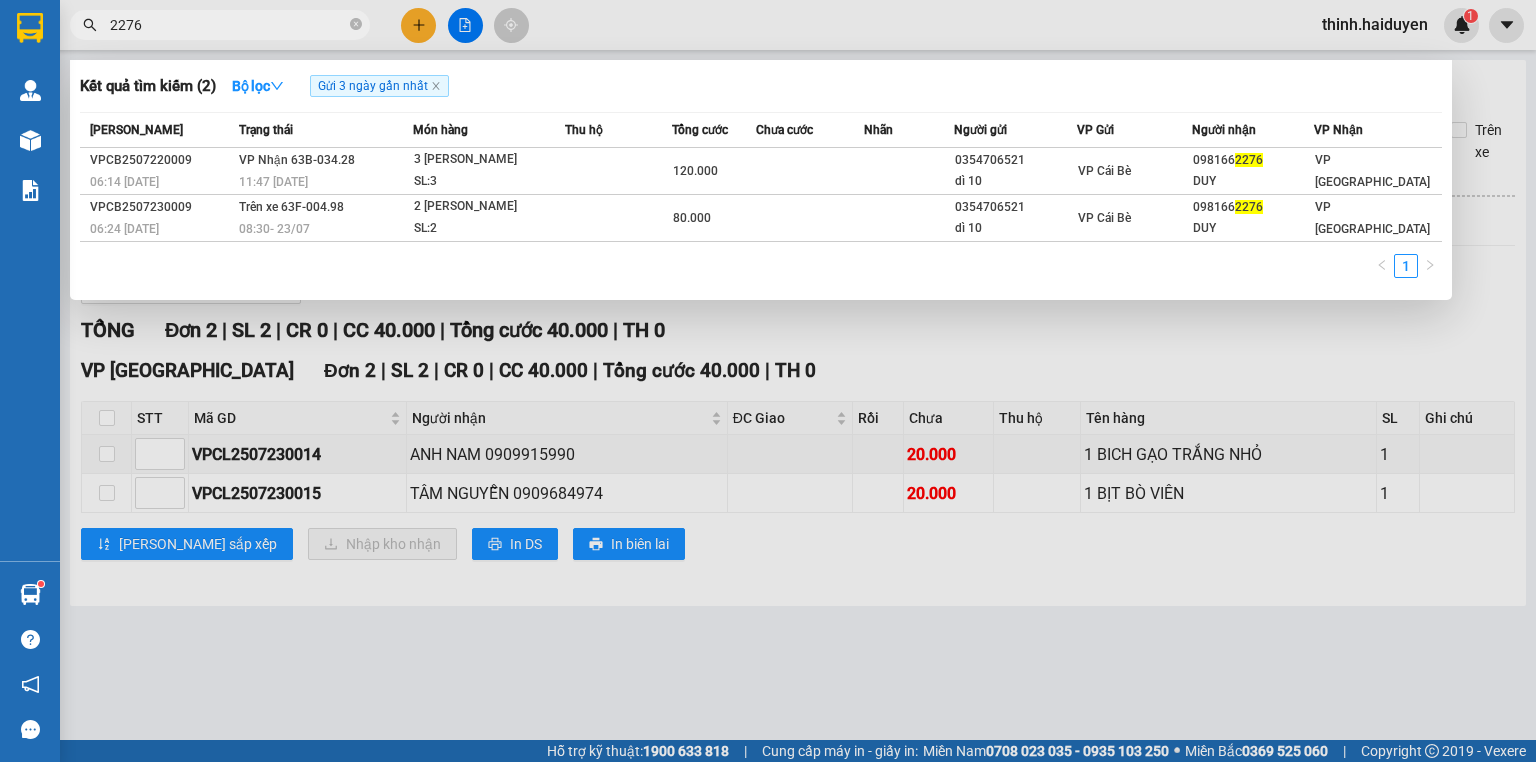 click on "2276" at bounding box center (228, 25) 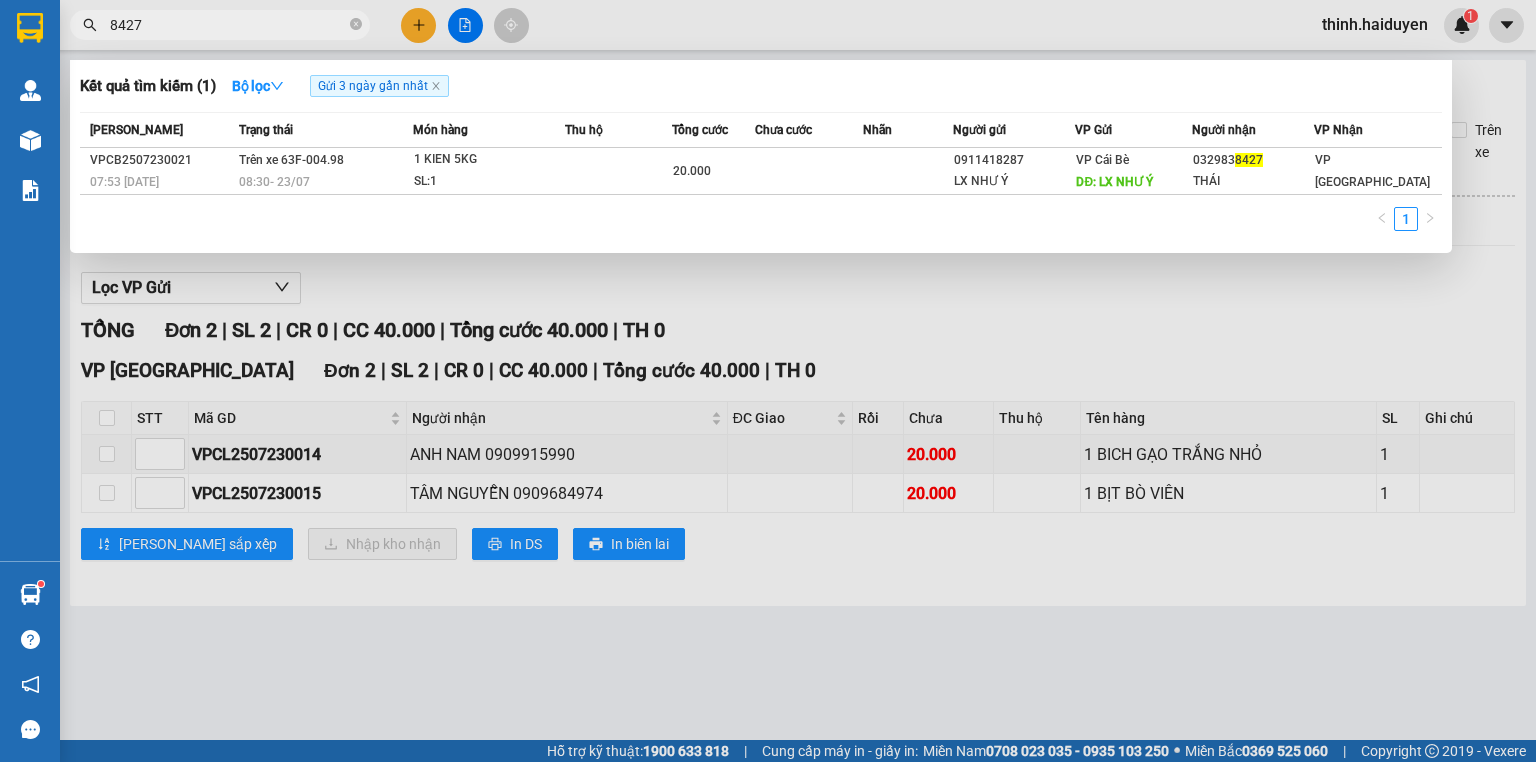 click on "8427" at bounding box center (228, 25) 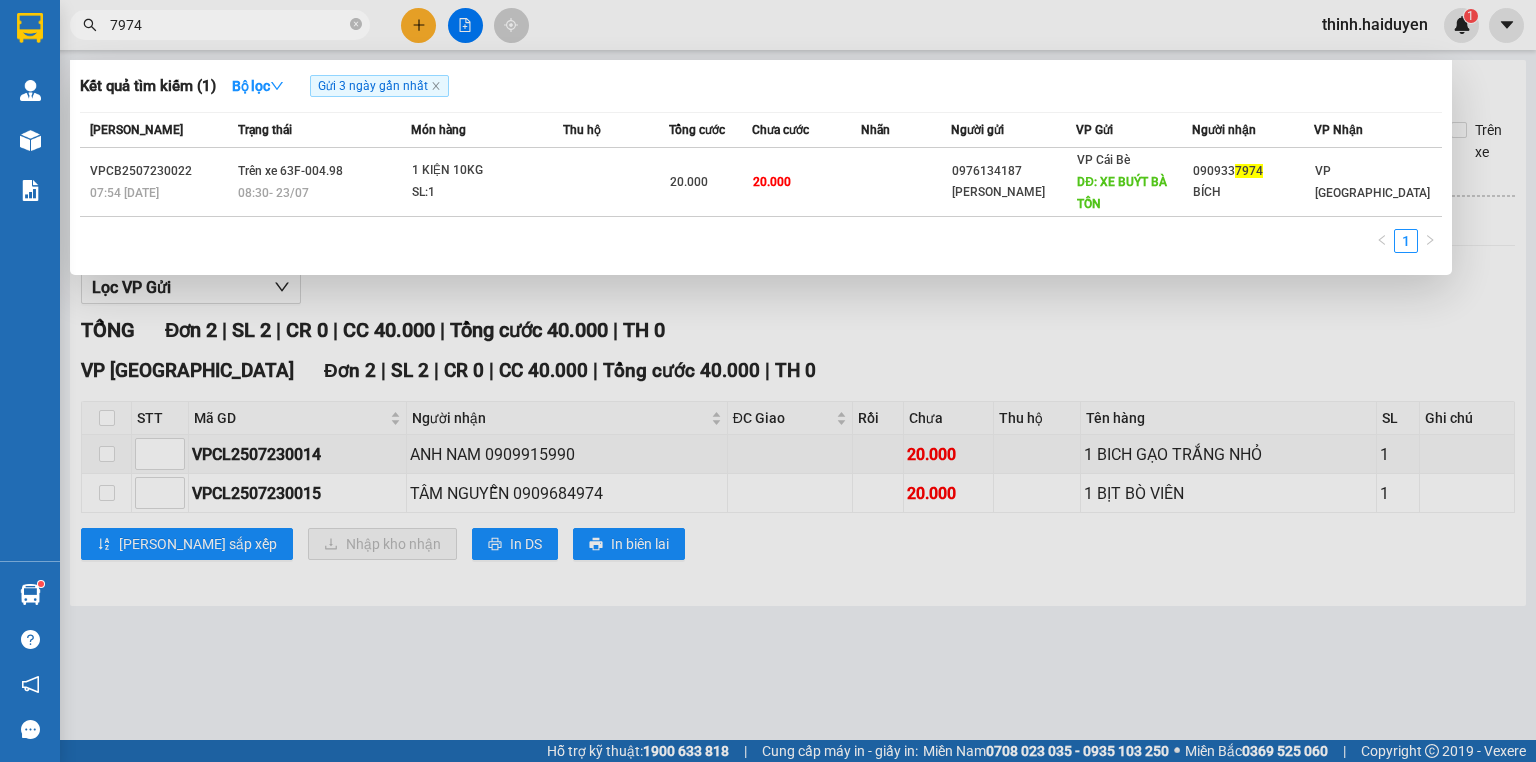 click on "7974" at bounding box center (228, 25) 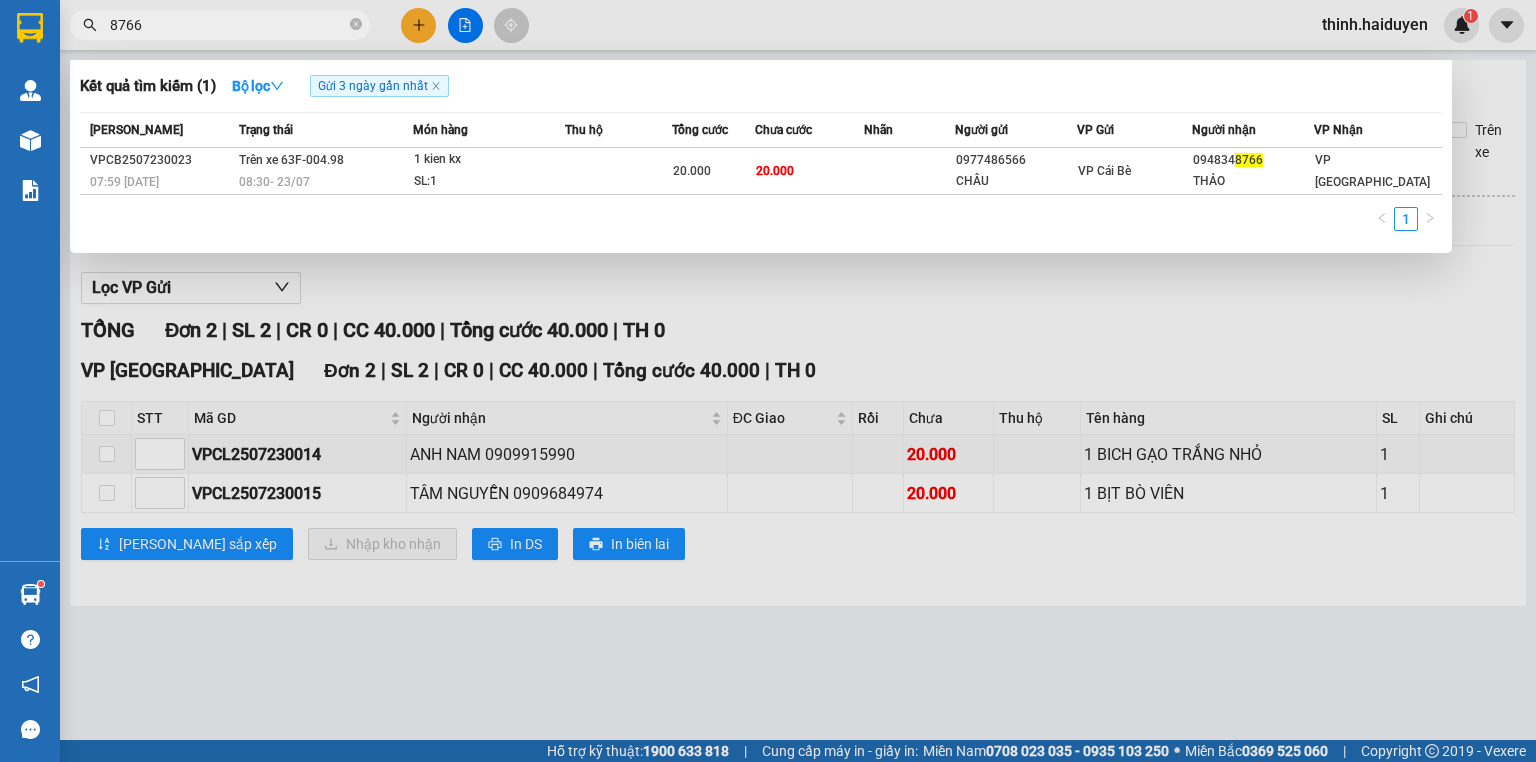type on "8766" 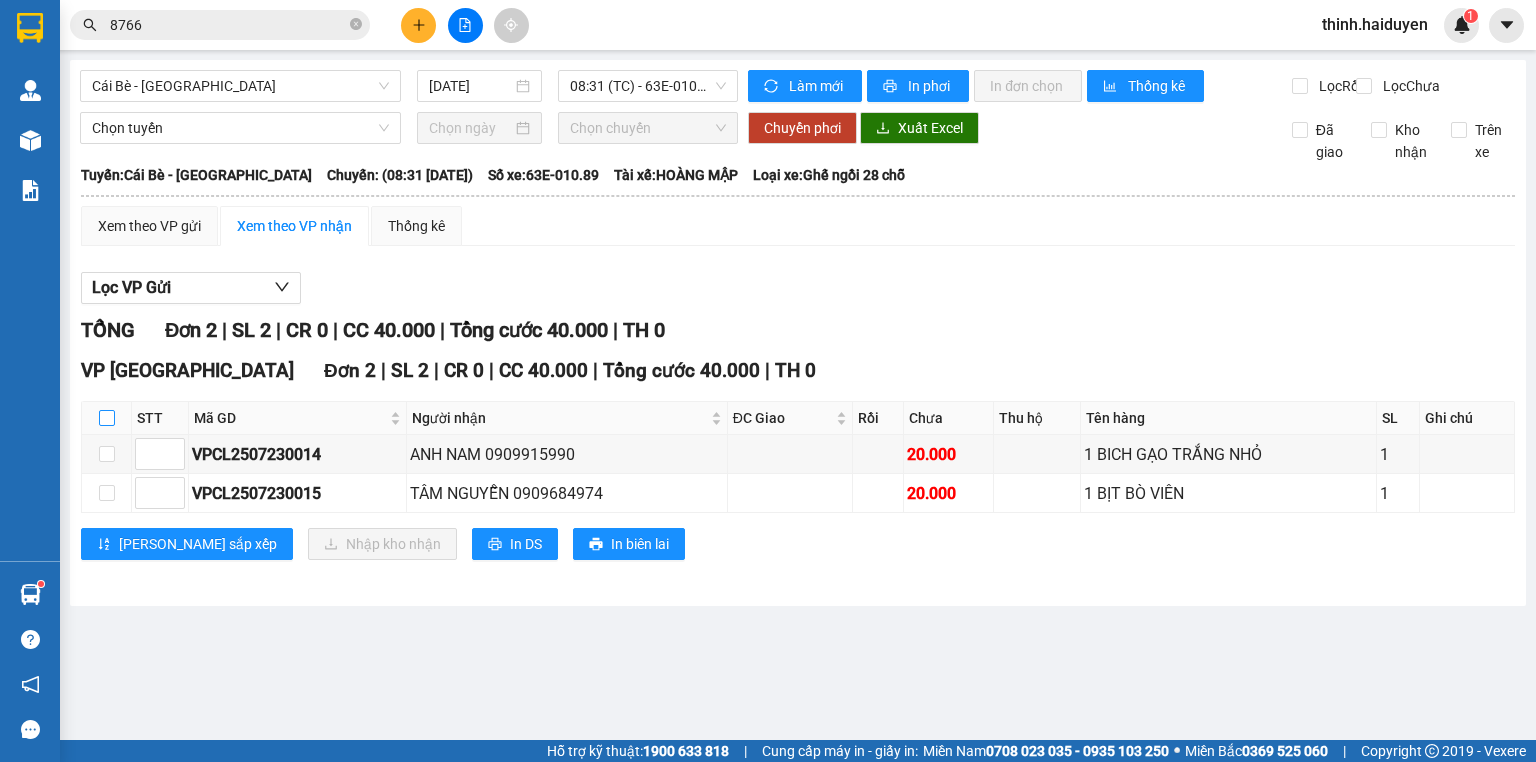 click at bounding box center (107, 418) 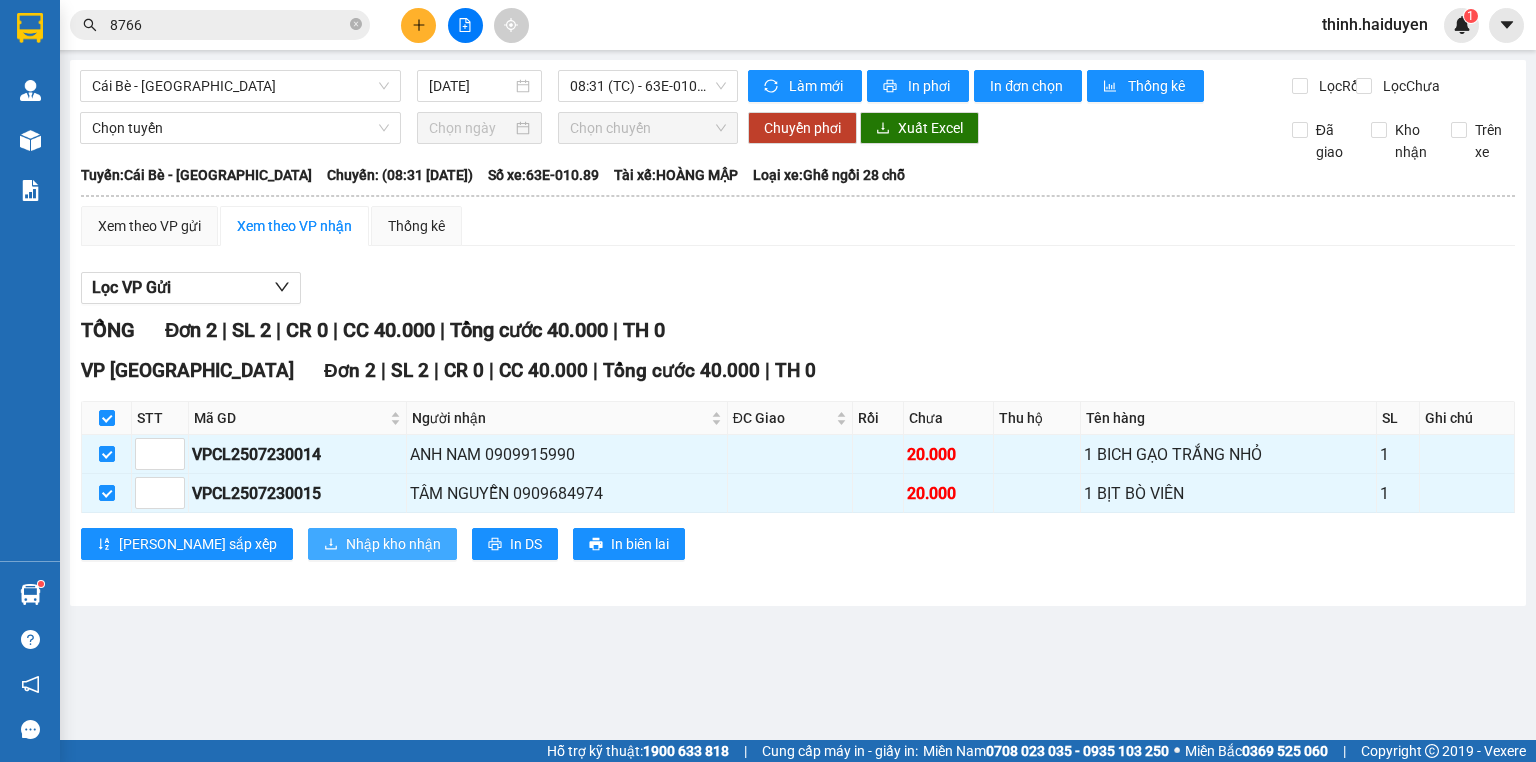 click on "Nhập kho nhận" at bounding box center [393, 544] 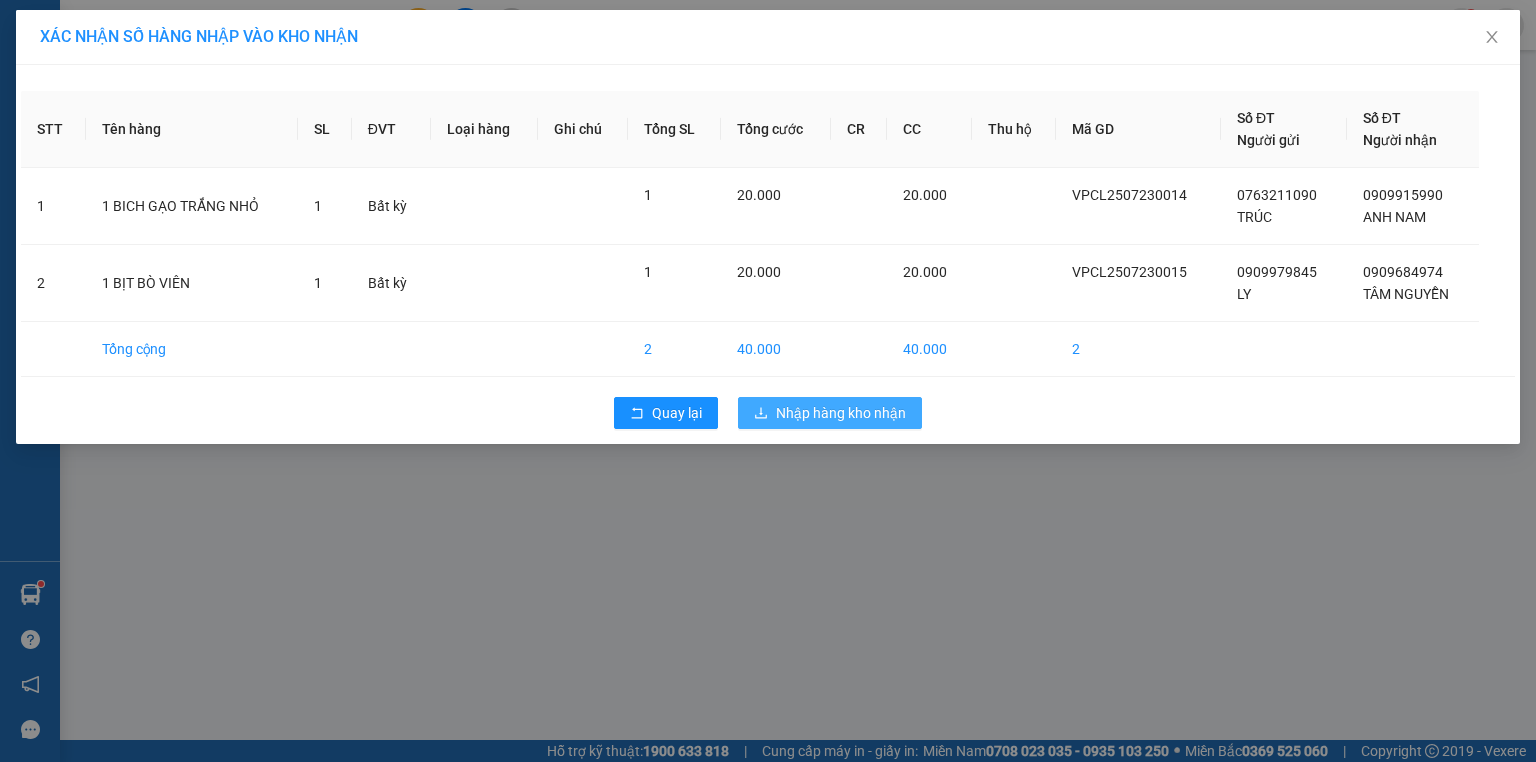 click on "Nhập hàng kho nhận" at bounding box center (841, 413) 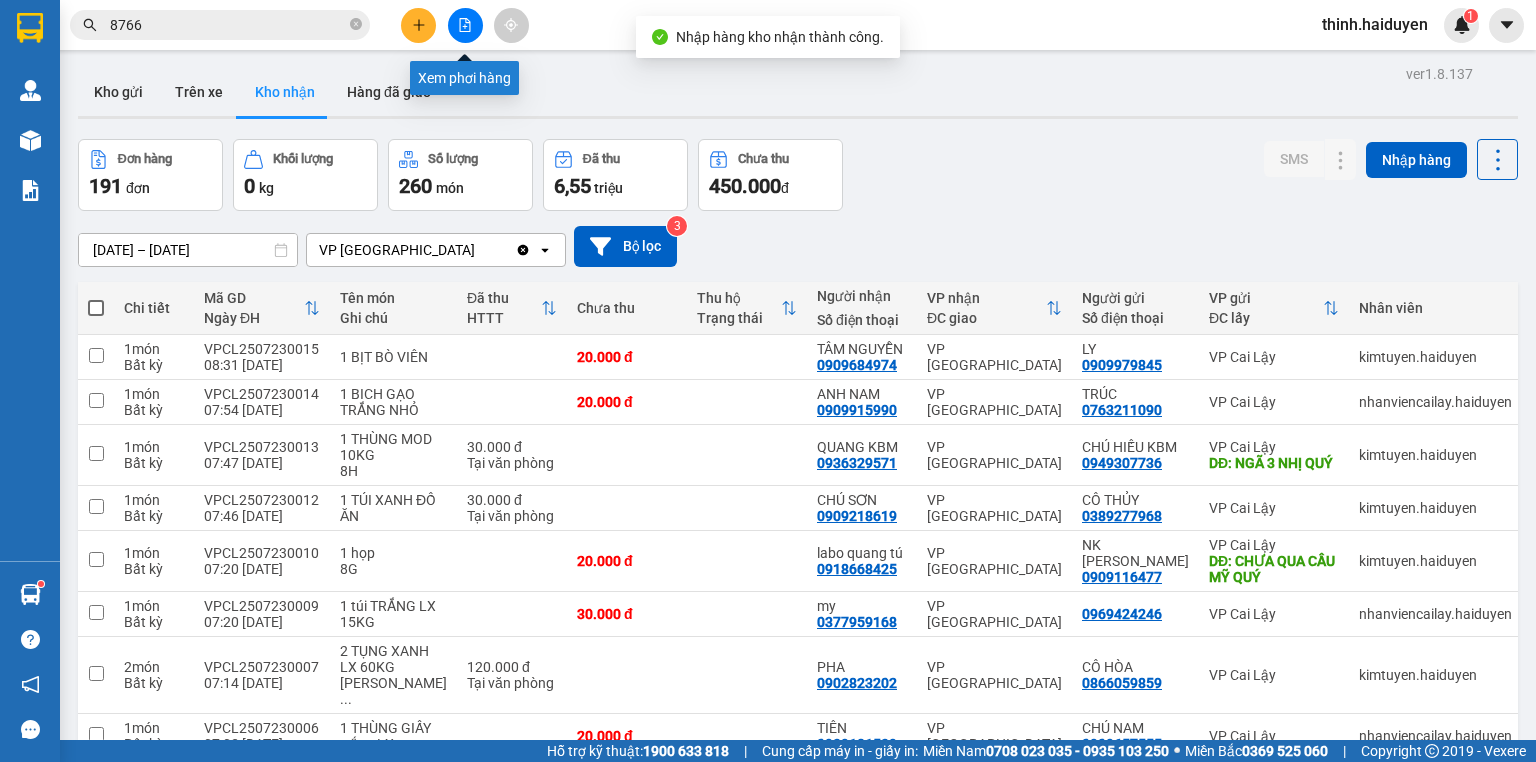 click 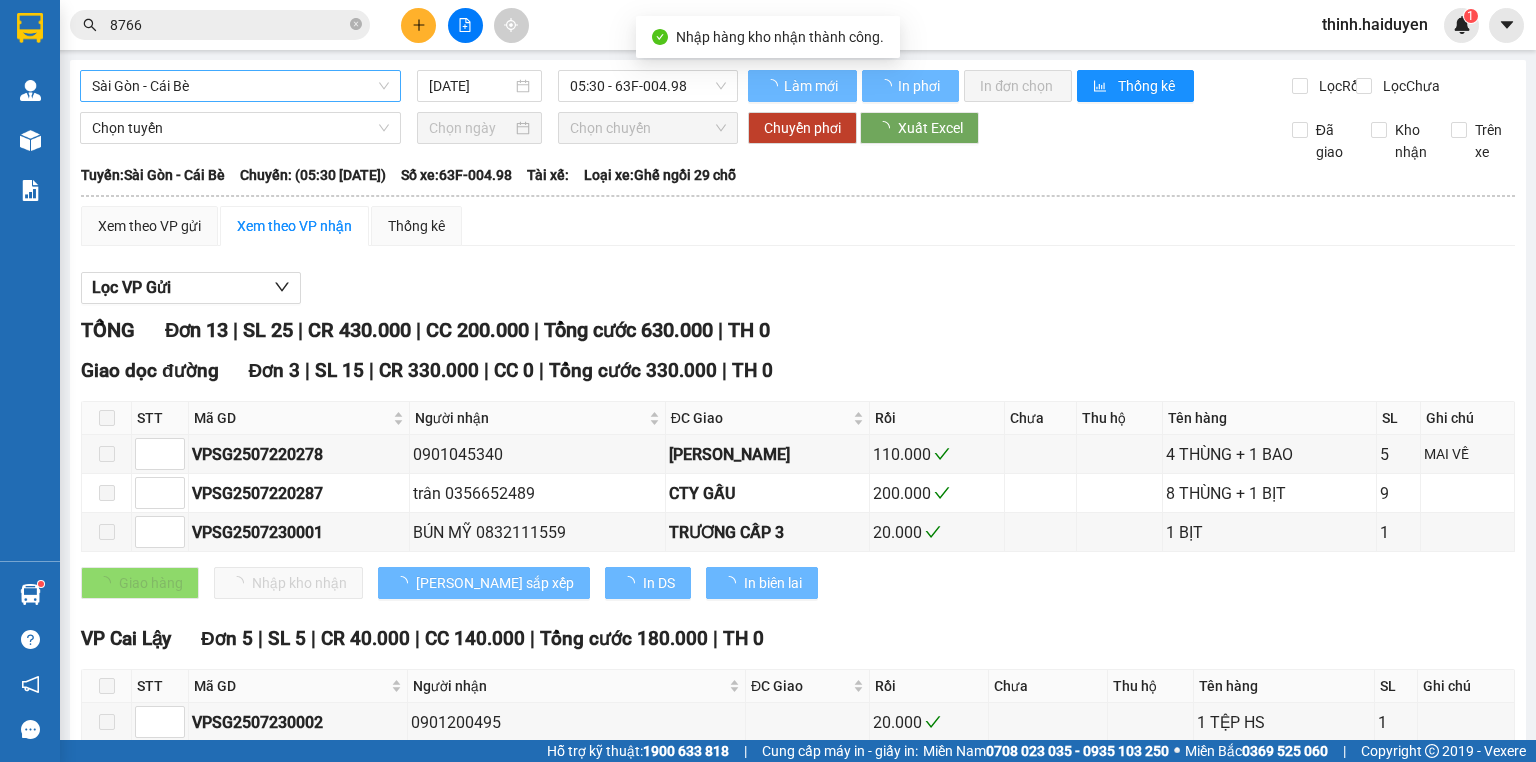 click on "Sài Gòn - Cái Bè" at bounding box center [240, 86] 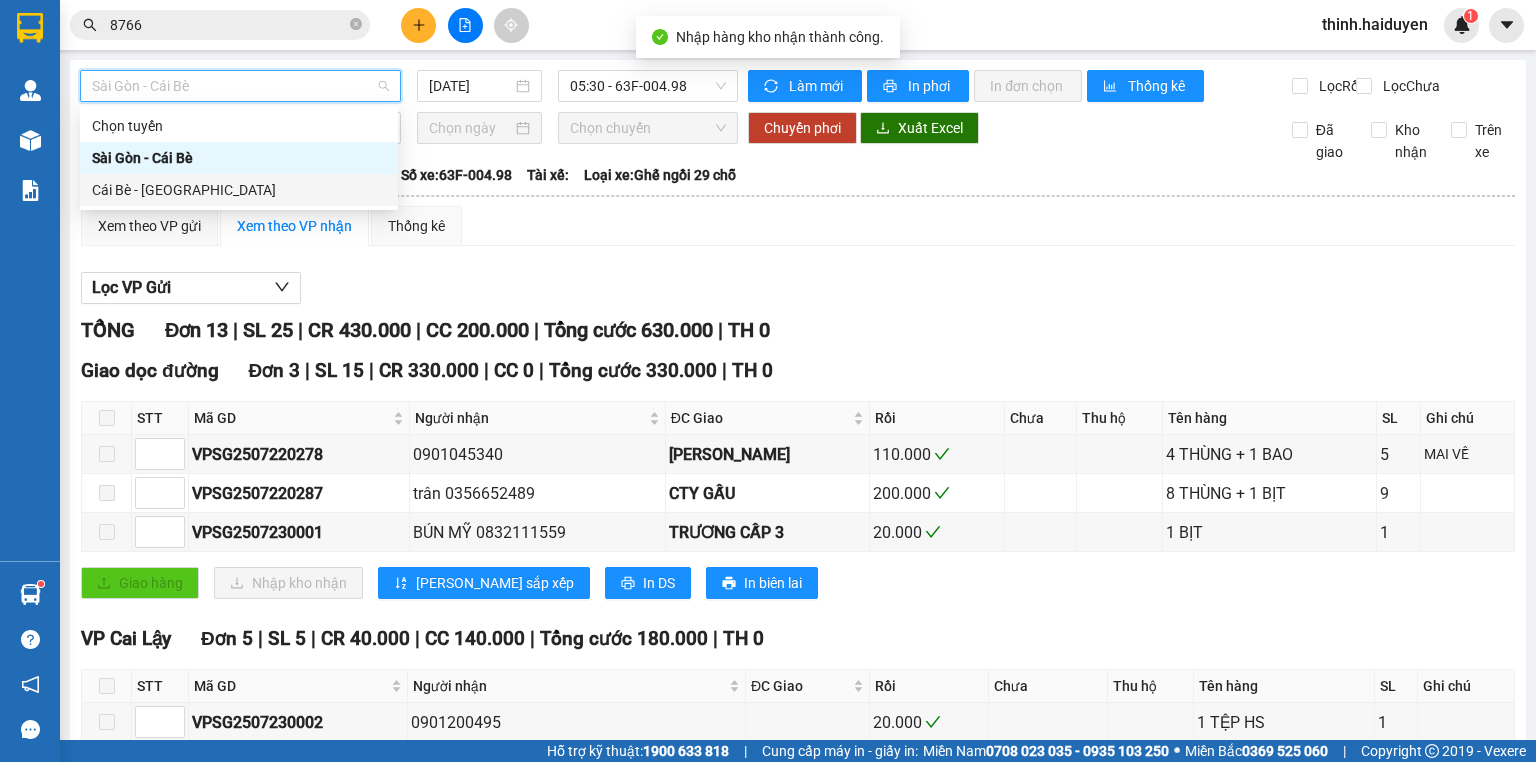 drag, startPoint x: 200, startPoint y: 185, endPoint x: 234, endPoint y: 172, distance: 36.40055 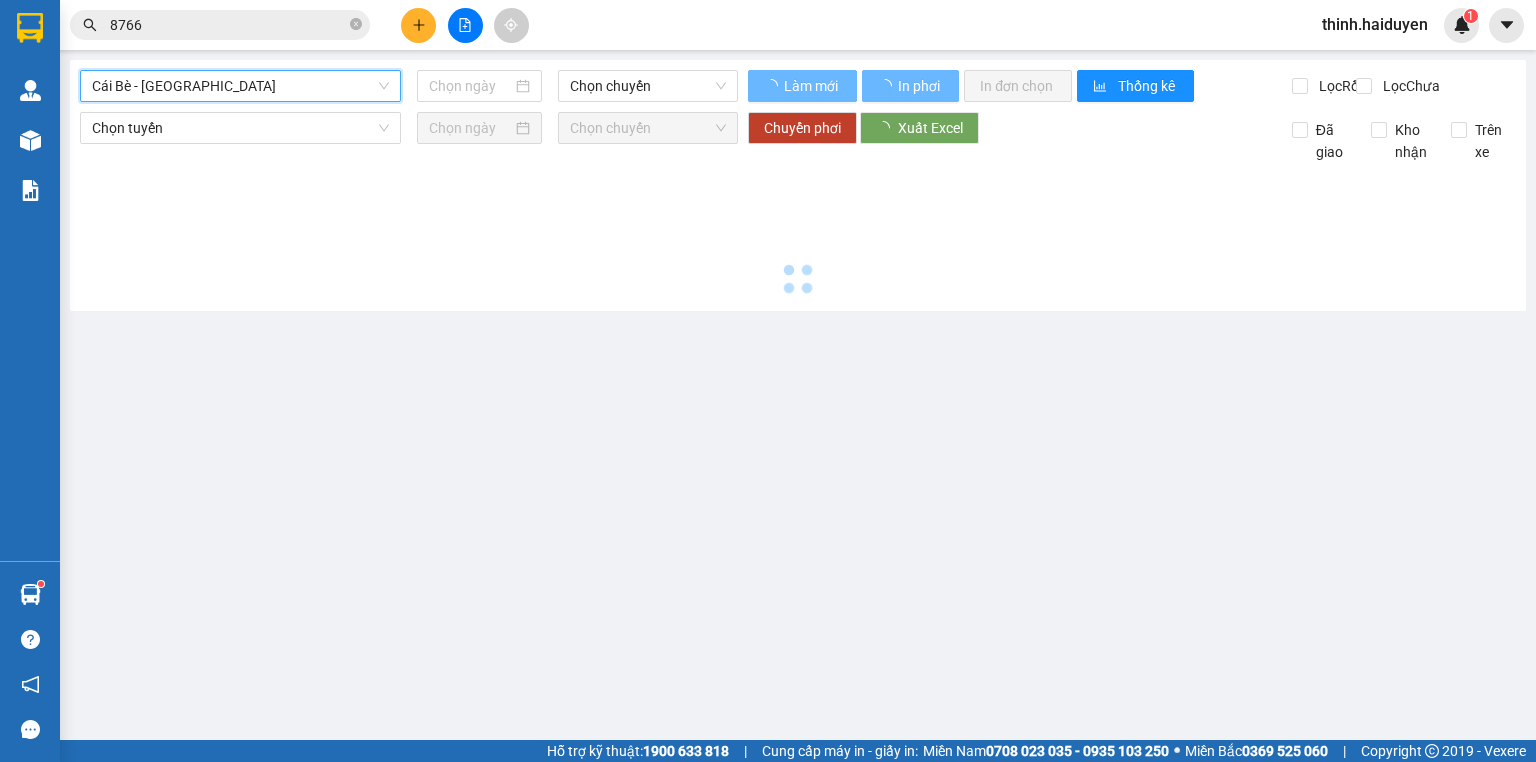 type on "[DATE]" 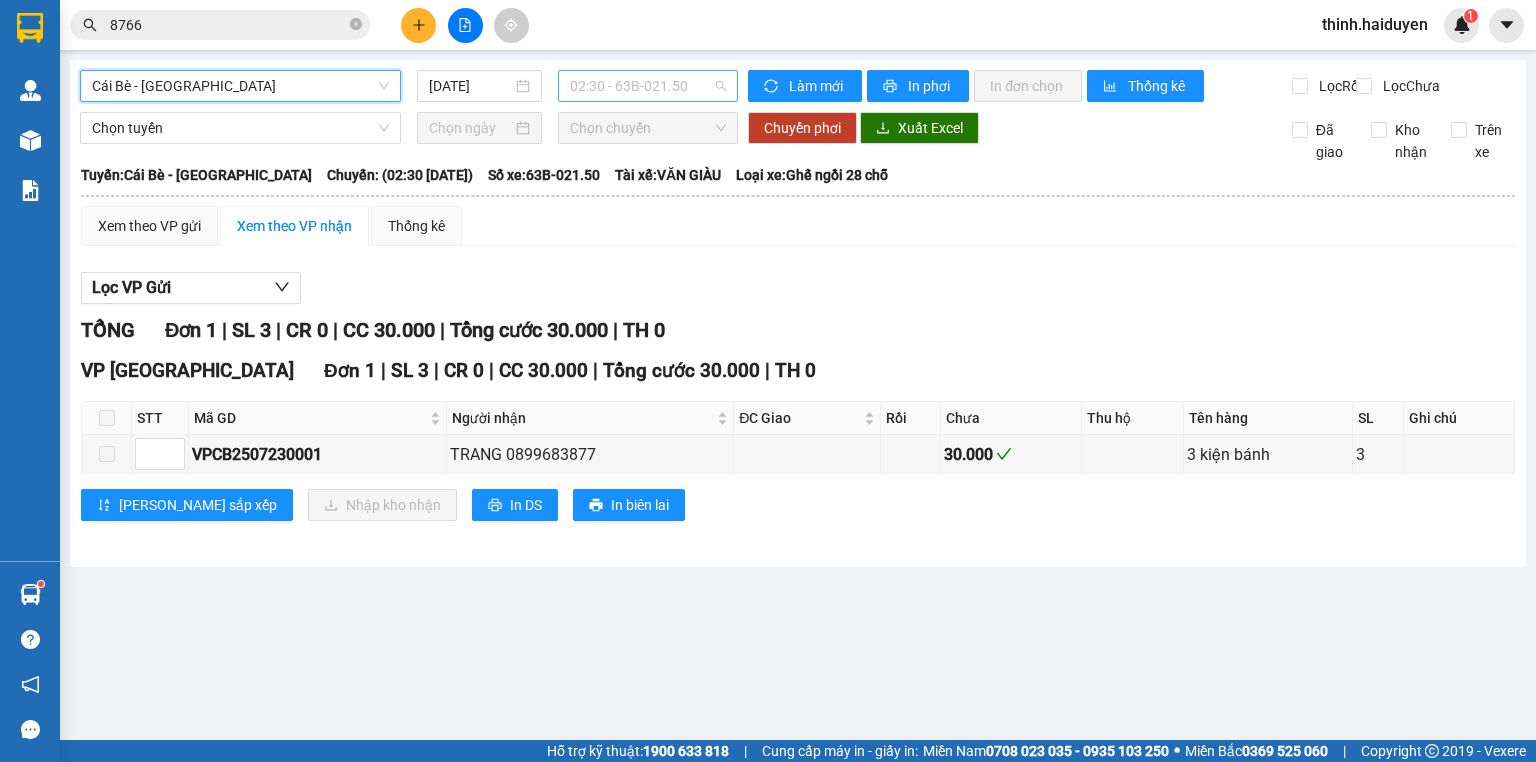 click on "02:30     - 63B-021.50" at bounding box center (648, 86) 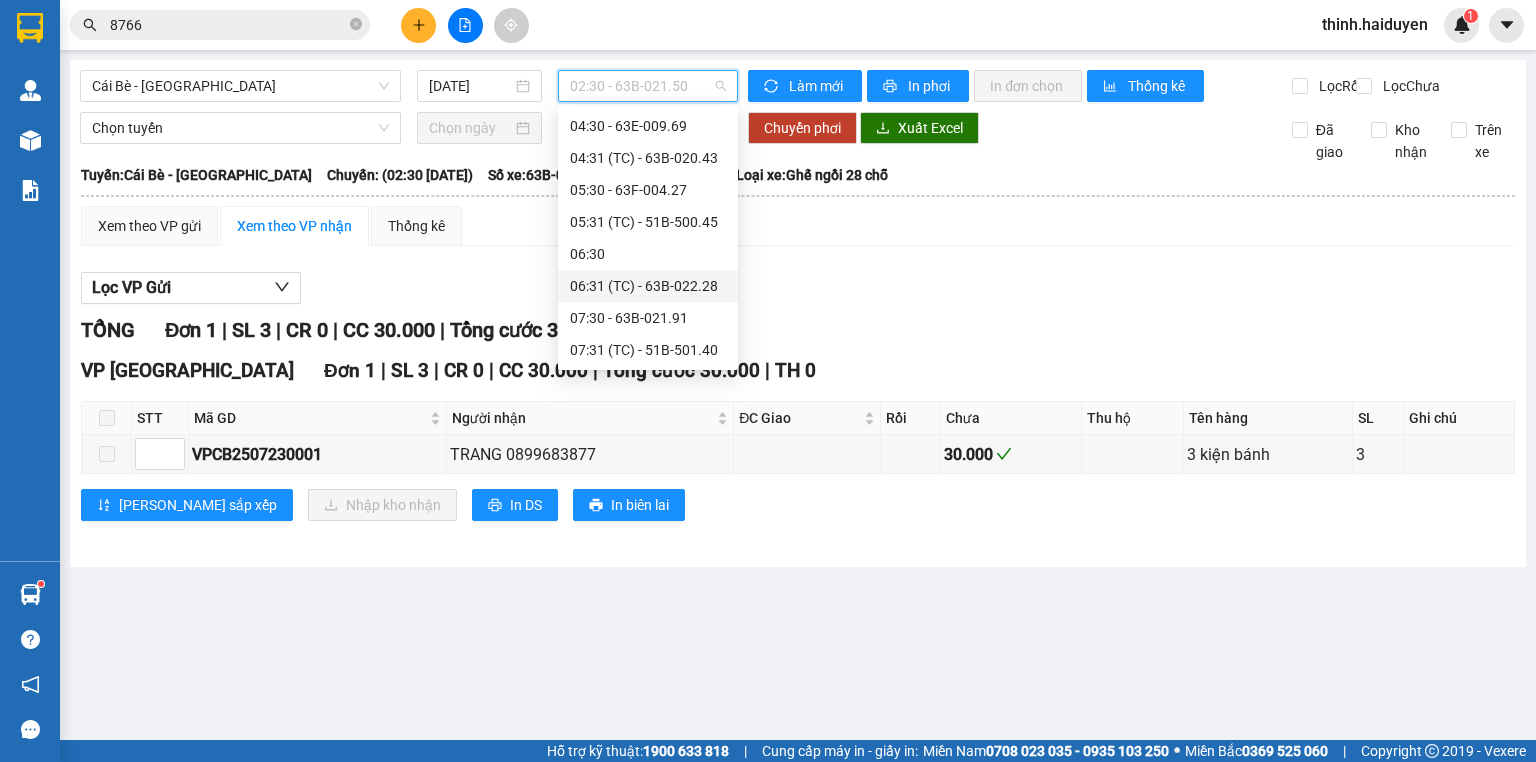 scroll, scrollTop: 240, scrollLeft: 0, axis: vertical 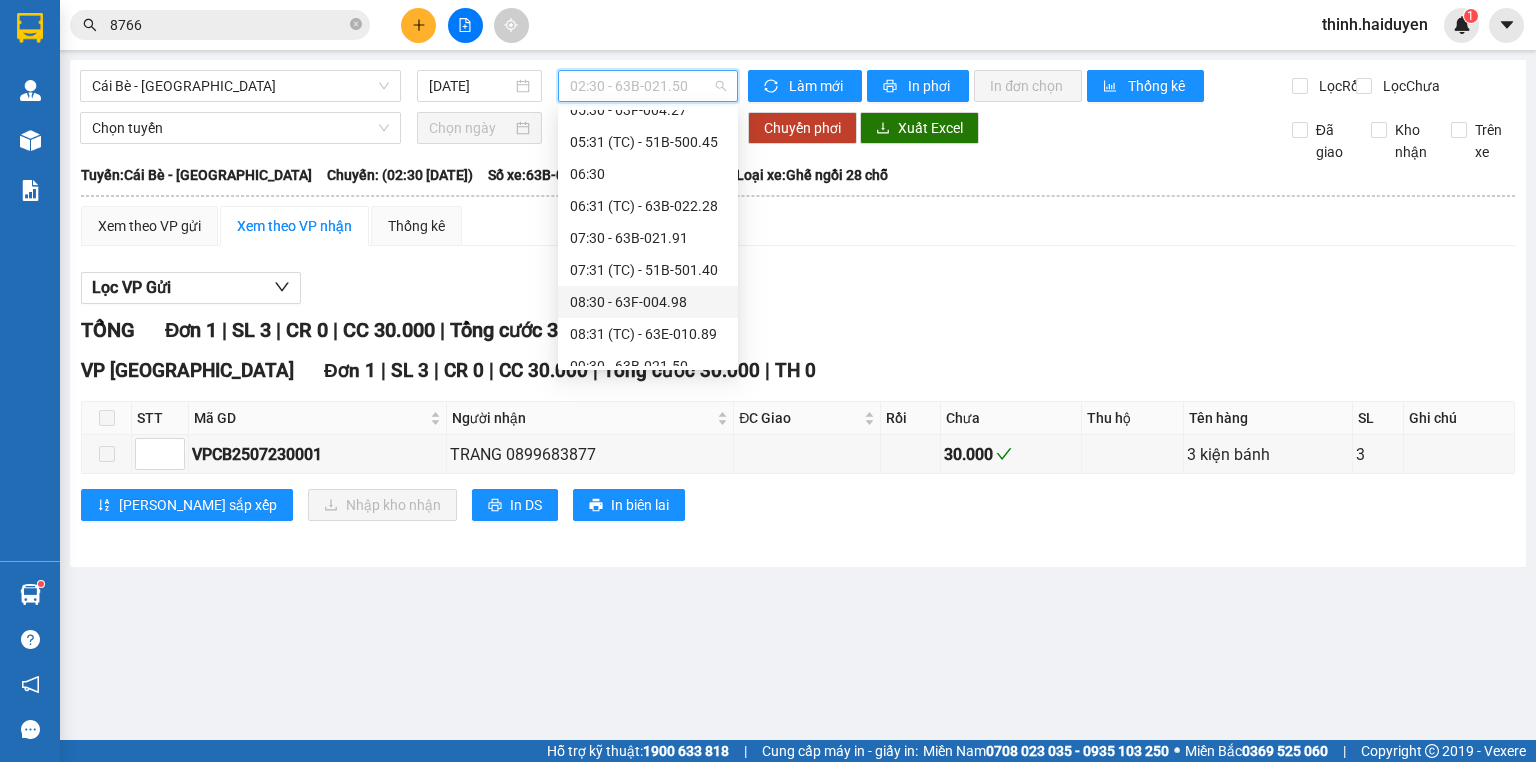 click on "08:30     - 63F-004.98" at bounding box center (648, 302) 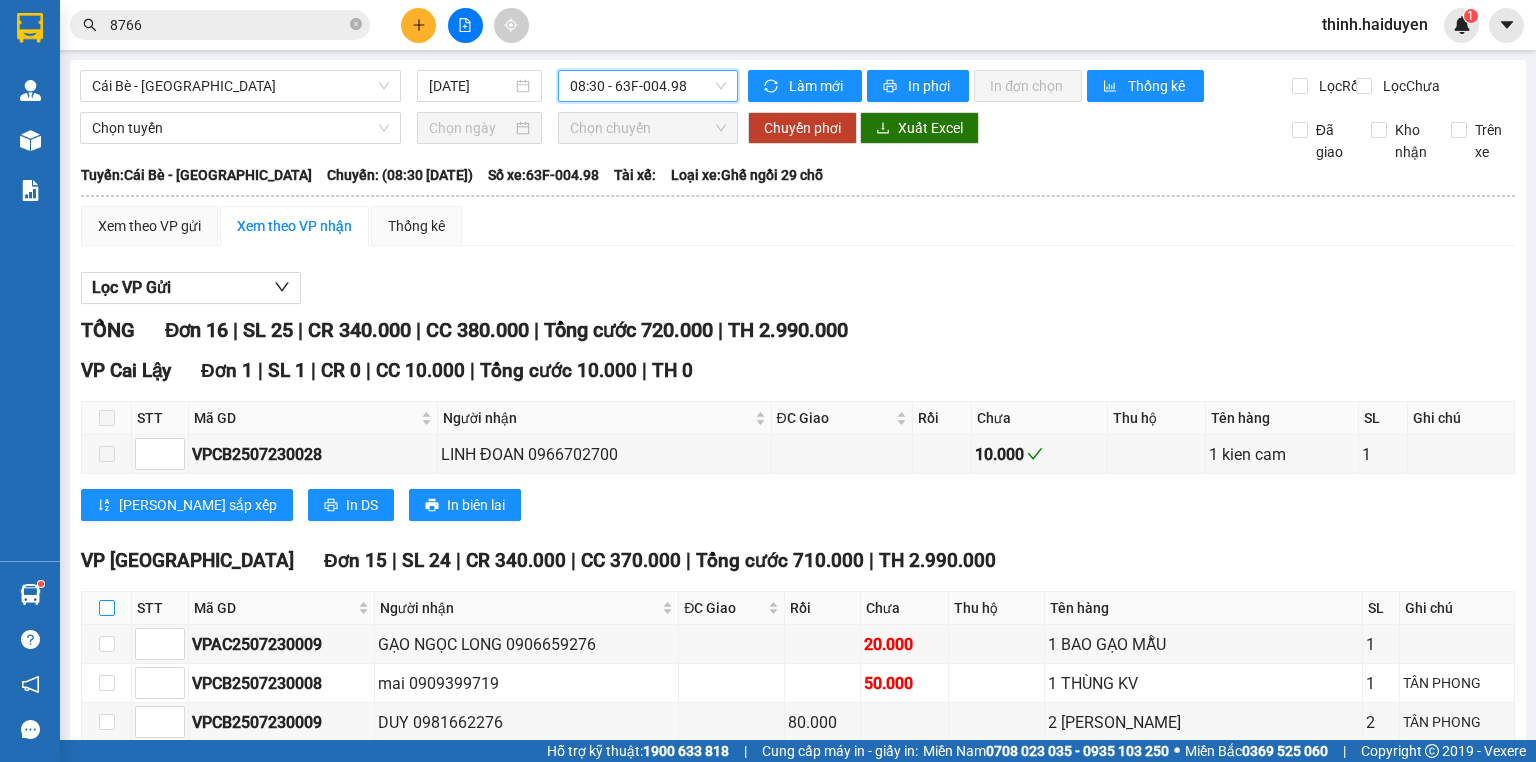 click at bounding box center (107, 608) 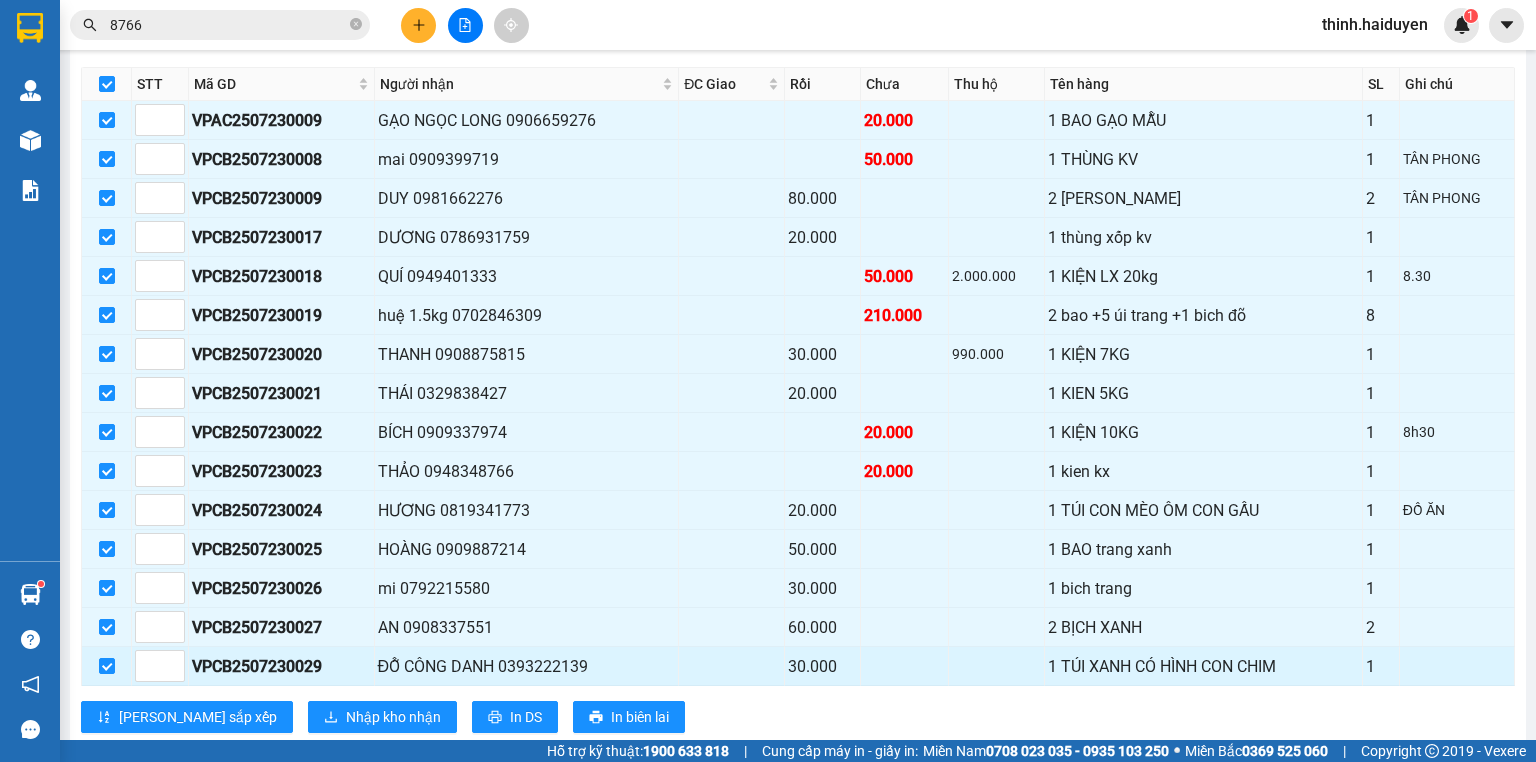 scroll, scrollTop: 578, scrollLeft: 0, axis: vertical 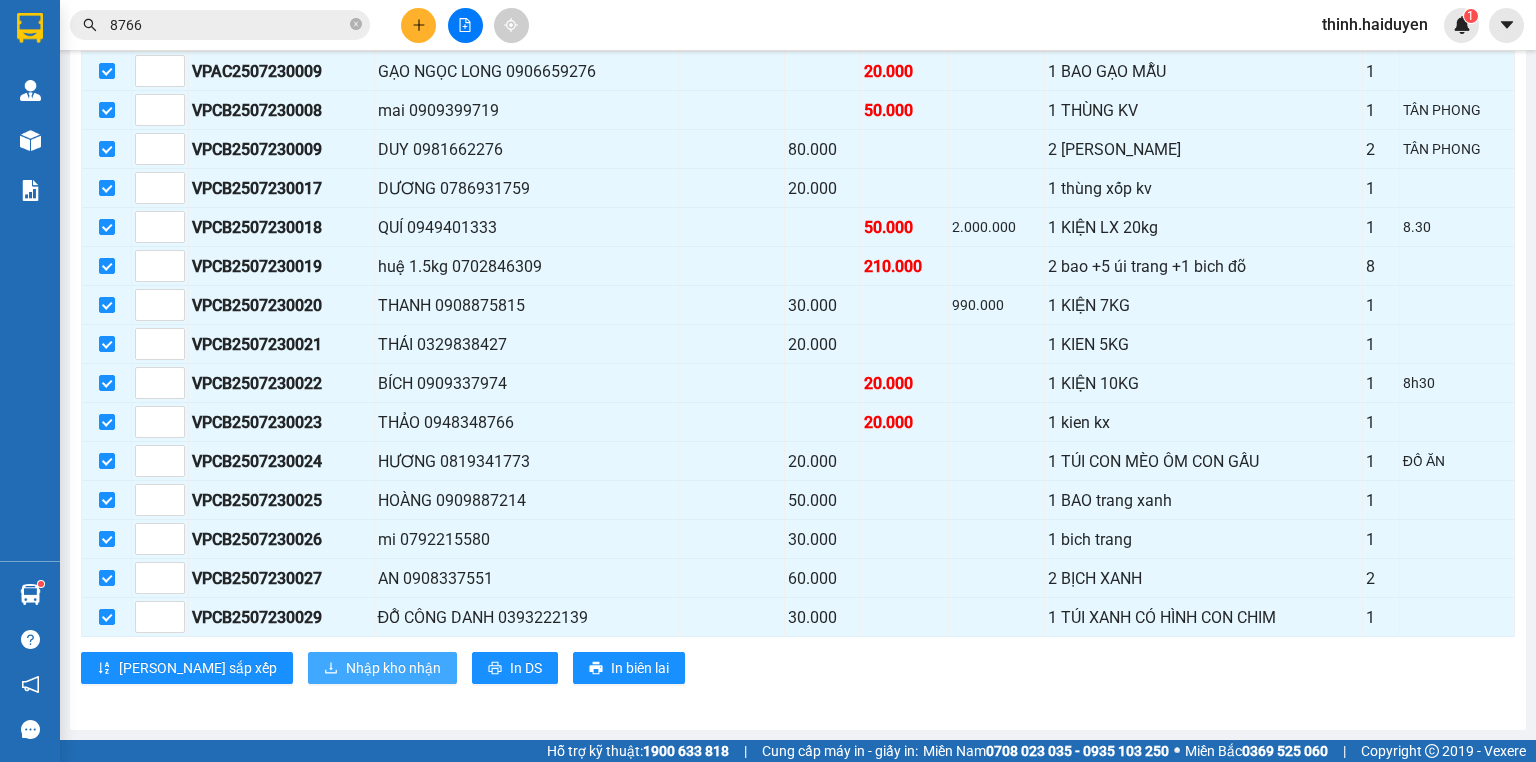 click on "Nhập kho nhận" at bounding box center (393, 668) 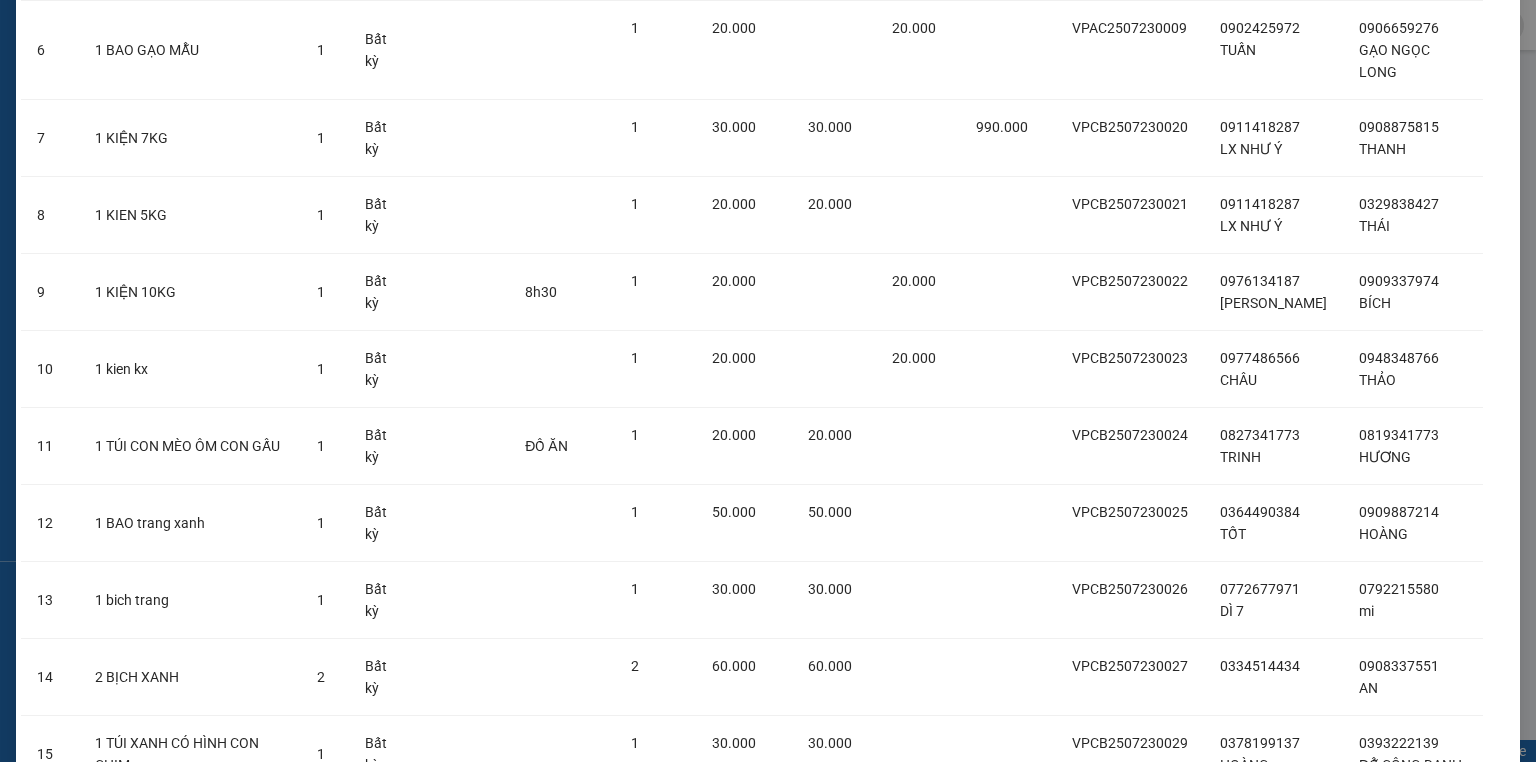 scroll, scrollTop: 703, scrollLeft: 0, axis: vertical 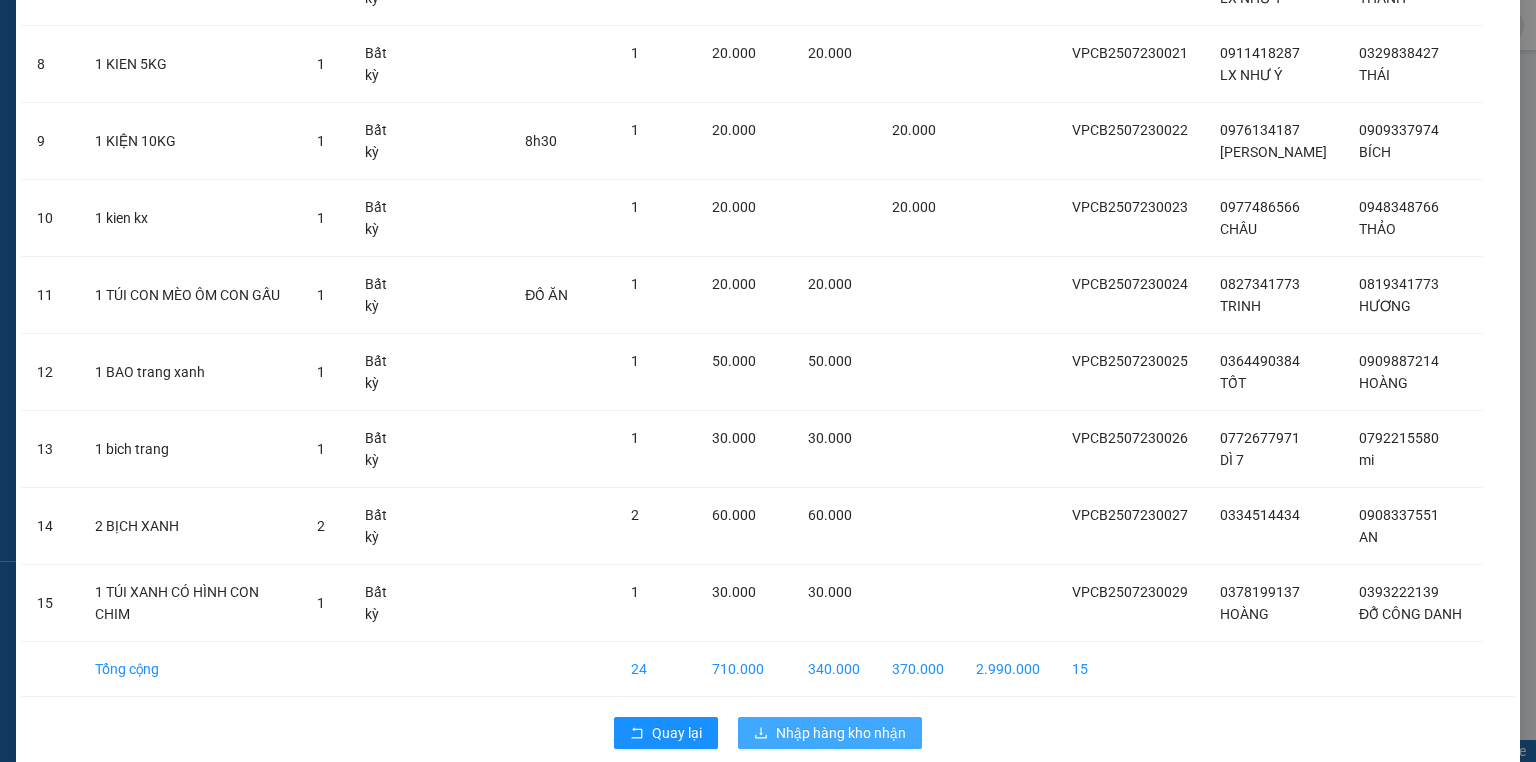 click on "Nhập hàng kho nhận" at bounding box center (830, 733) 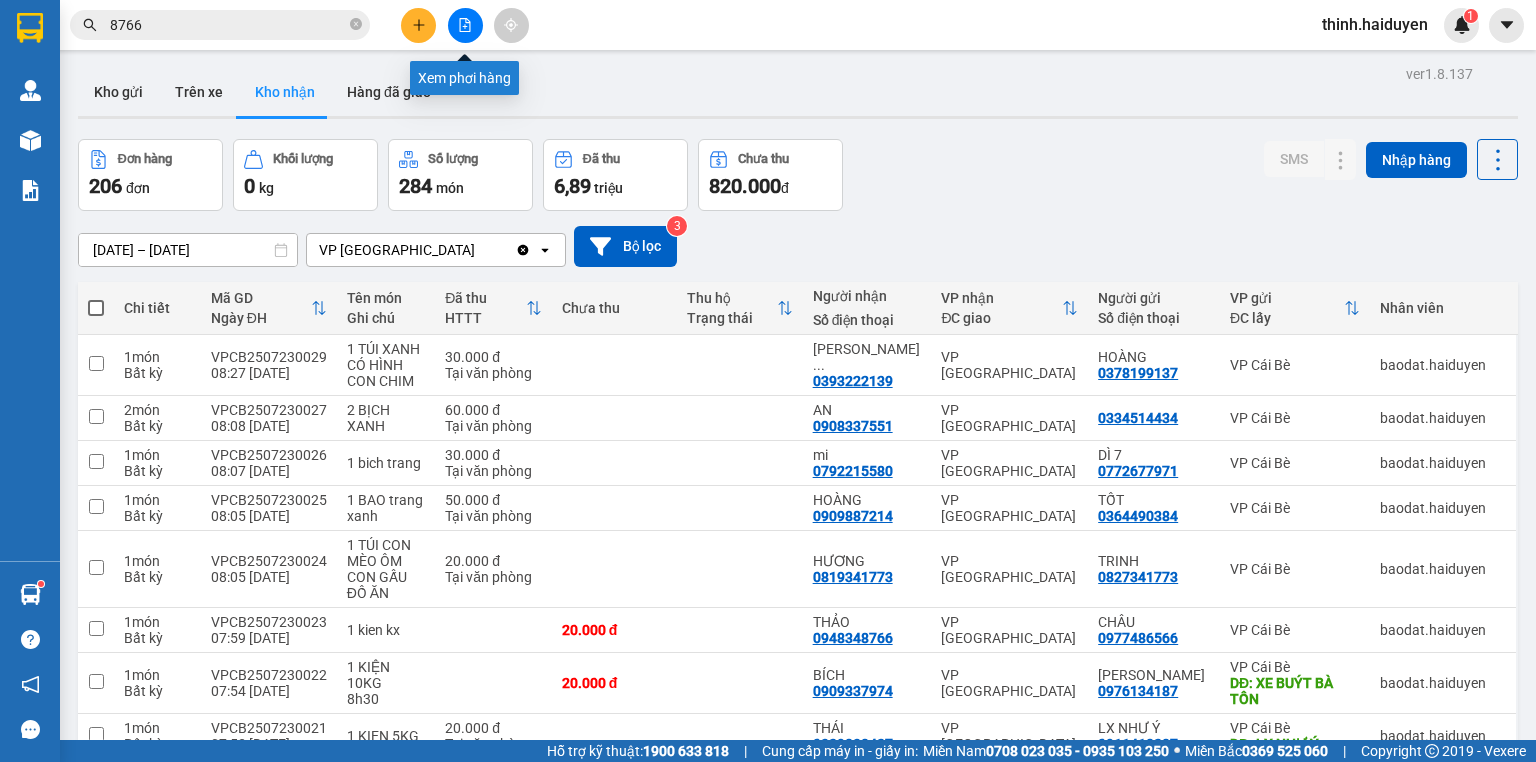 click 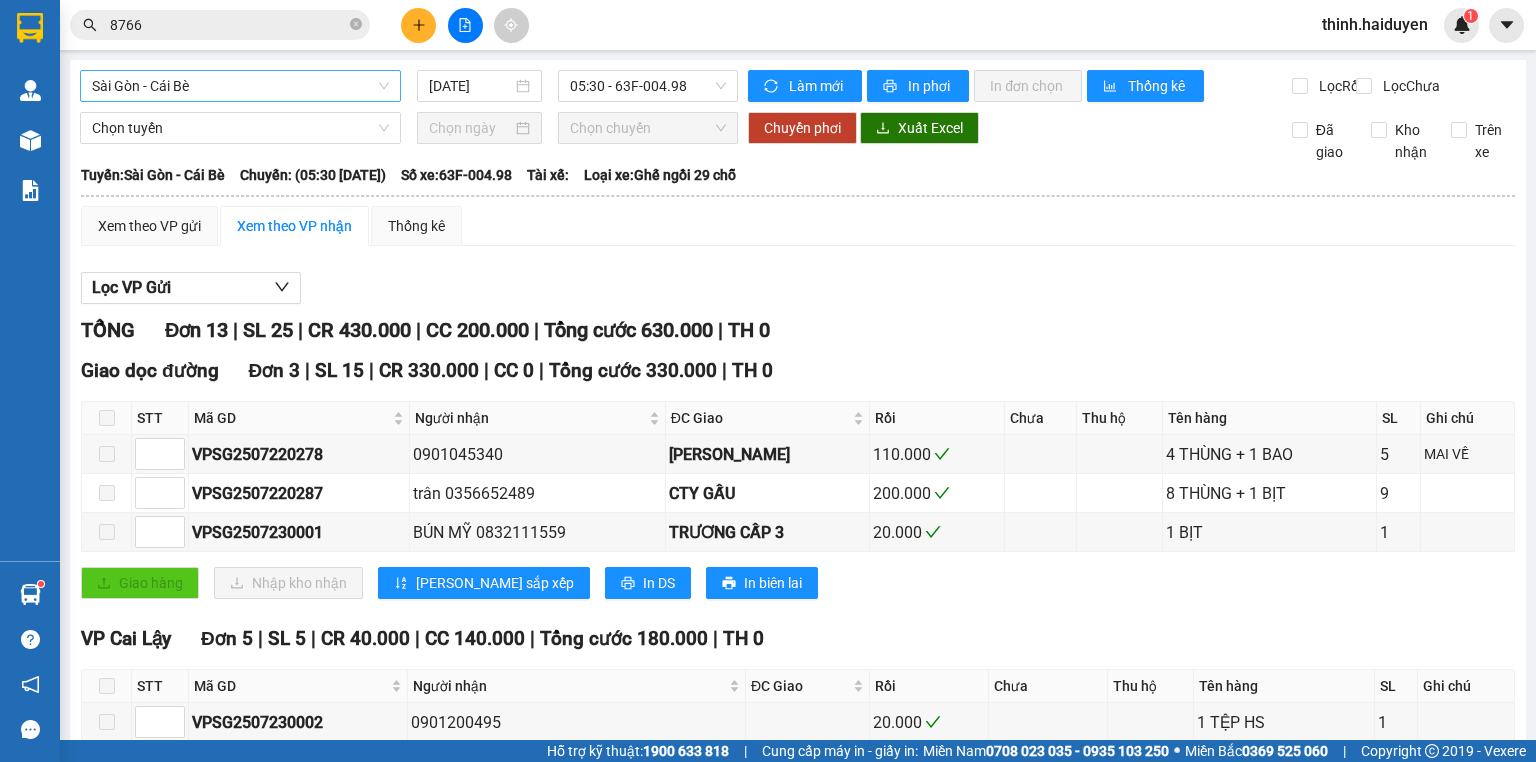 click on "Sài Gòn - Cái Bè" at bounding box center (240, 86) 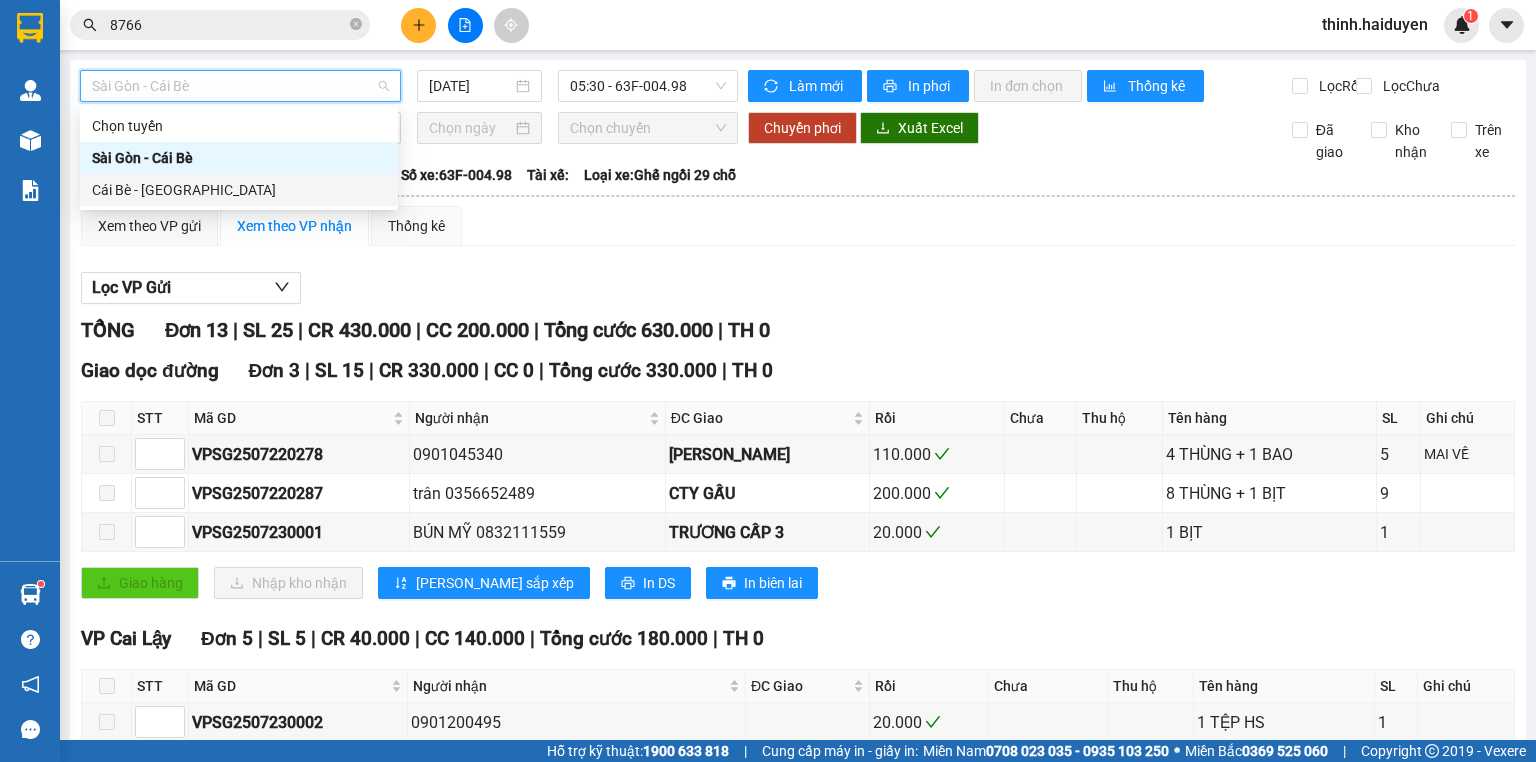 click on "Cái Bè - [GEOGRAPHIC_DATA]" at bounding box center (239, 190) 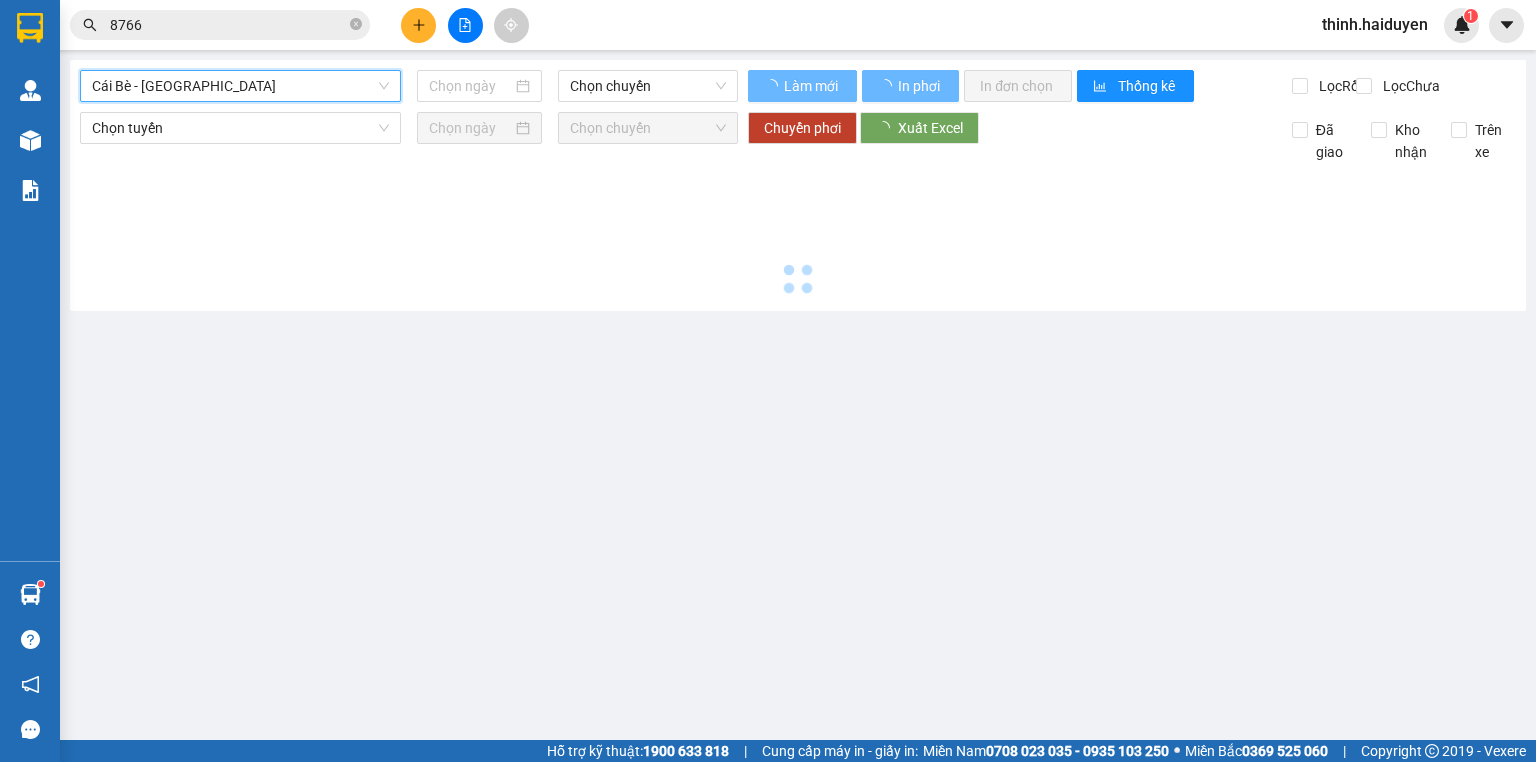 type on "[DATE]" 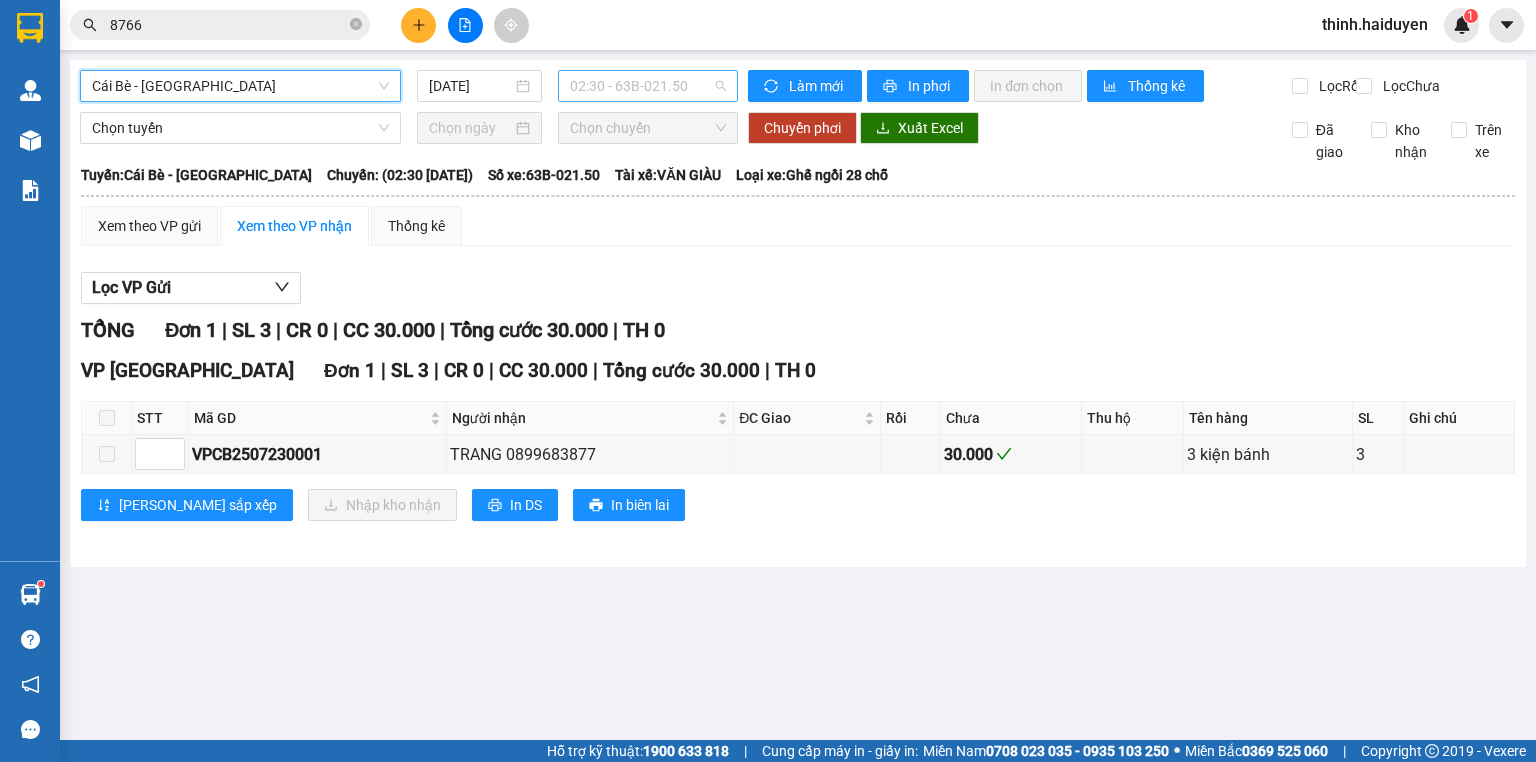 click on "02:30     - 63B-021.50" at bounding box center [648, 86] 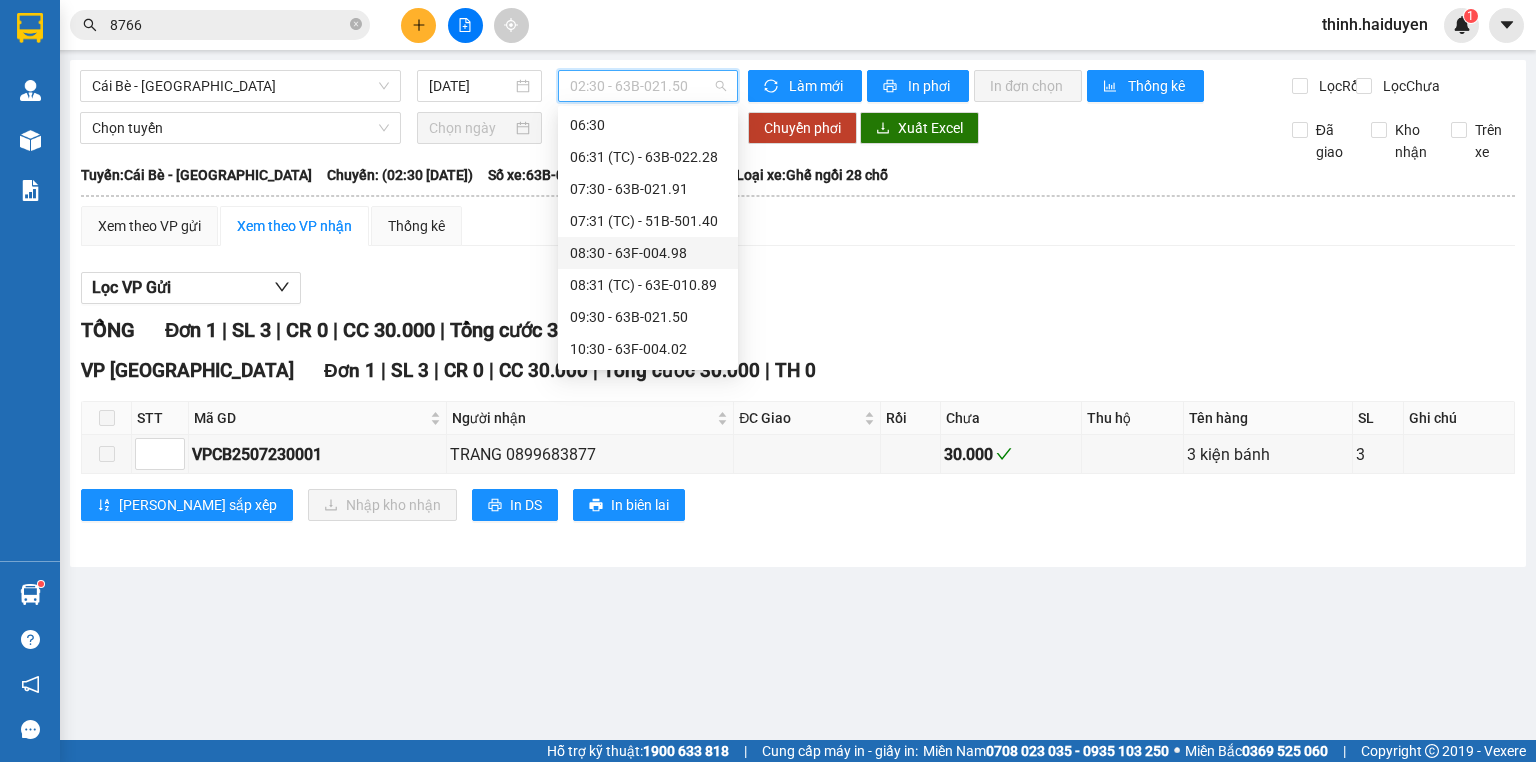 scroll, scrollTop: 320, scrollLeft: 0, axis: vertical 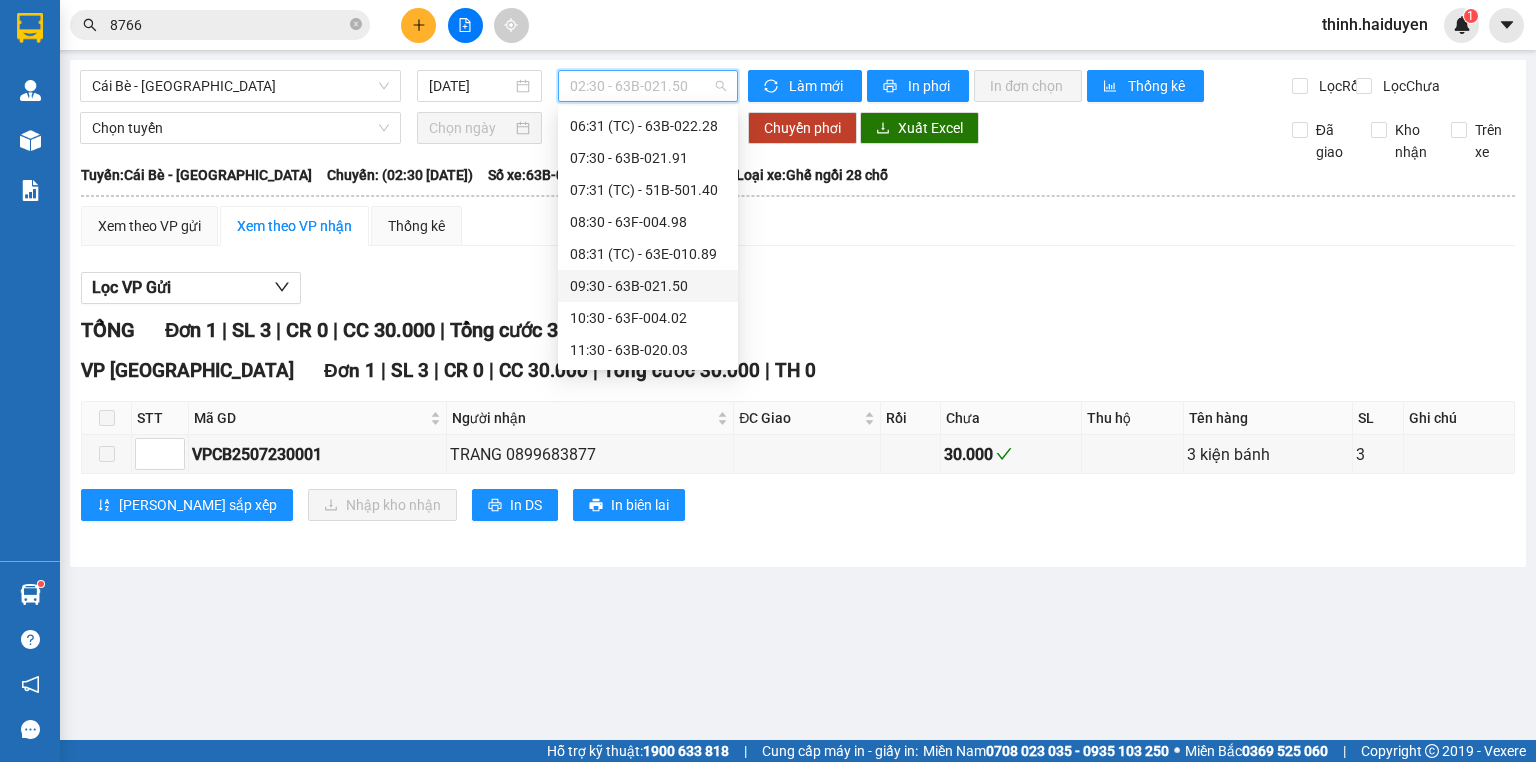 click on "09:30     - 63B-021.50" at bounding box center [648, 286] 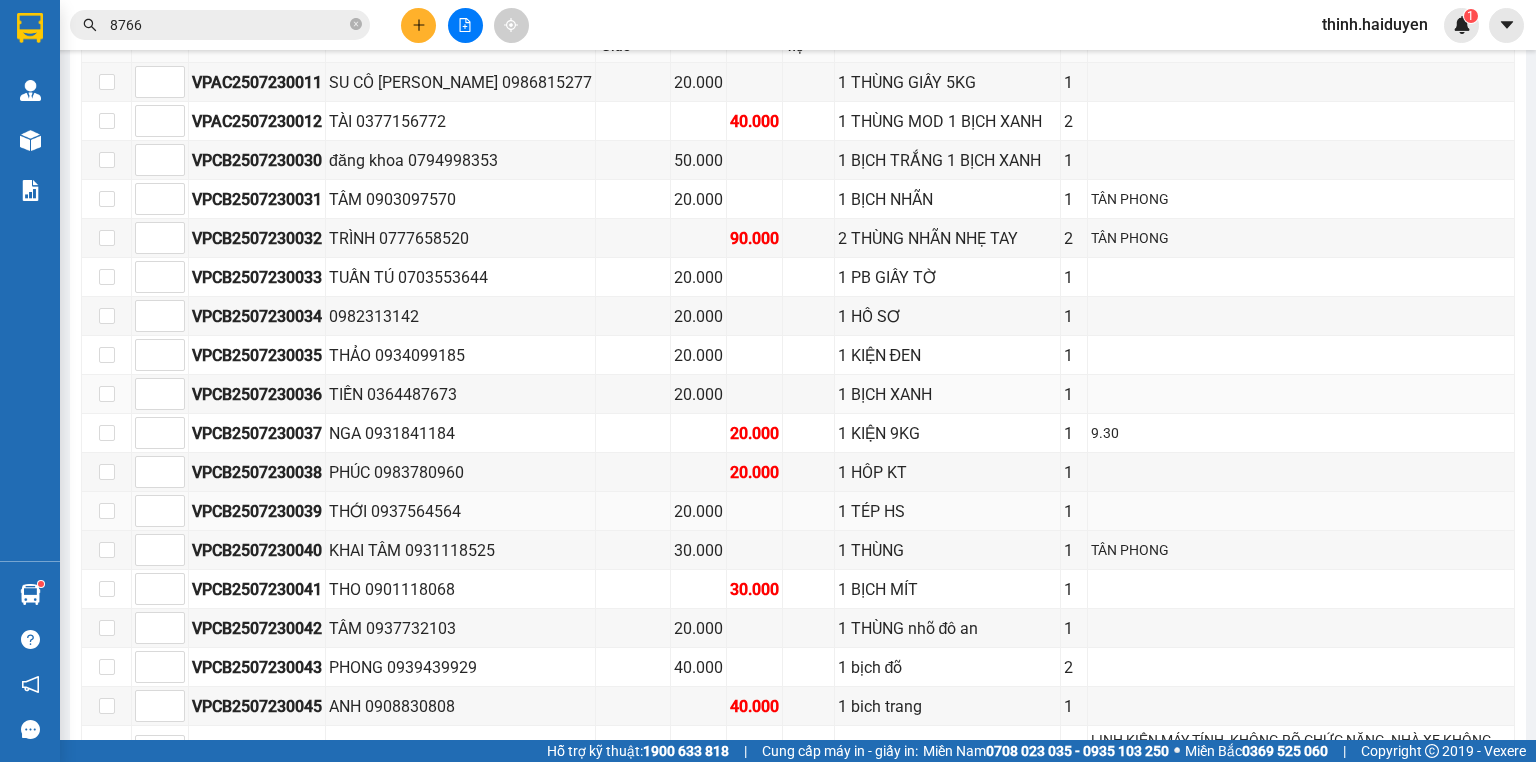 scroll, scrollTop: 634, scrollLeft: 0, axis: vertical 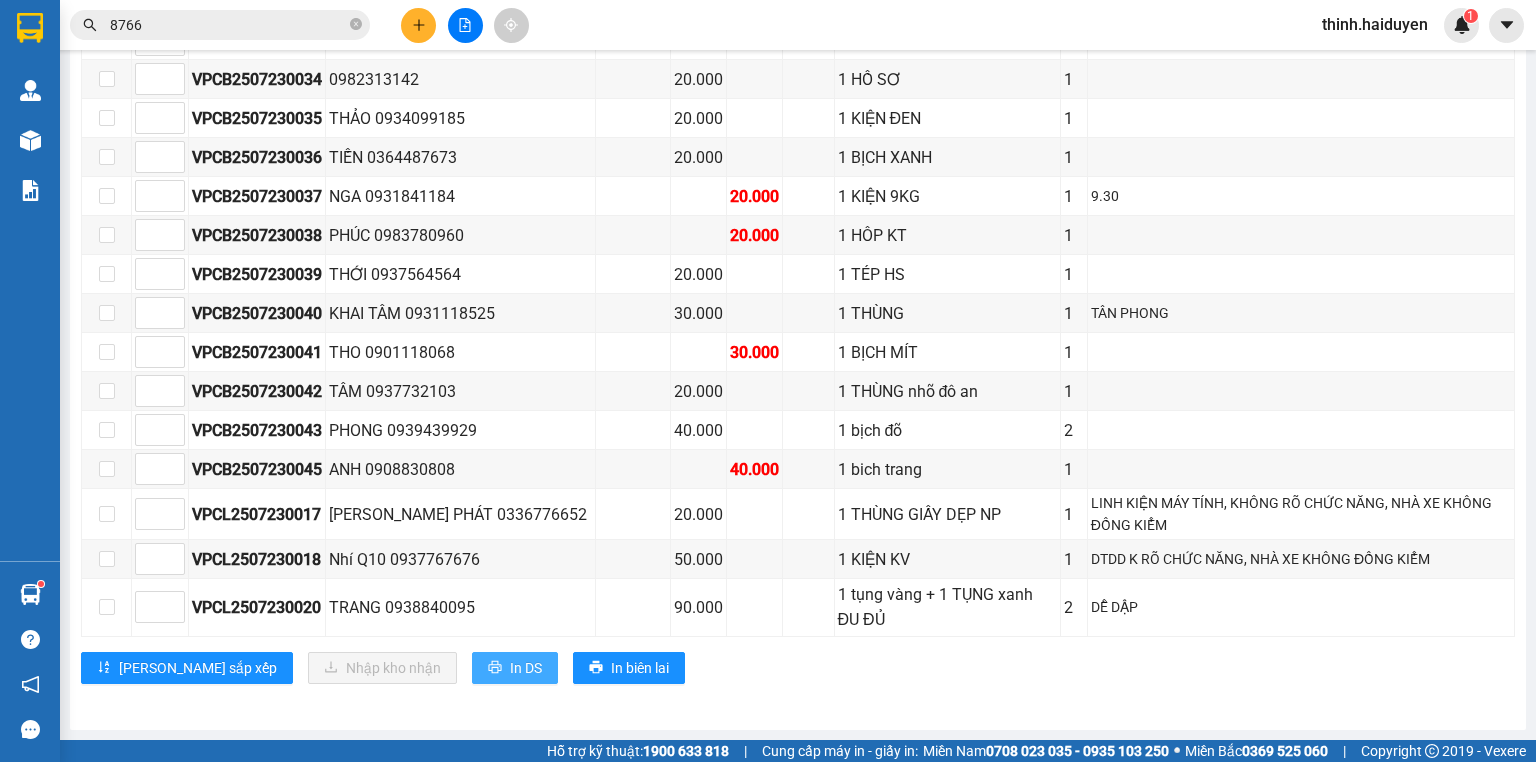 click on "In DS" at bounding box center (515, 668) 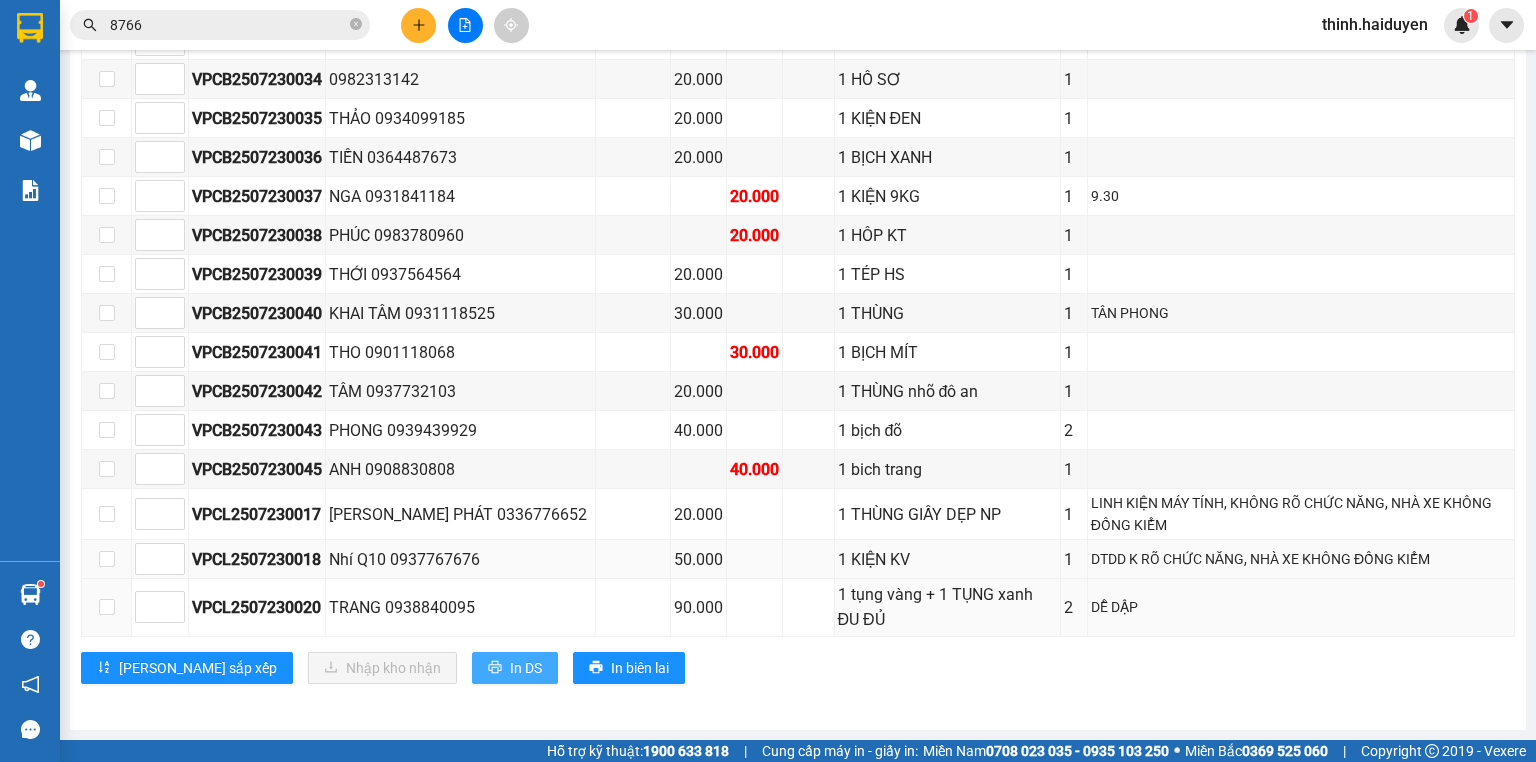 scroll, scrollTop: 0, scrollLeft: 0, axis: both 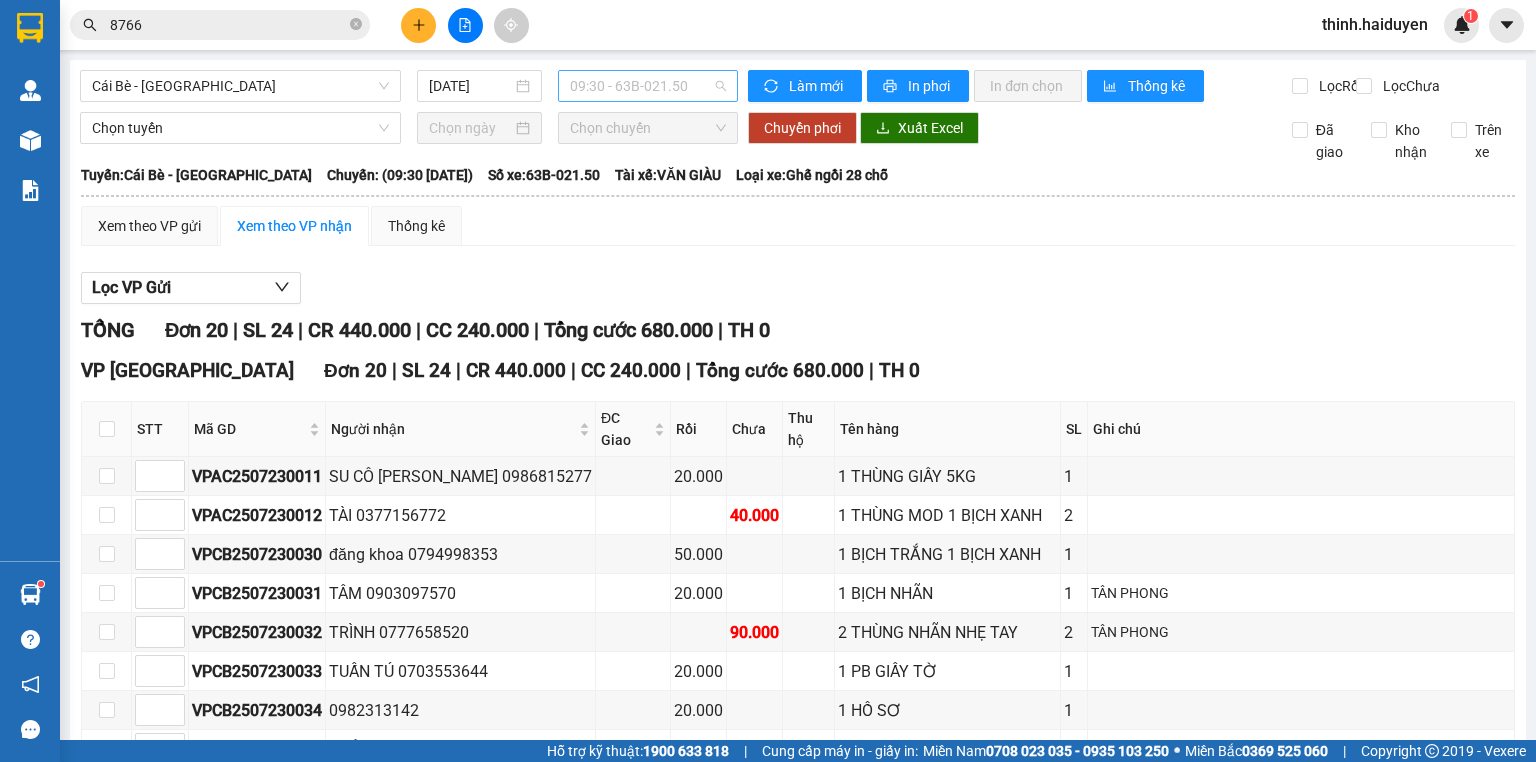 click on "09:30     - 63B-021.50" at bounding box center [648, 86] 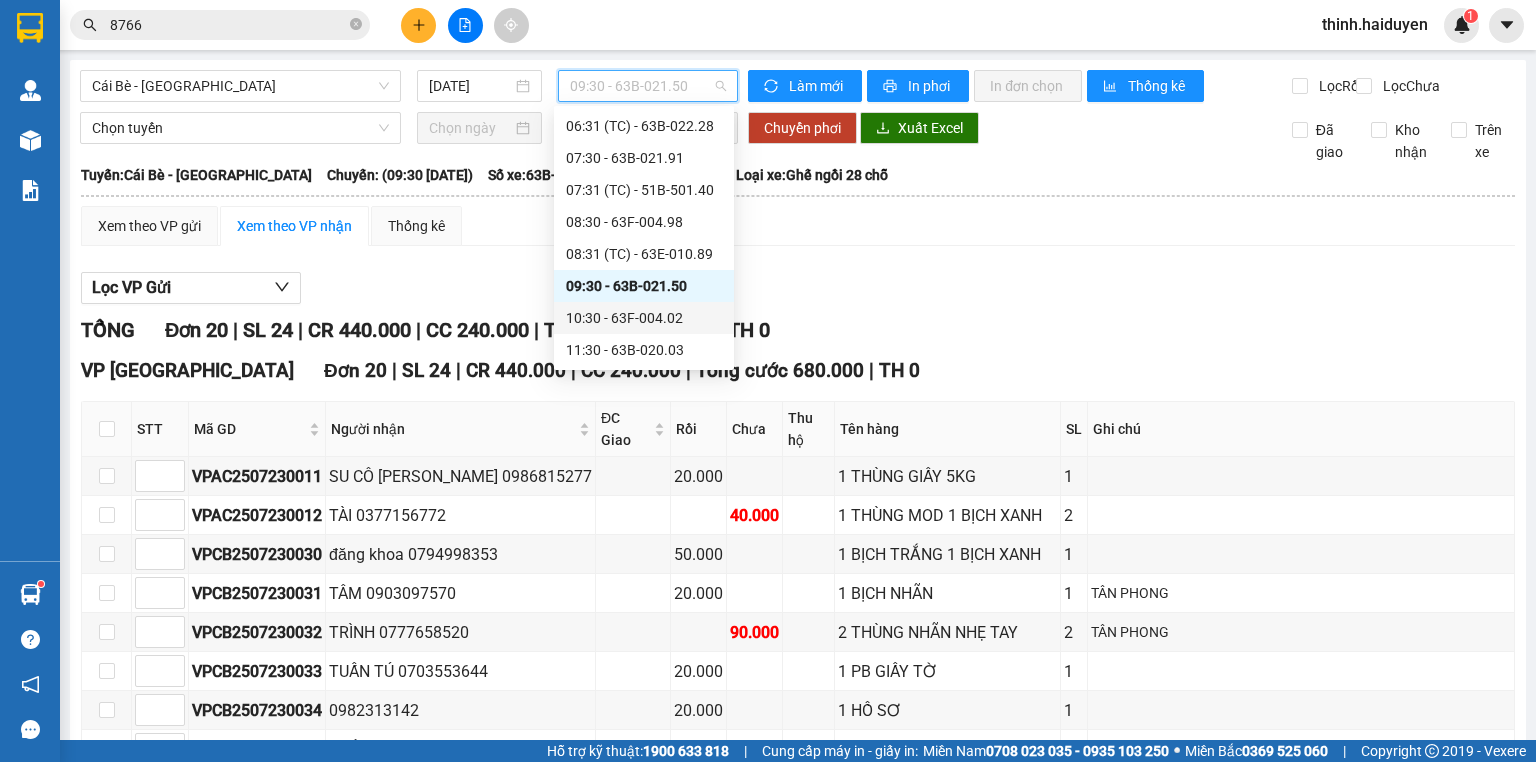 click on "10:30     - 63F-004.02" at bounding box center [644, 318] 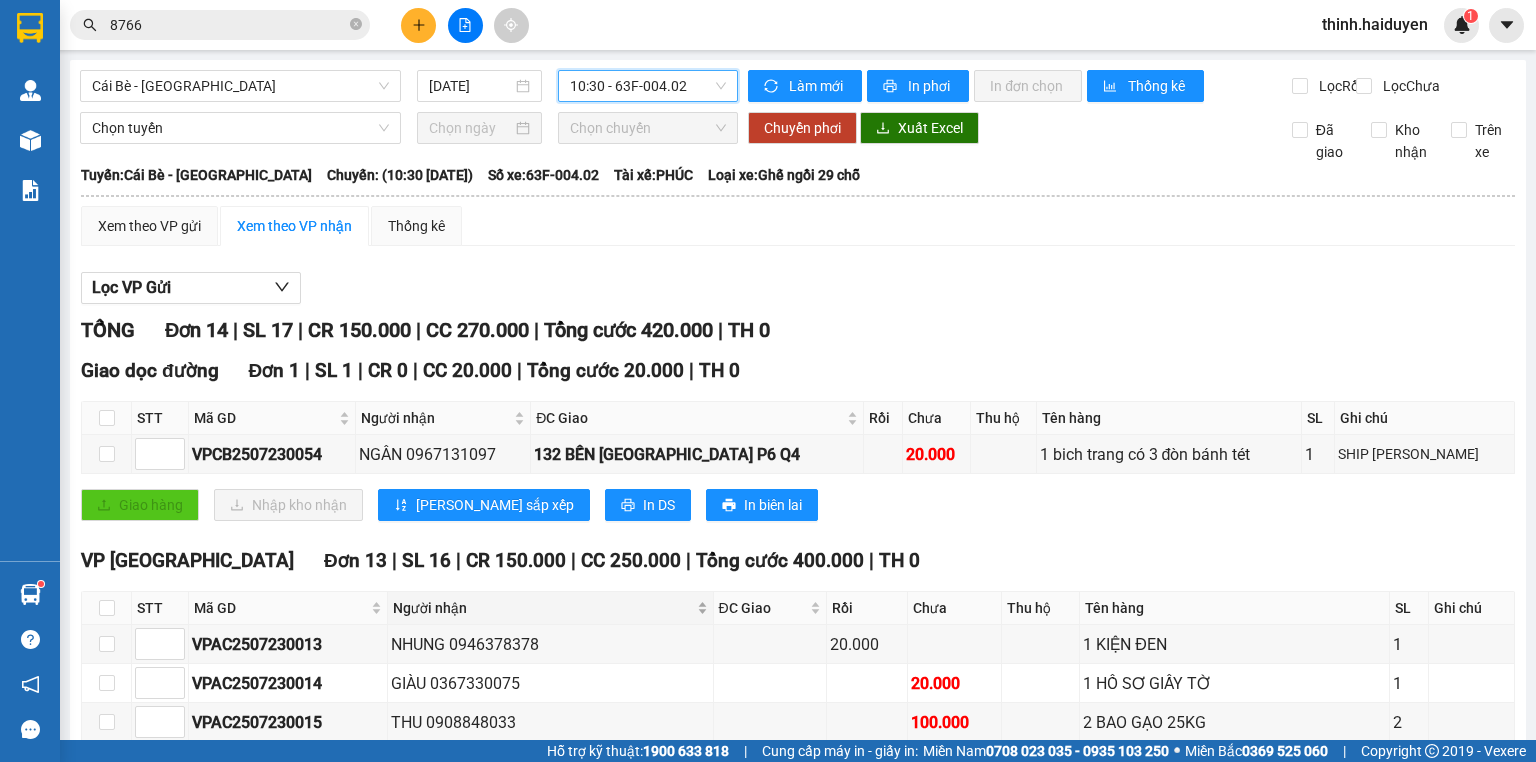 scroll, scrollTop: 0, scrollLeft: 0, axis: both 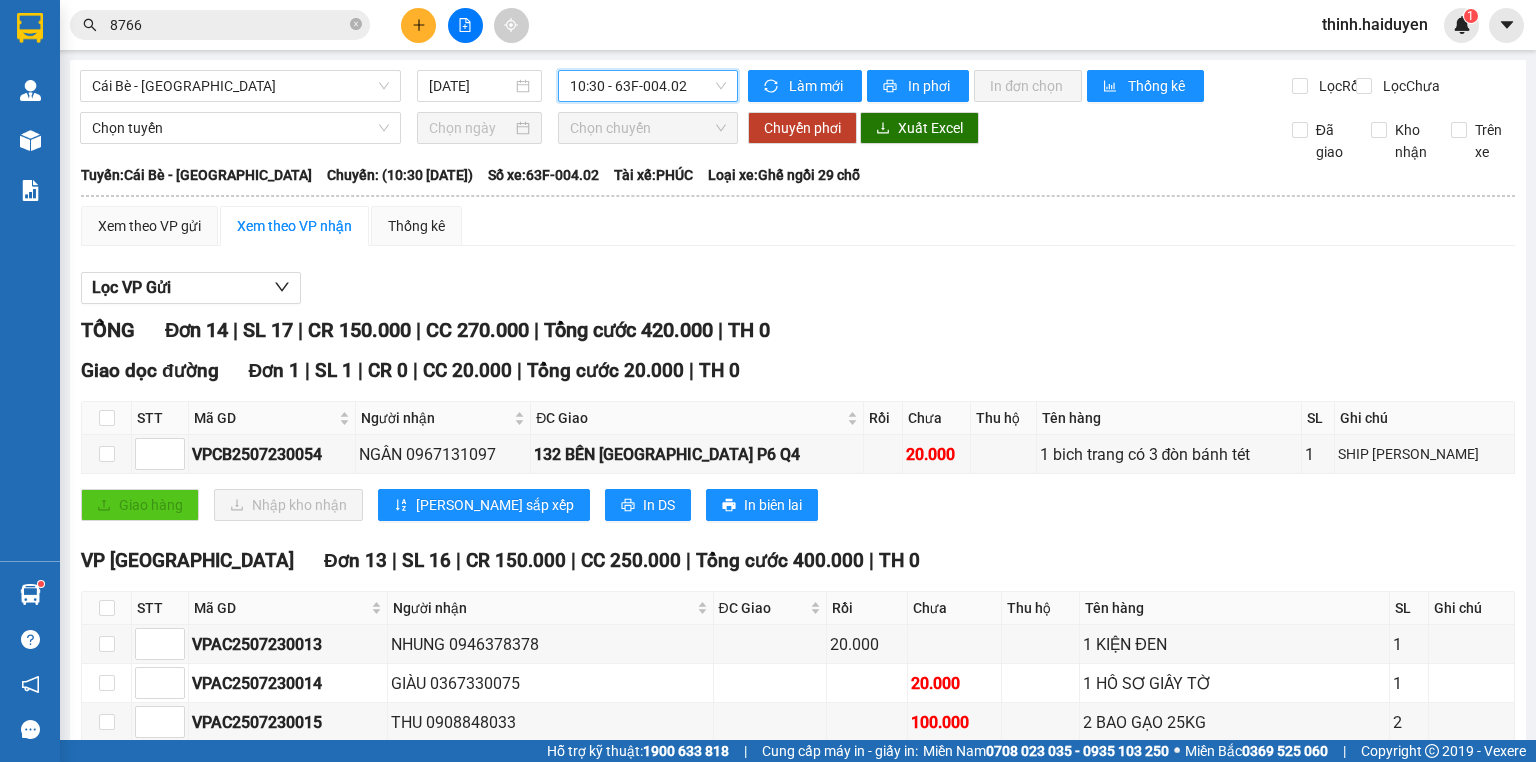 click on "10:30     - 63F-004.02" at bounding box center [648, 86] 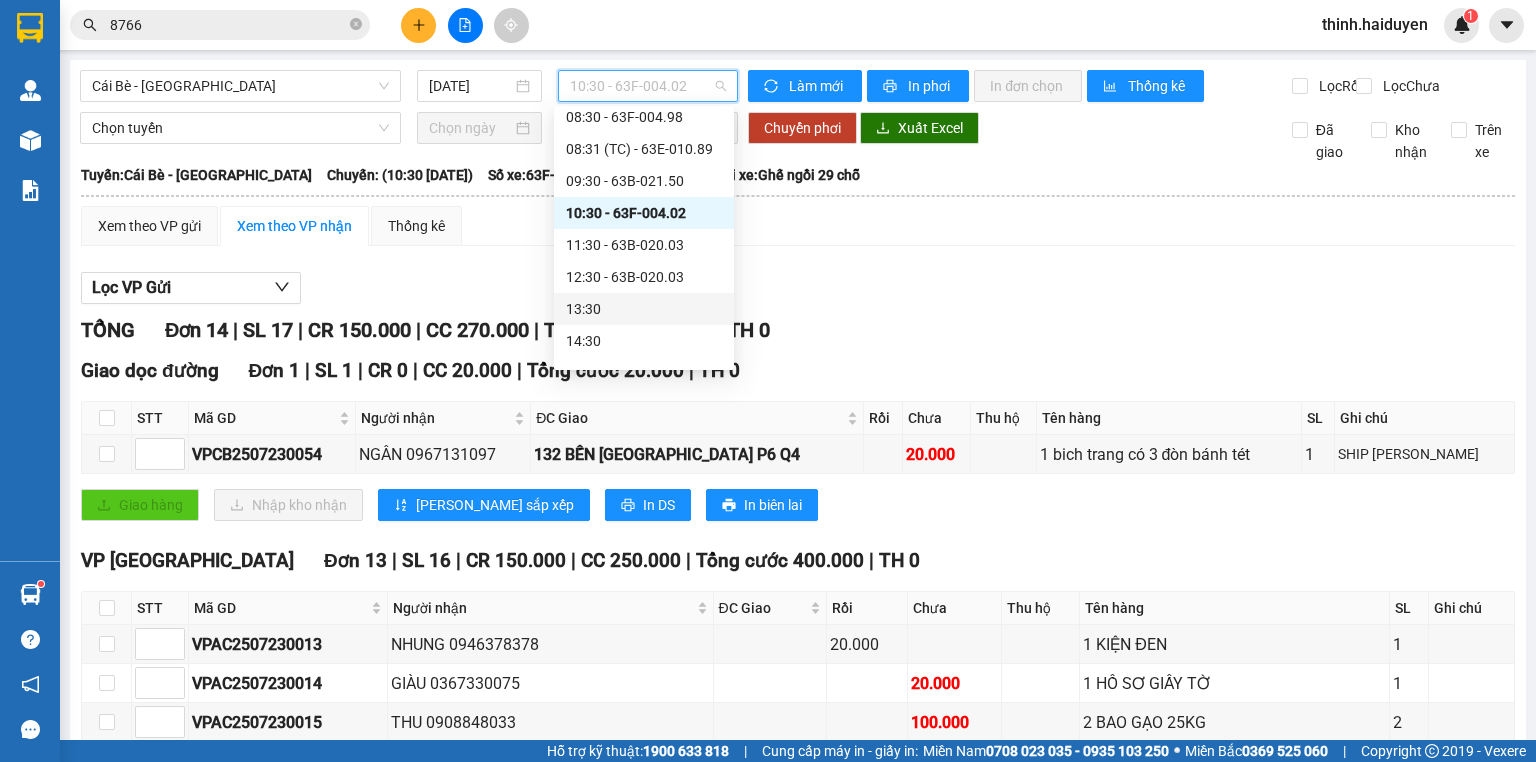 scroll, scrollTop: 400, scrollLeft: 0, axis: vertical 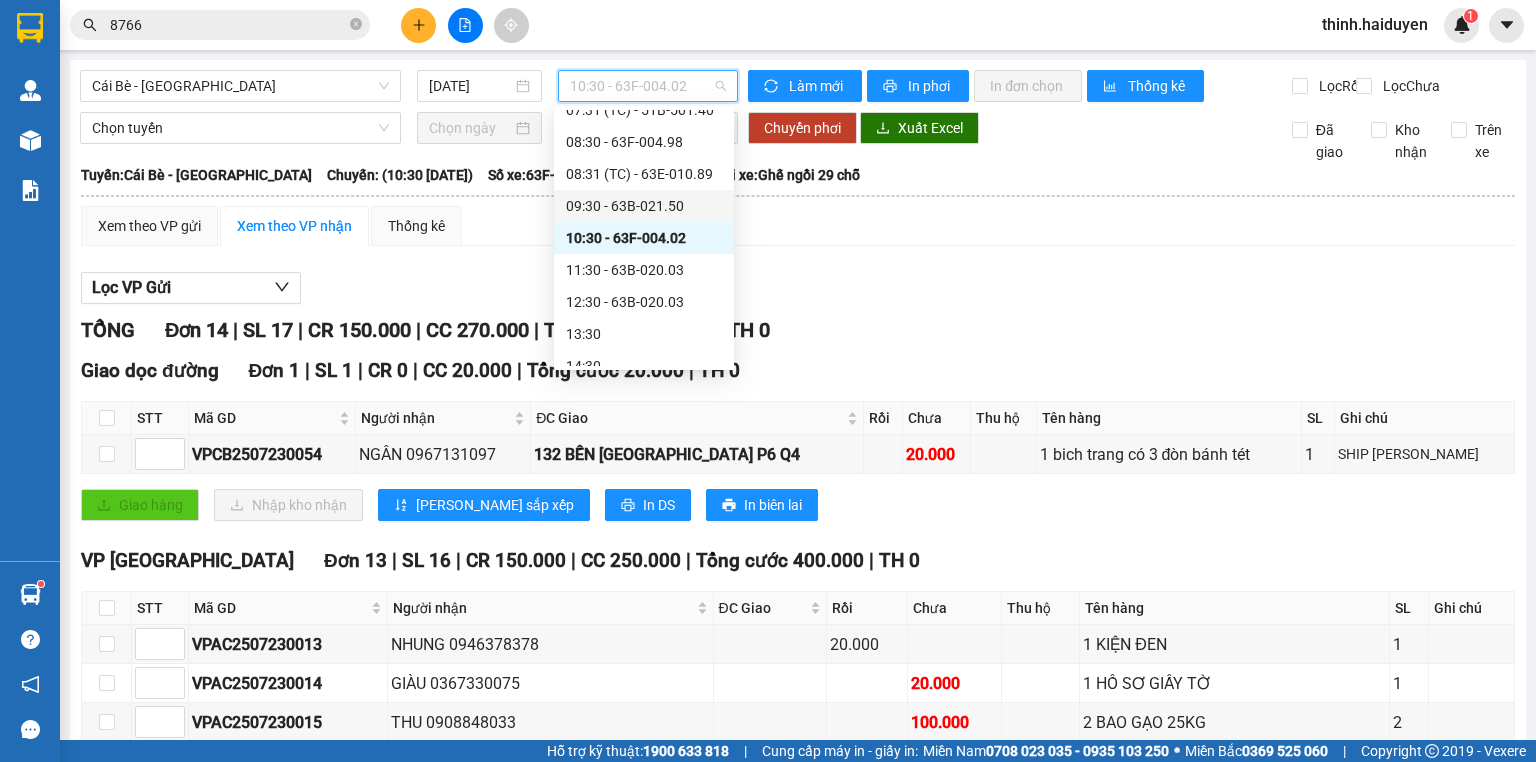 click on "09:30     - 63B-021.50" at bounding box center (644, 206) 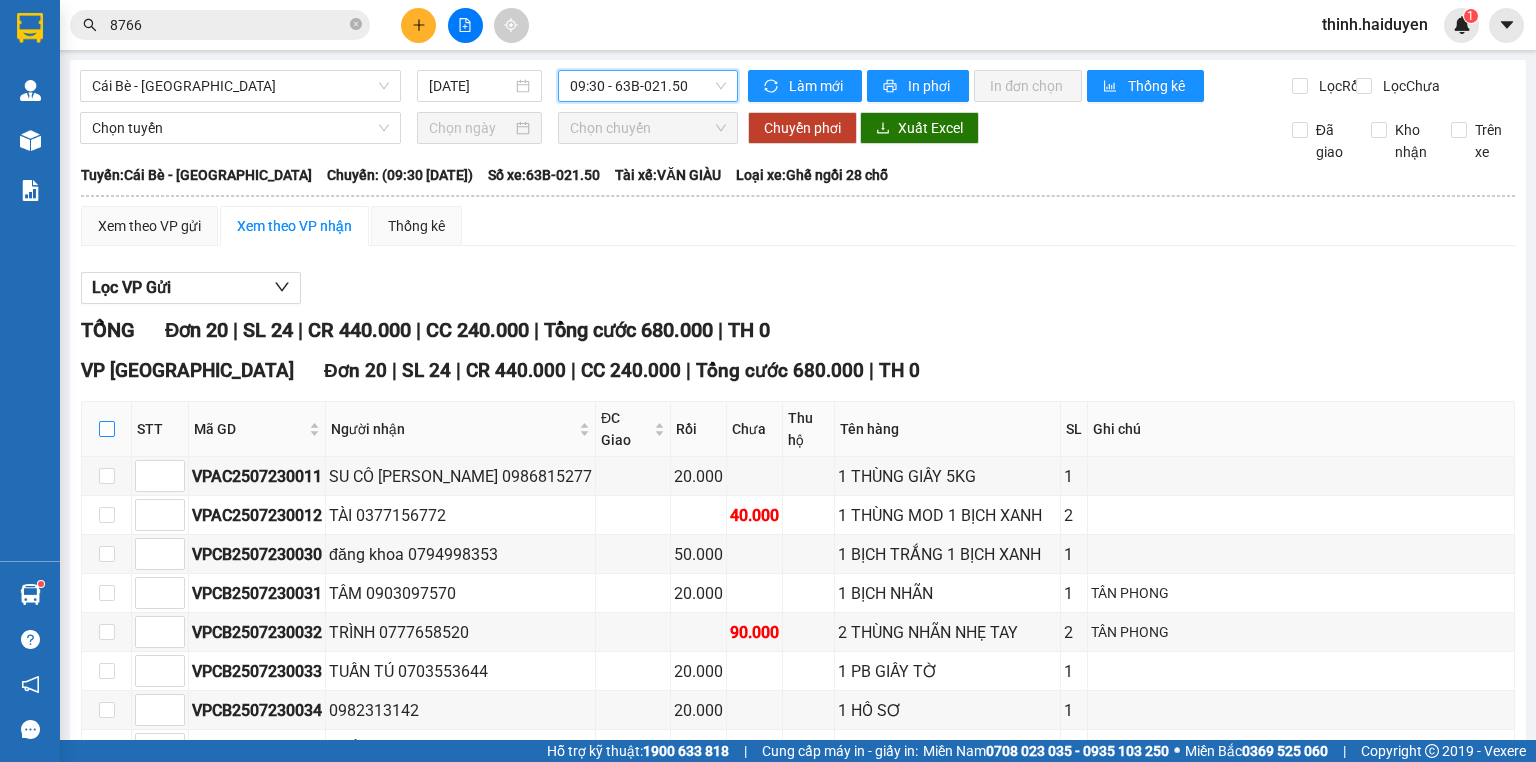 click at bounding box center (107, 429) 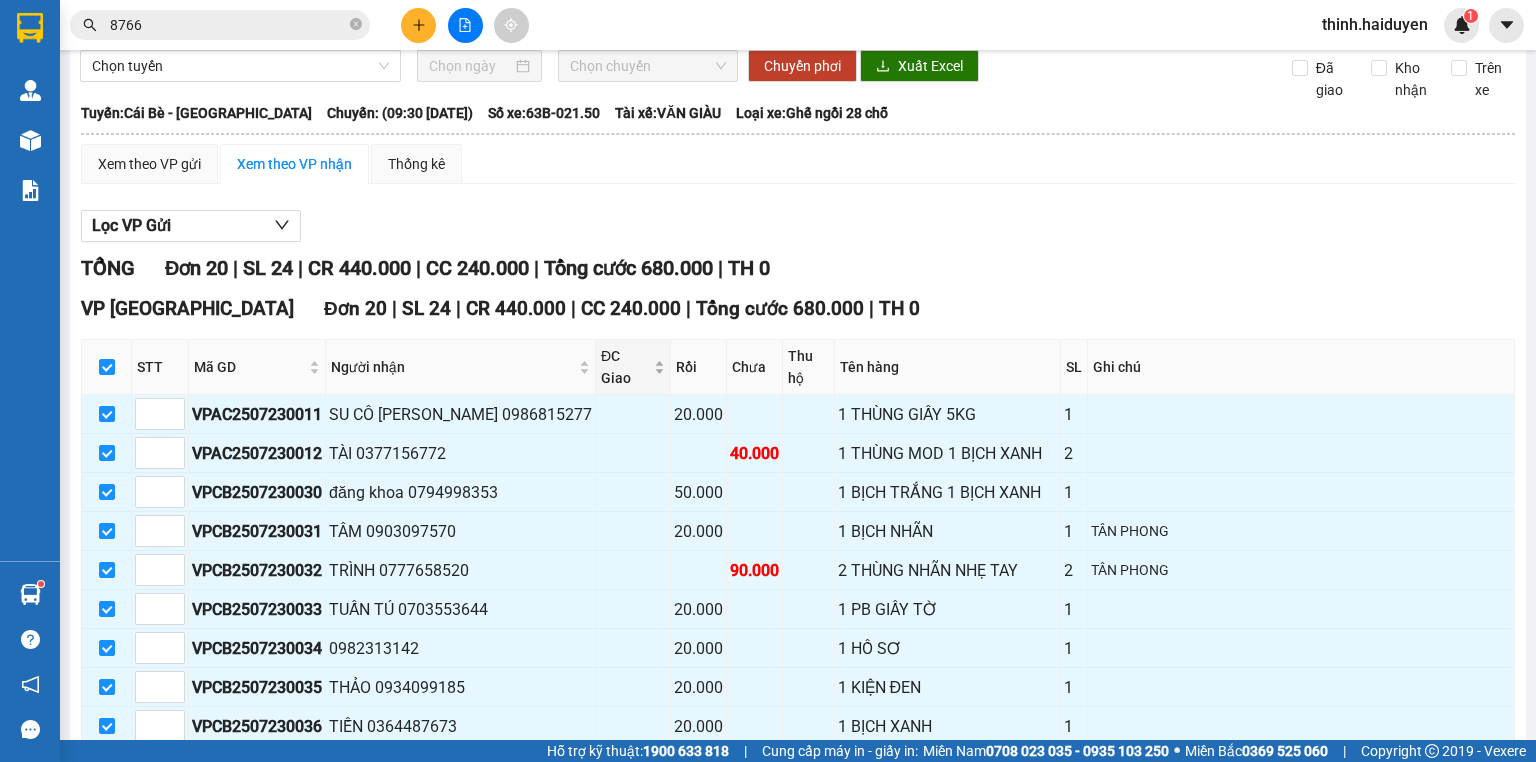 scroll, scrollTop: 320, scrollLeft: 0, axis: vertical 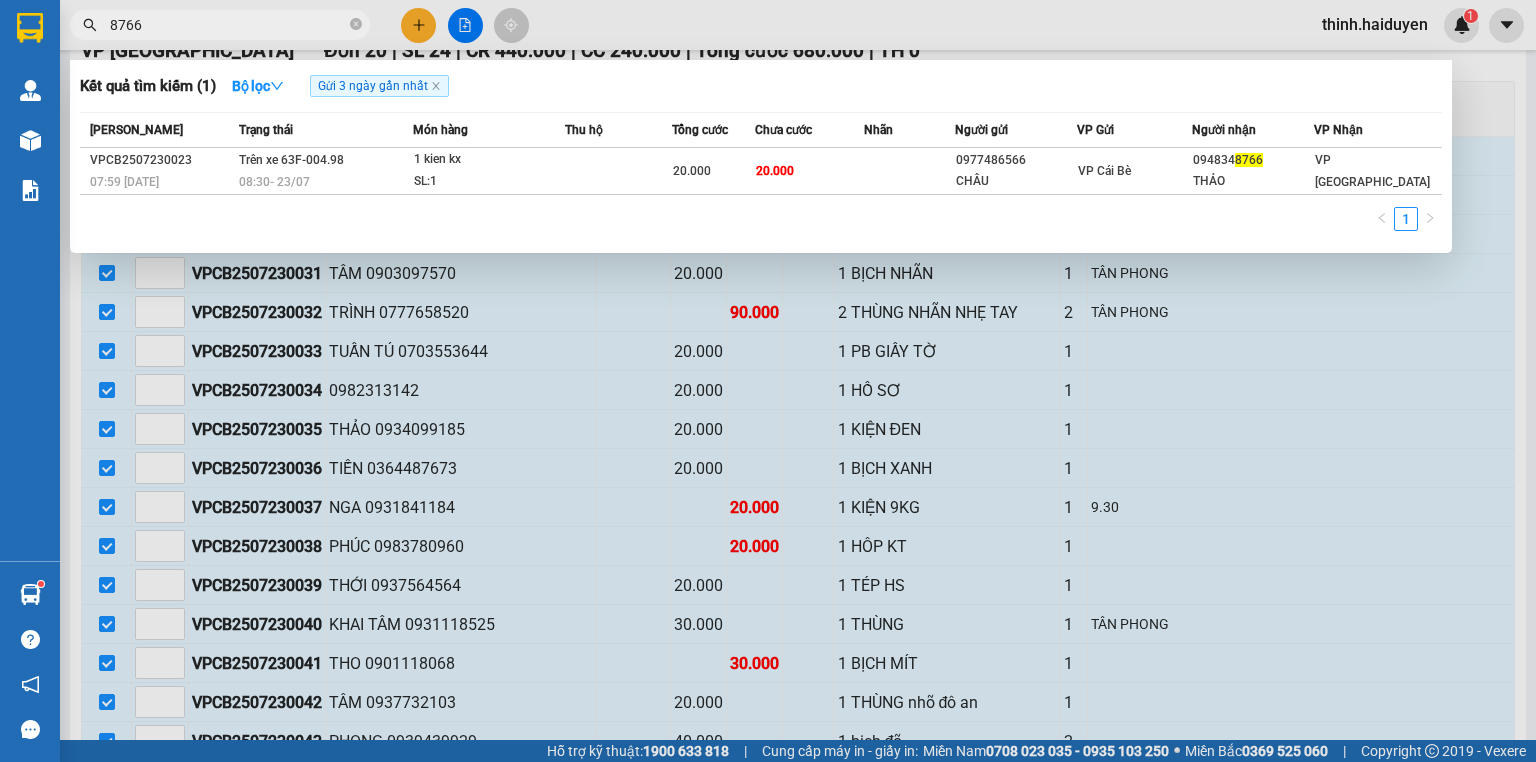 click on "8766" at bounding box center (228, 25) 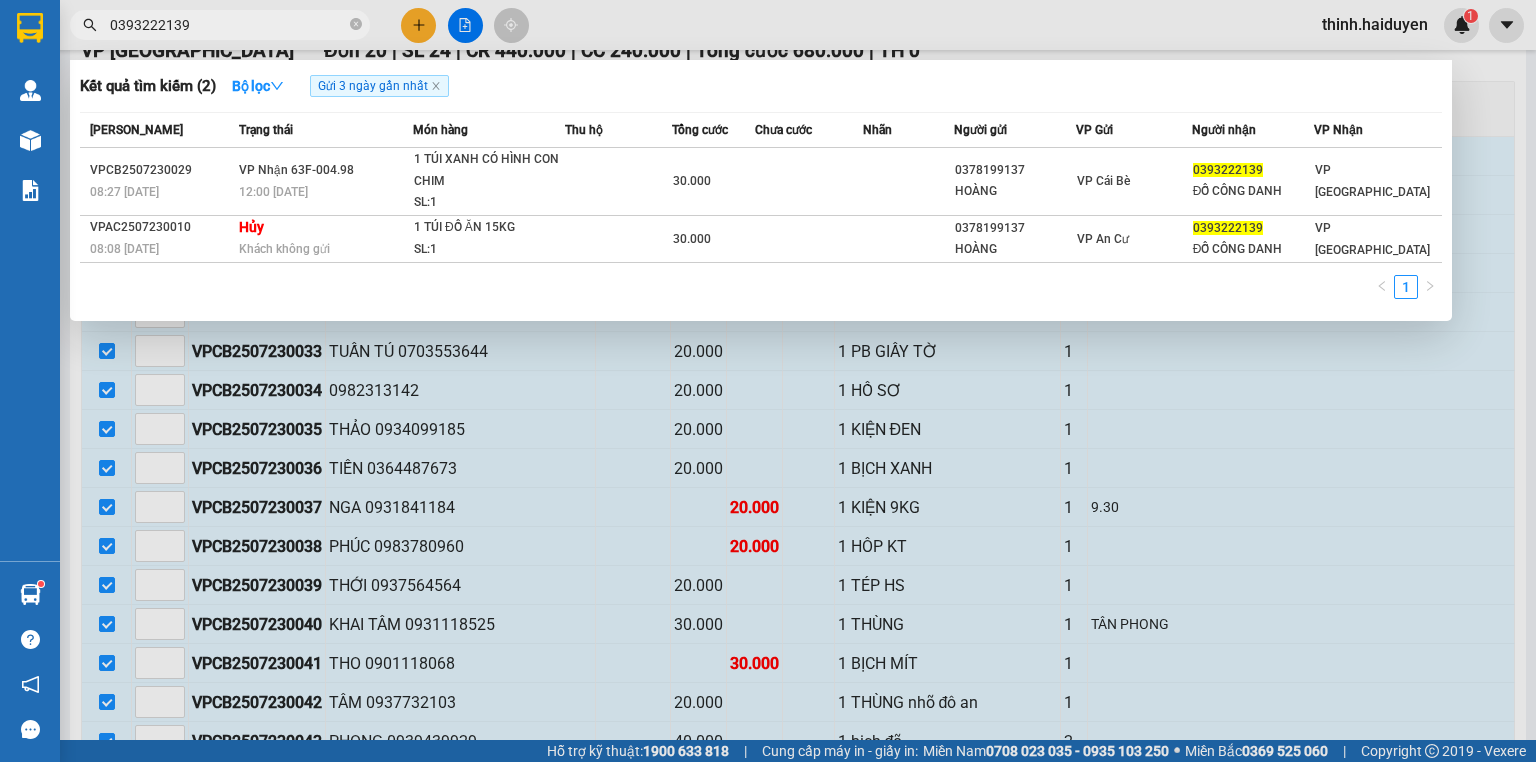 click on "0393222139" at bounding box center (228, 25) 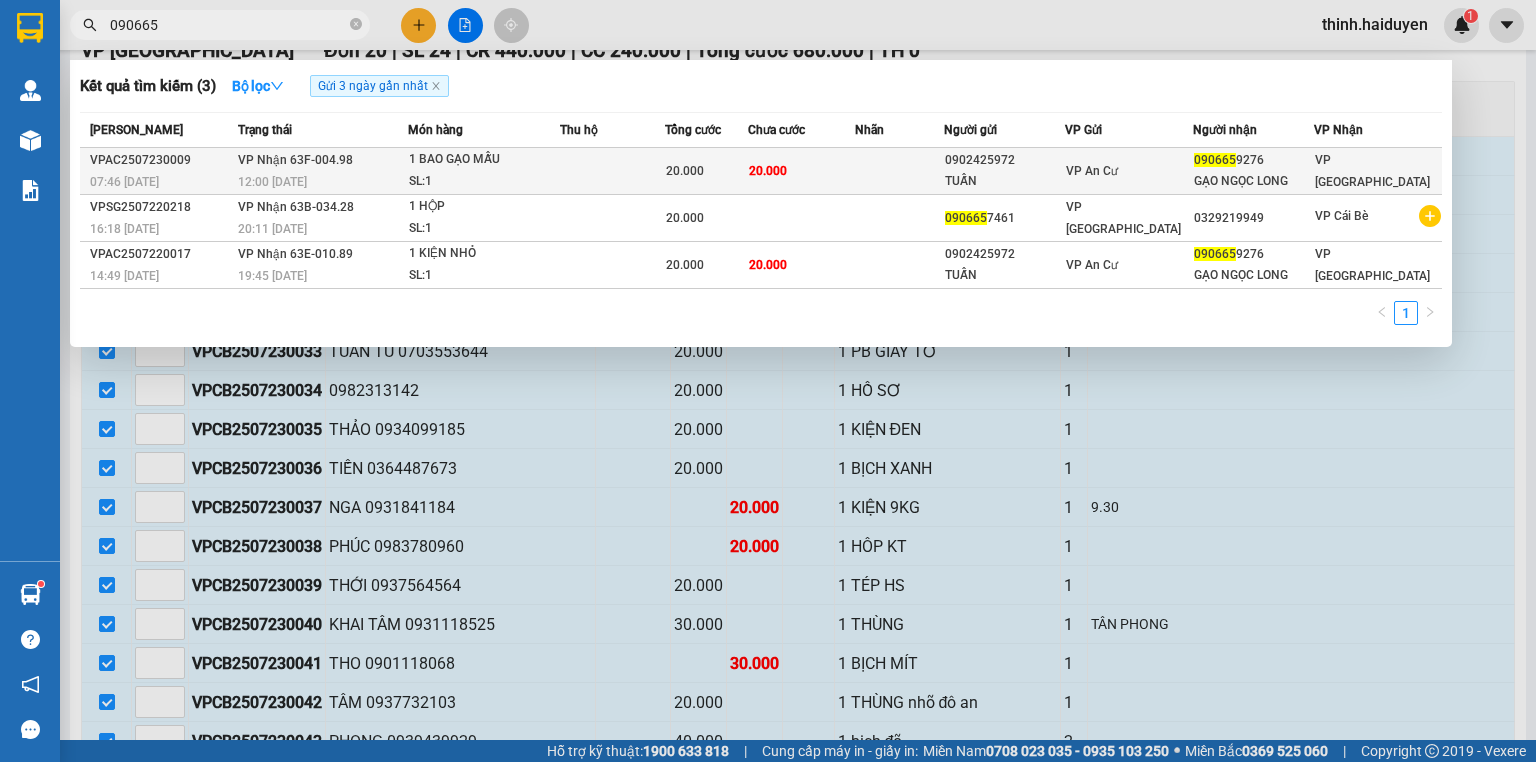 type on "090665" 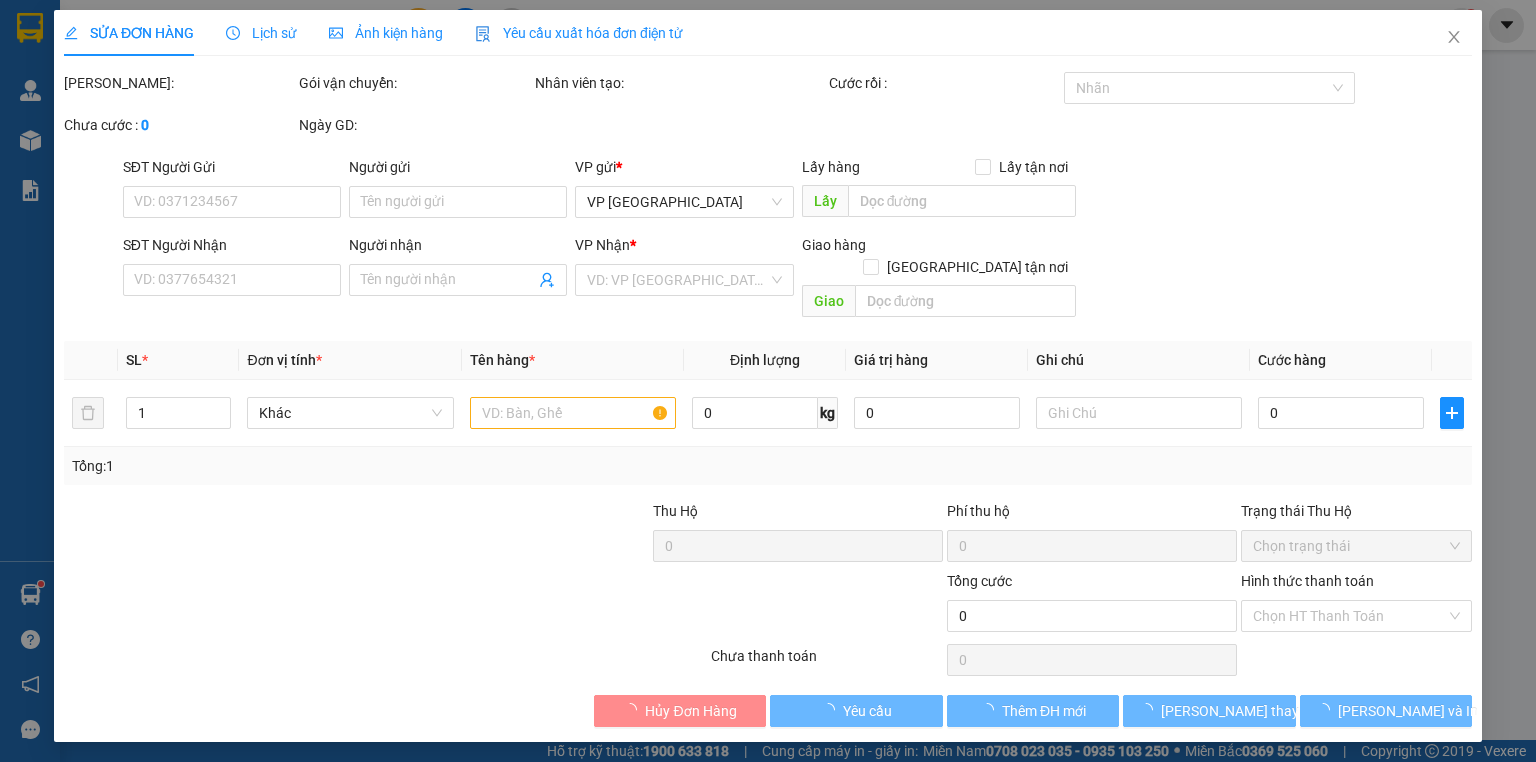 type on "0902425972" 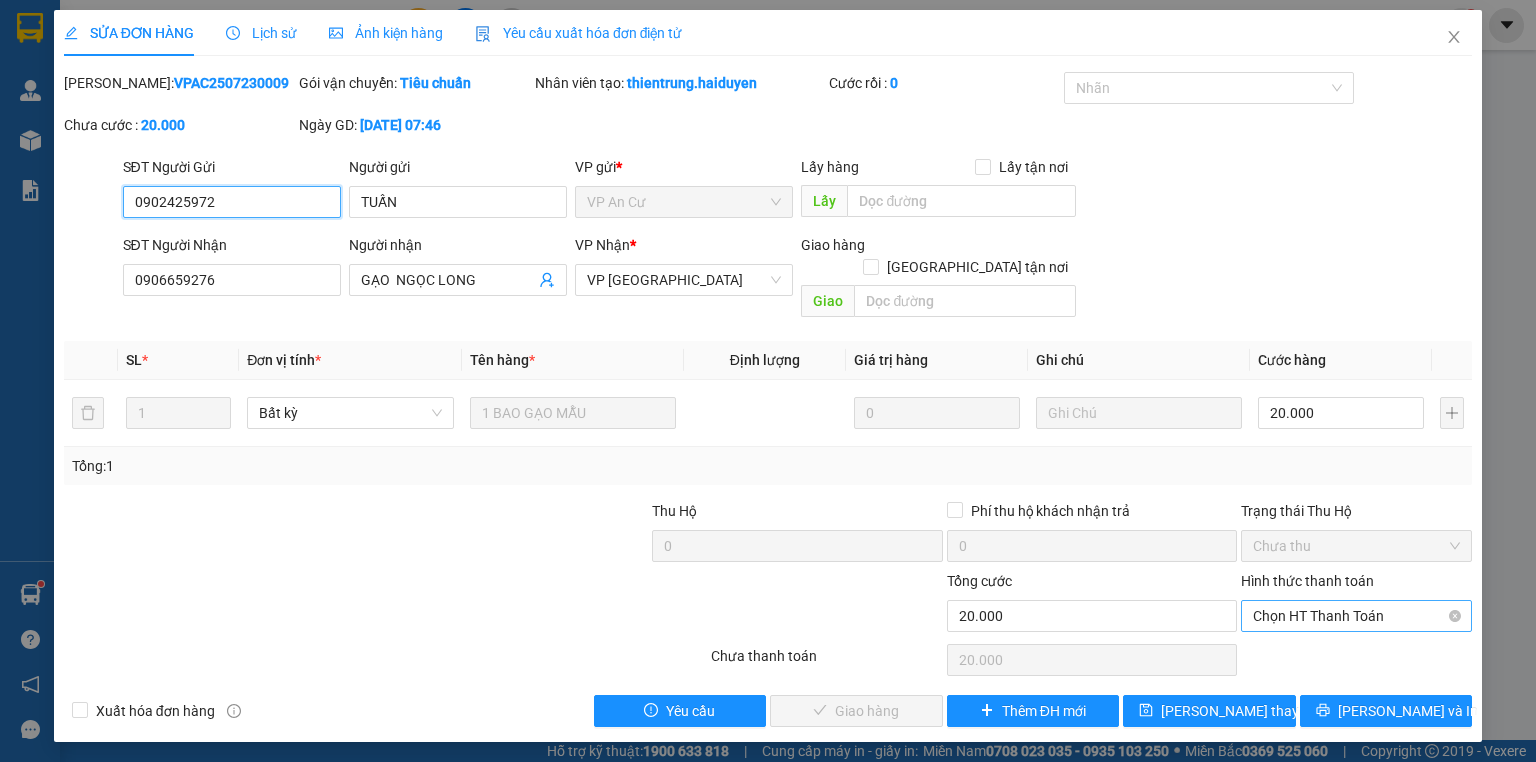 click on "Chọn HT Thanh Toán" at bounding box center [1356, 616] 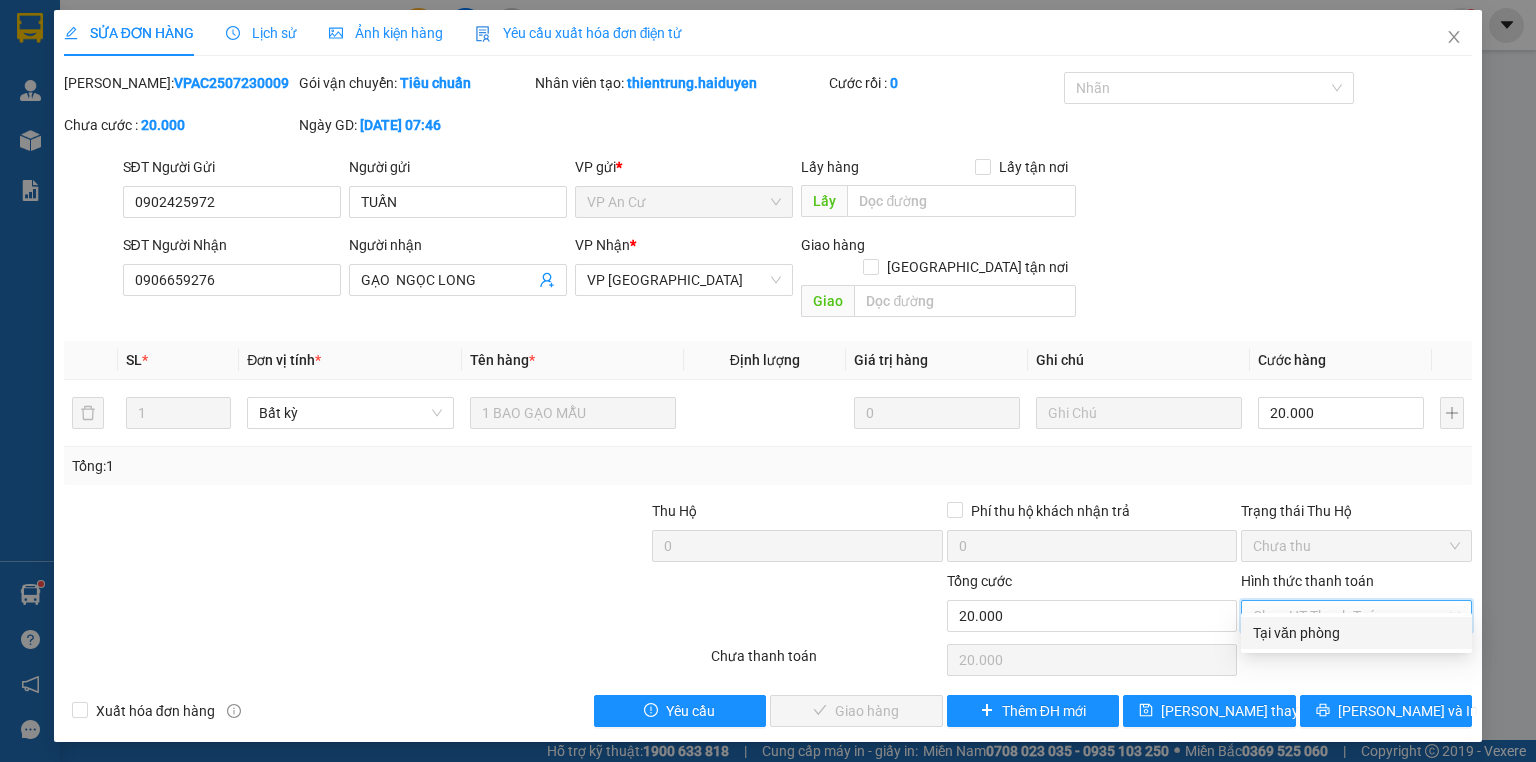 click on "Tại văn phòng" at bounding box center (1356, 633) 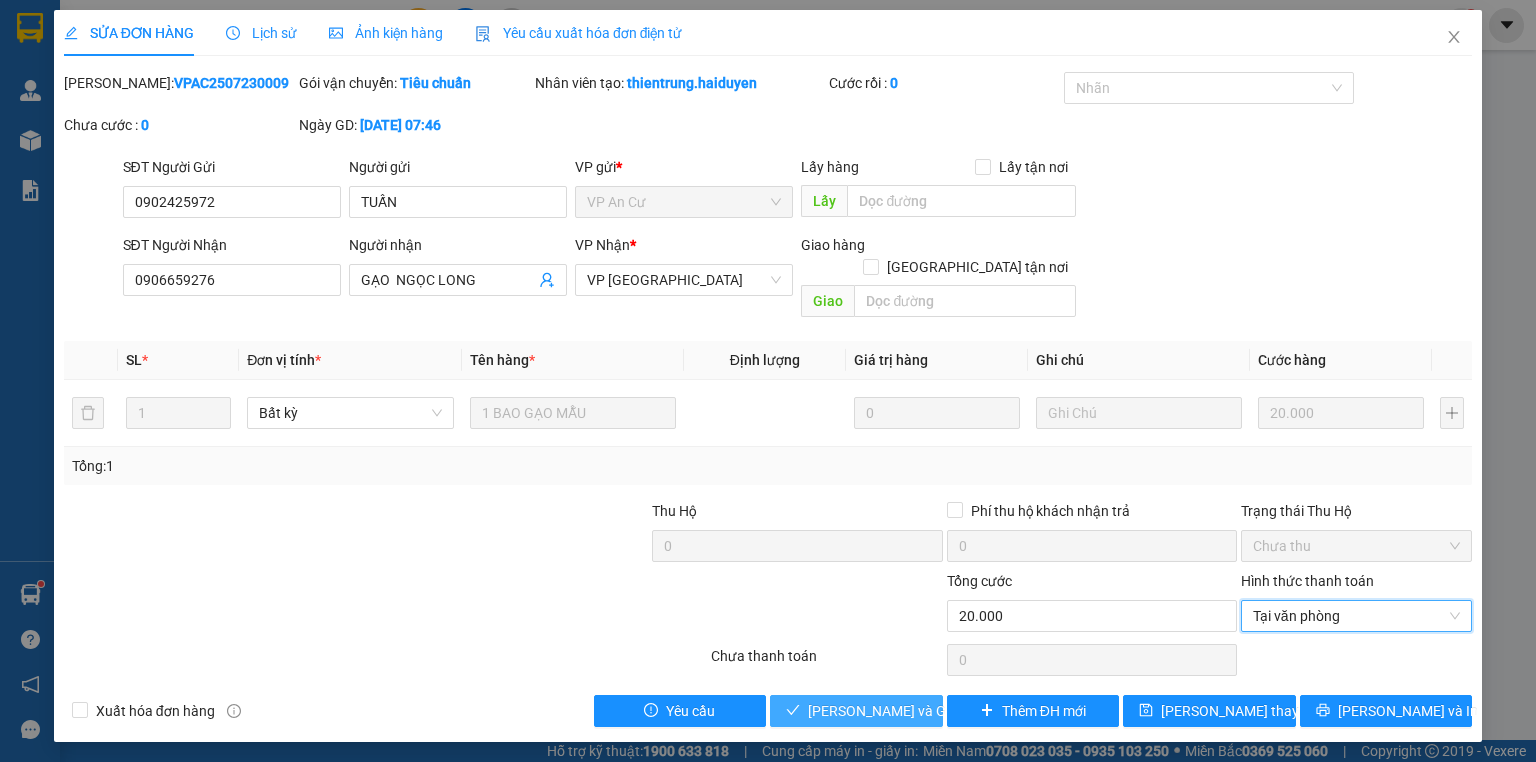 click on "[PERSON_NAME] và Giao hàng" at bounding box center [904, 711] 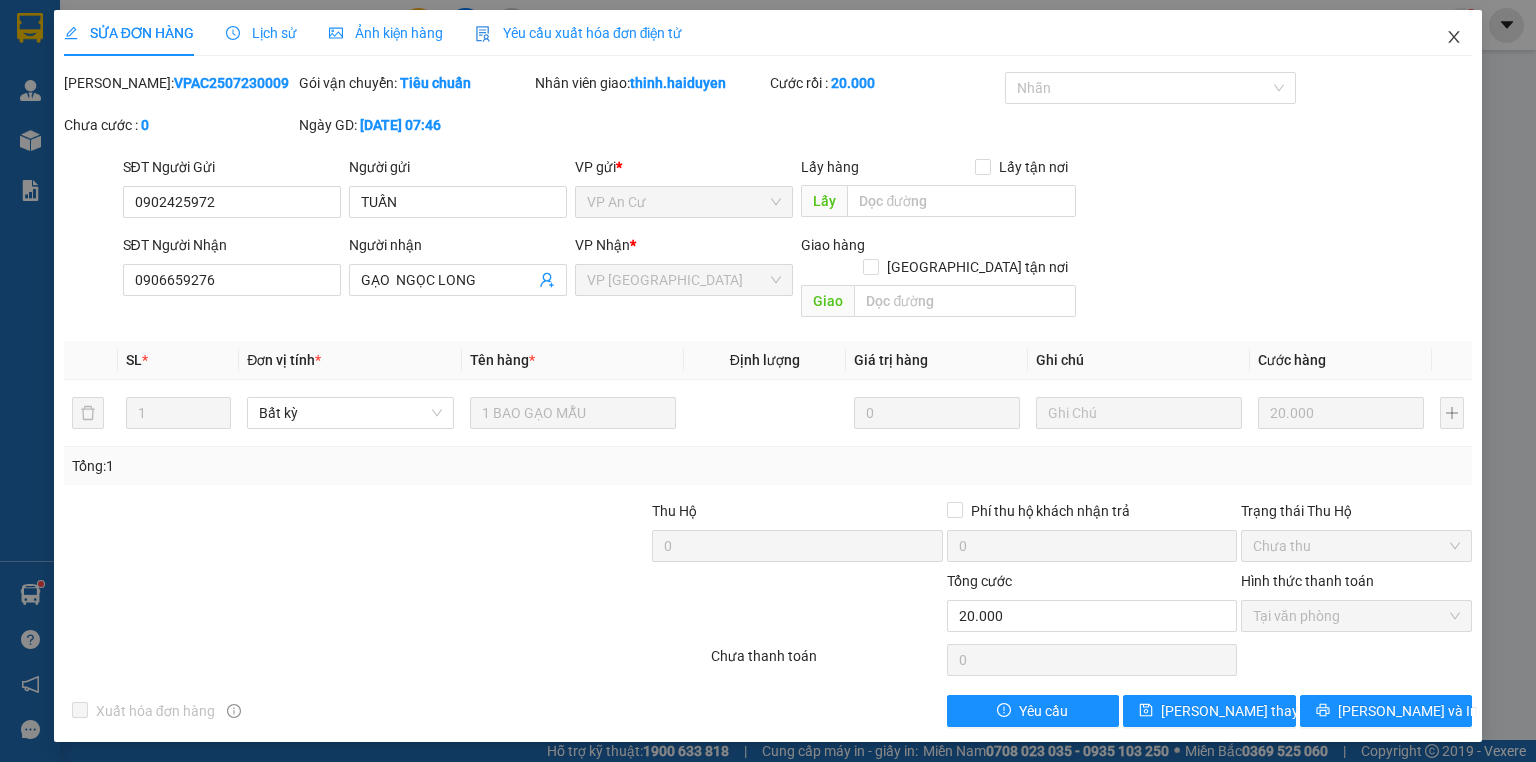 click at bounding box center (1454, 38) 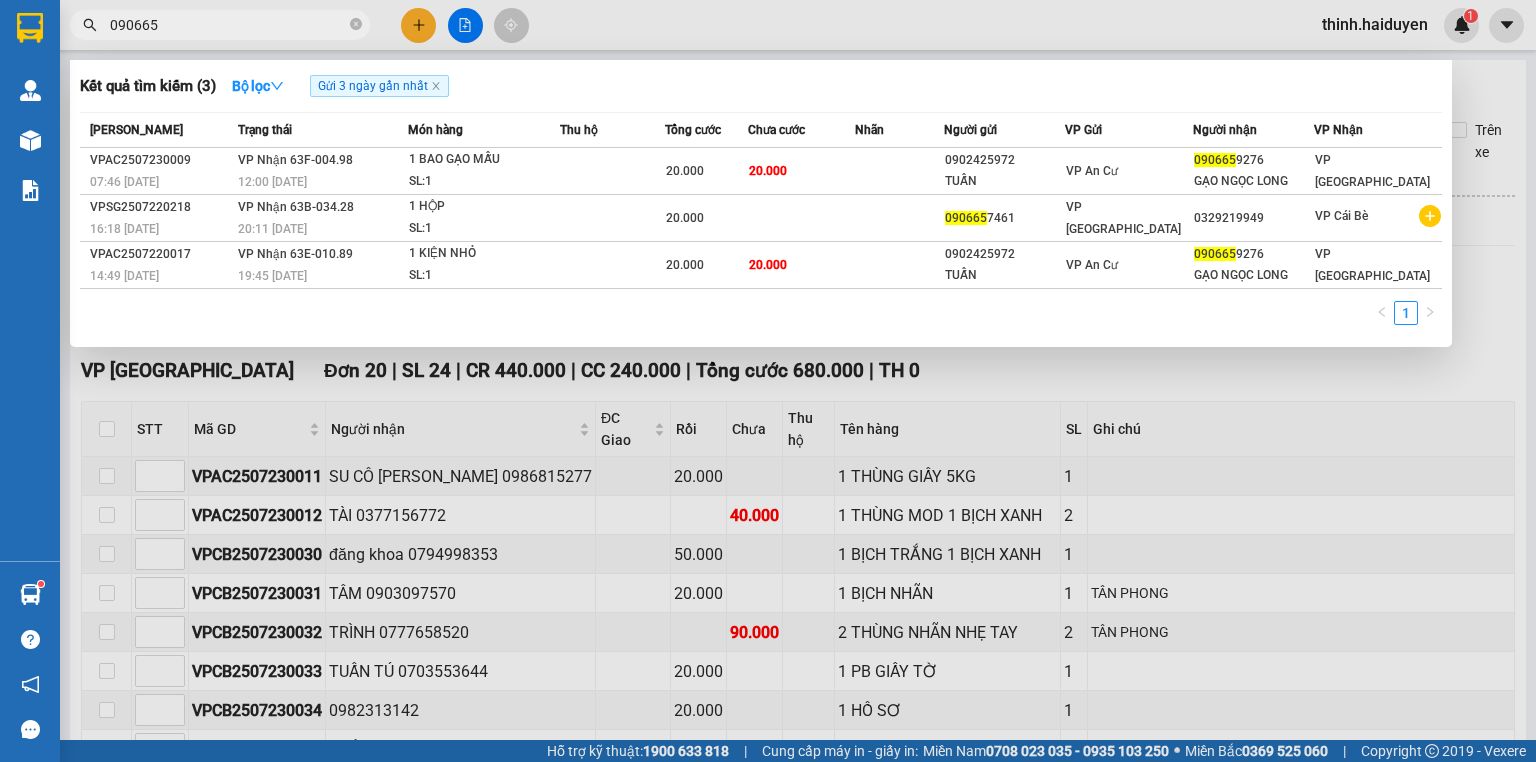click on "090665" at bounding box center (228, 25) 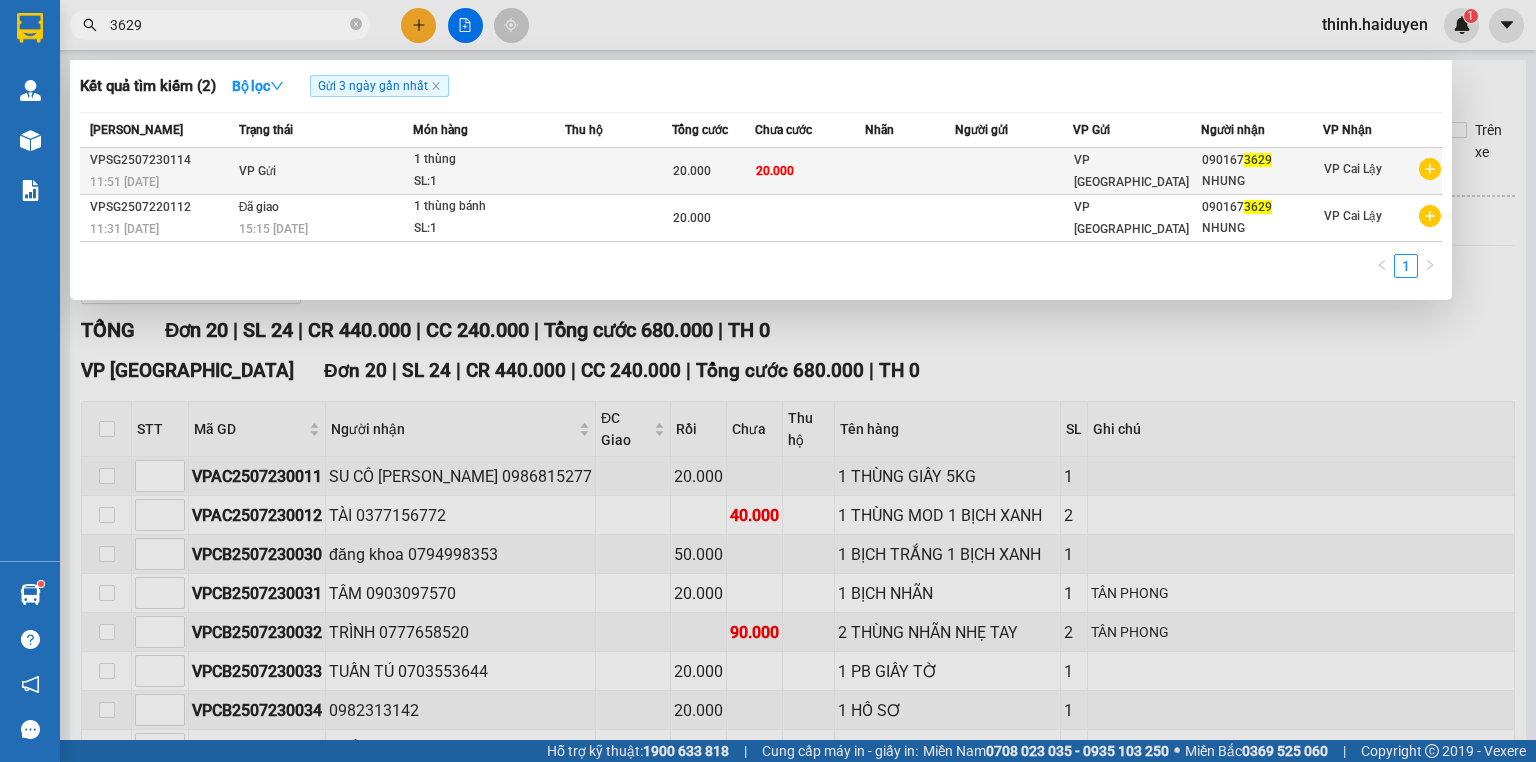 type on "3629" 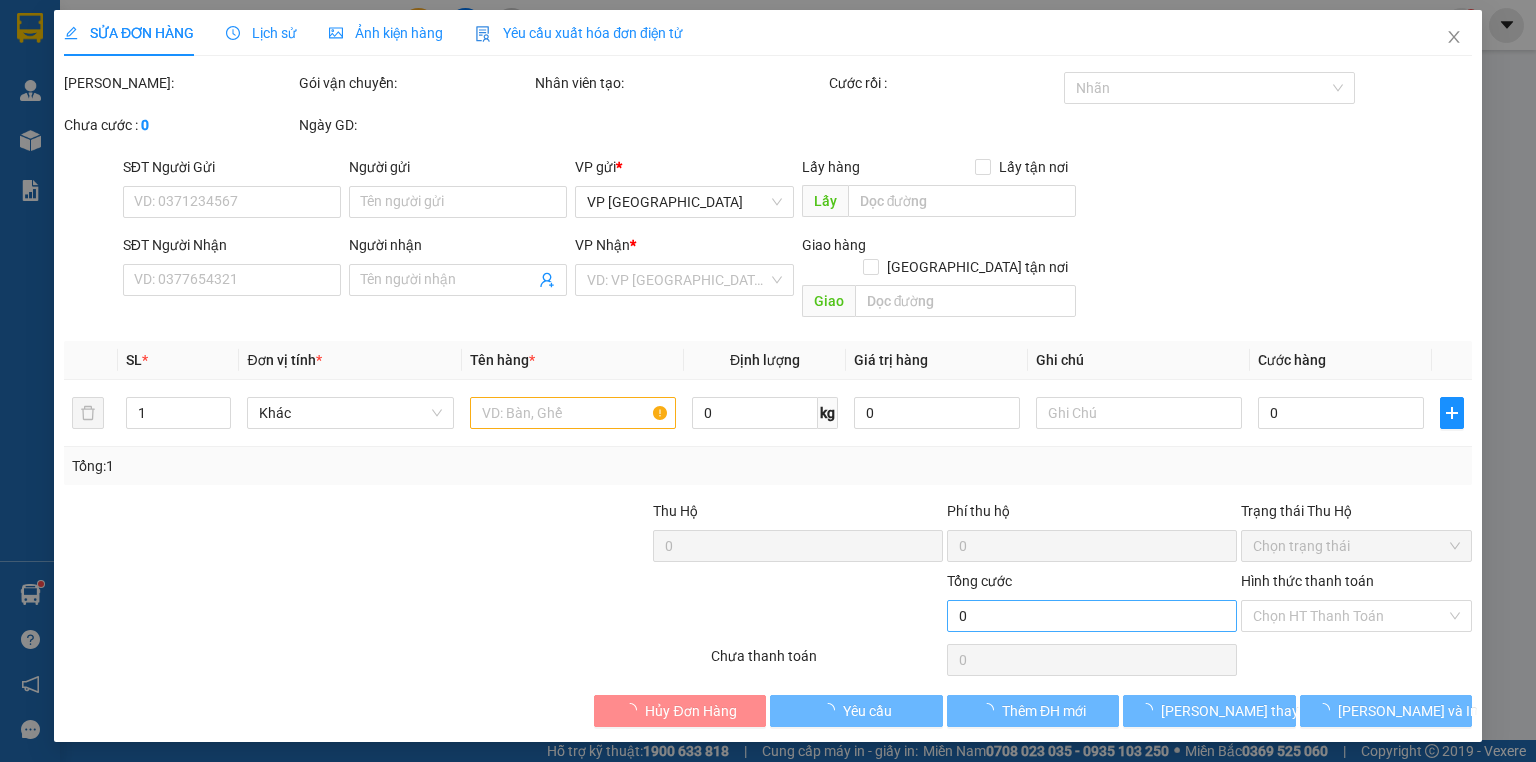 type on "0901673629" 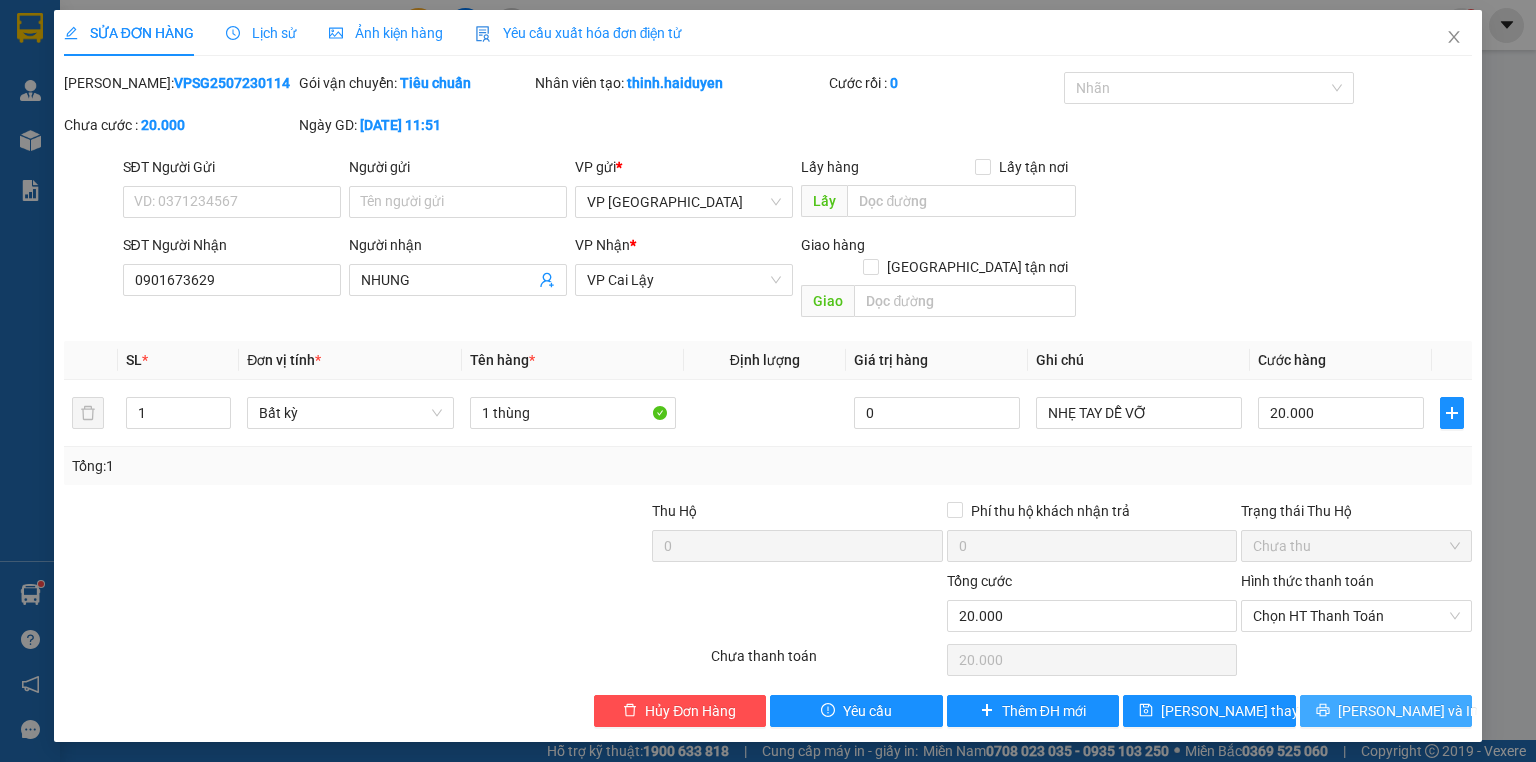click on "[PERSON_NAME] và In" at bounding box center (1386, 711) 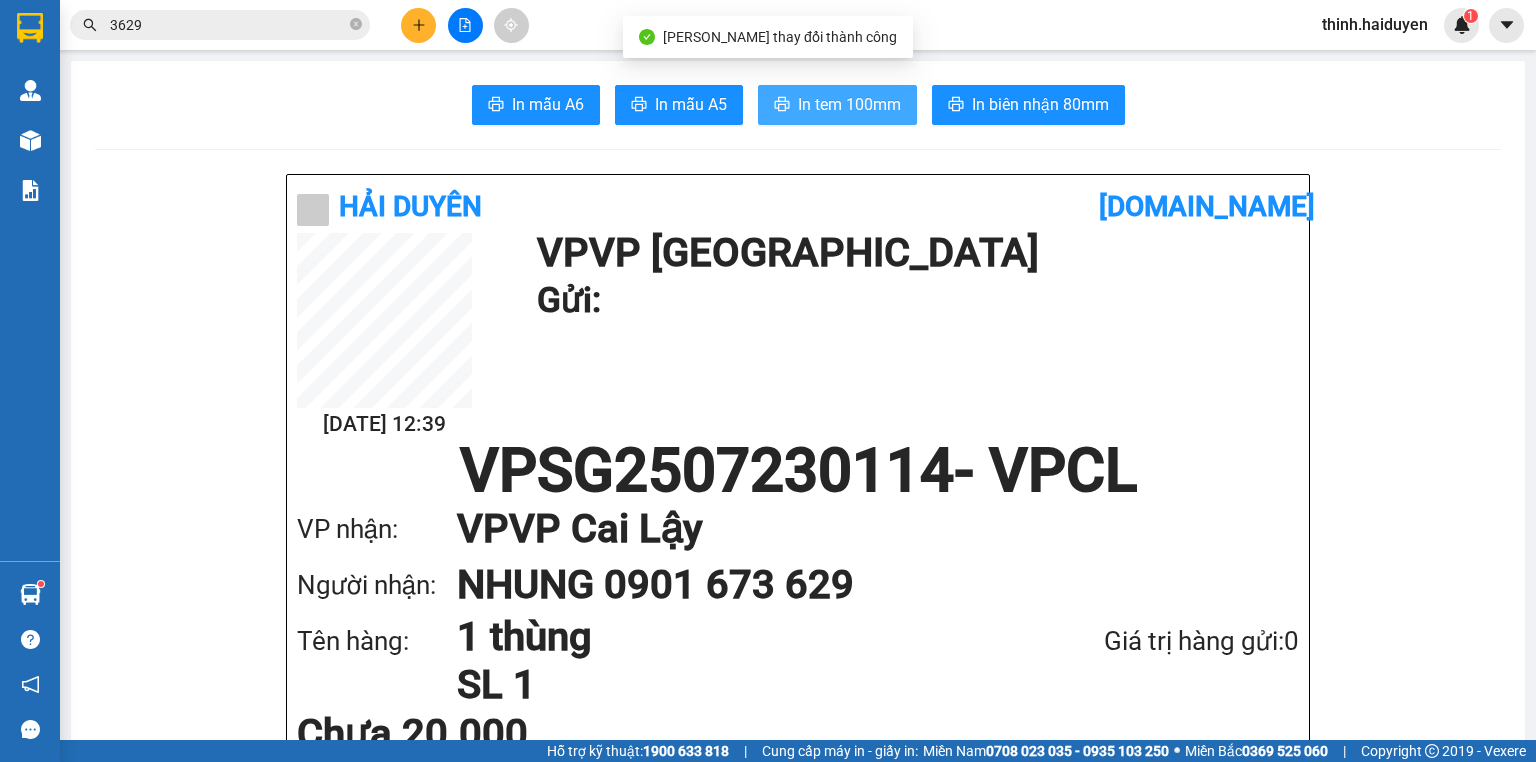 click on "In tem 100mm" at bounding box center (837, 105) 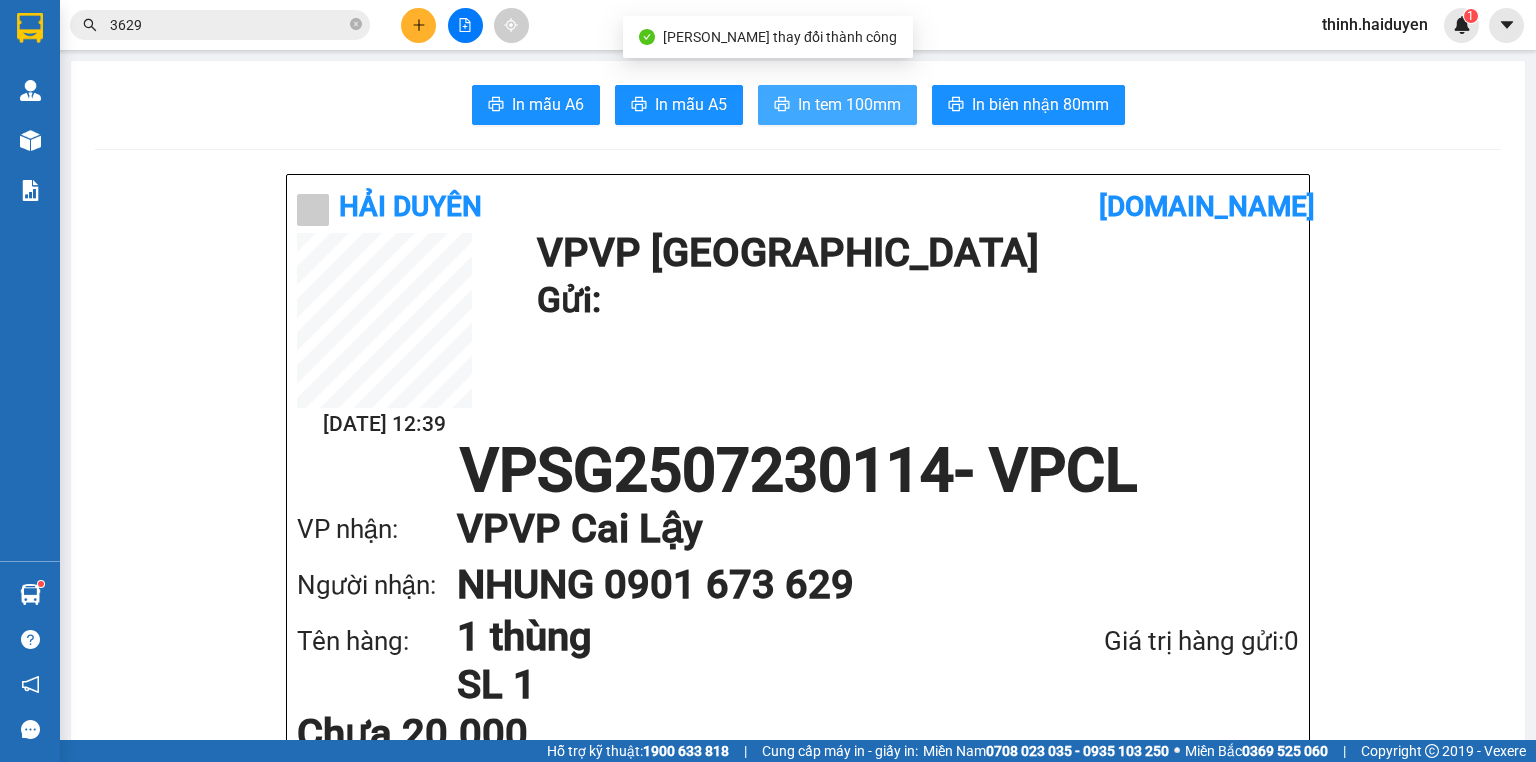 click on "In tem 100mm" at bounding box center [849, 104] 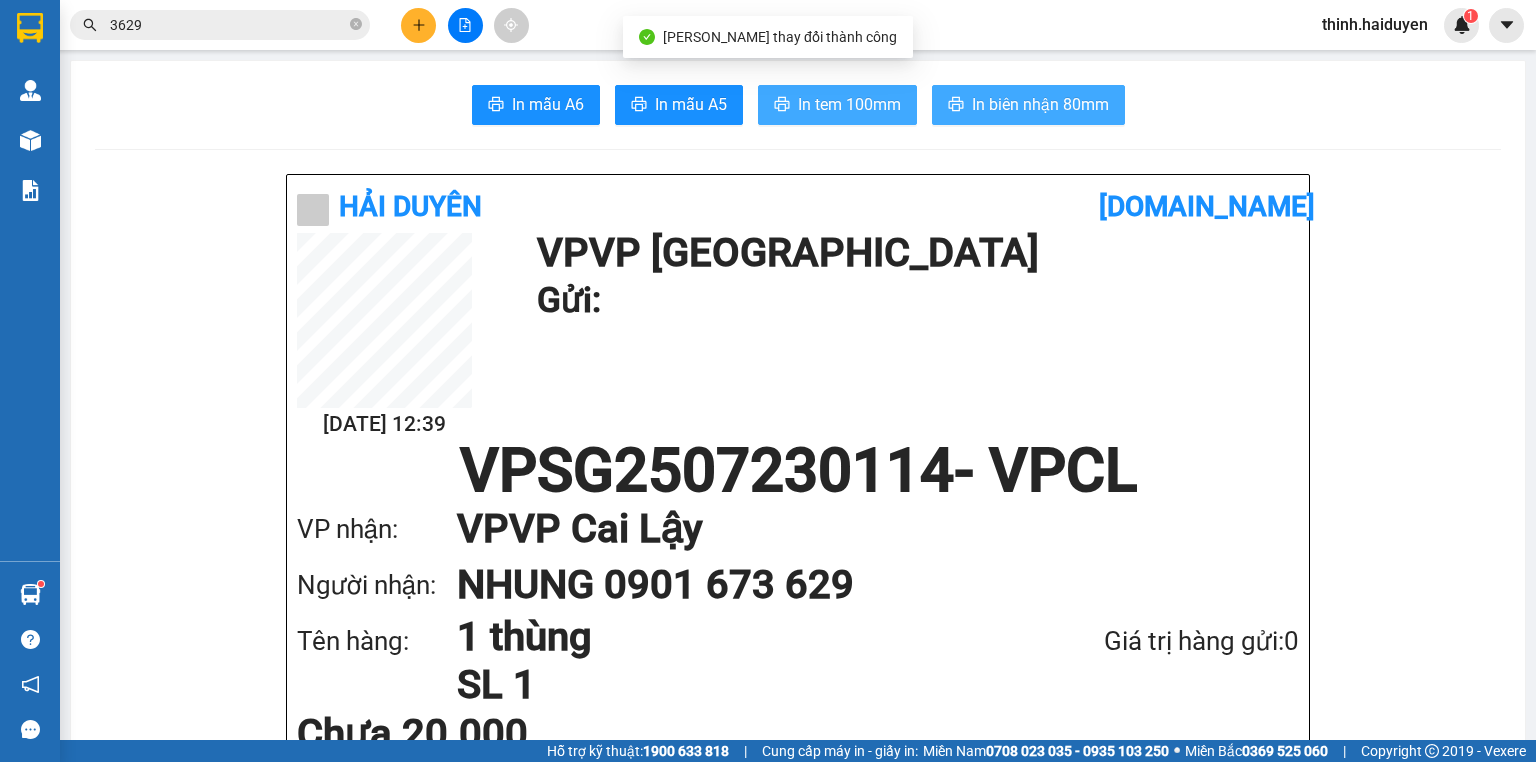 scroll, scrollTop: 0, scrollLeft: 0, axis: both 